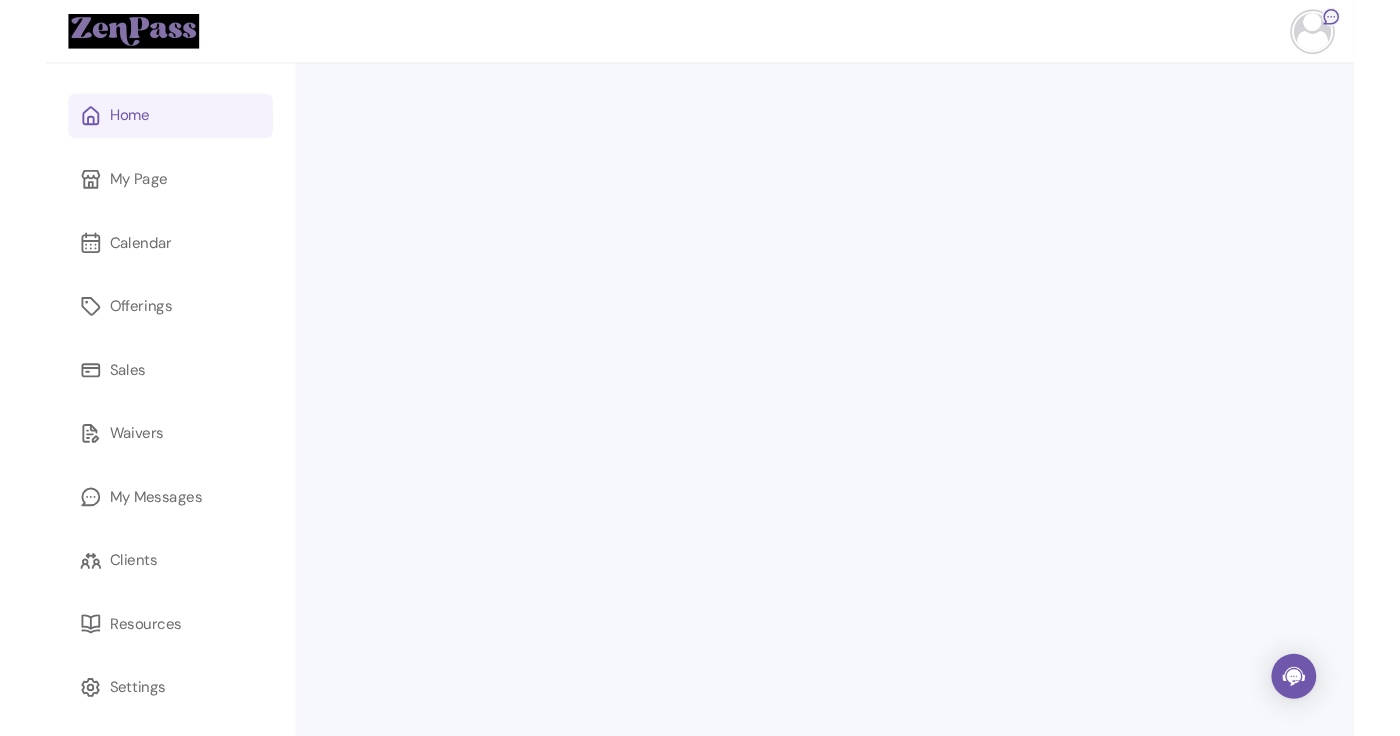 scroll, scrollTop: 0, scrollLeft: 0, axis: both 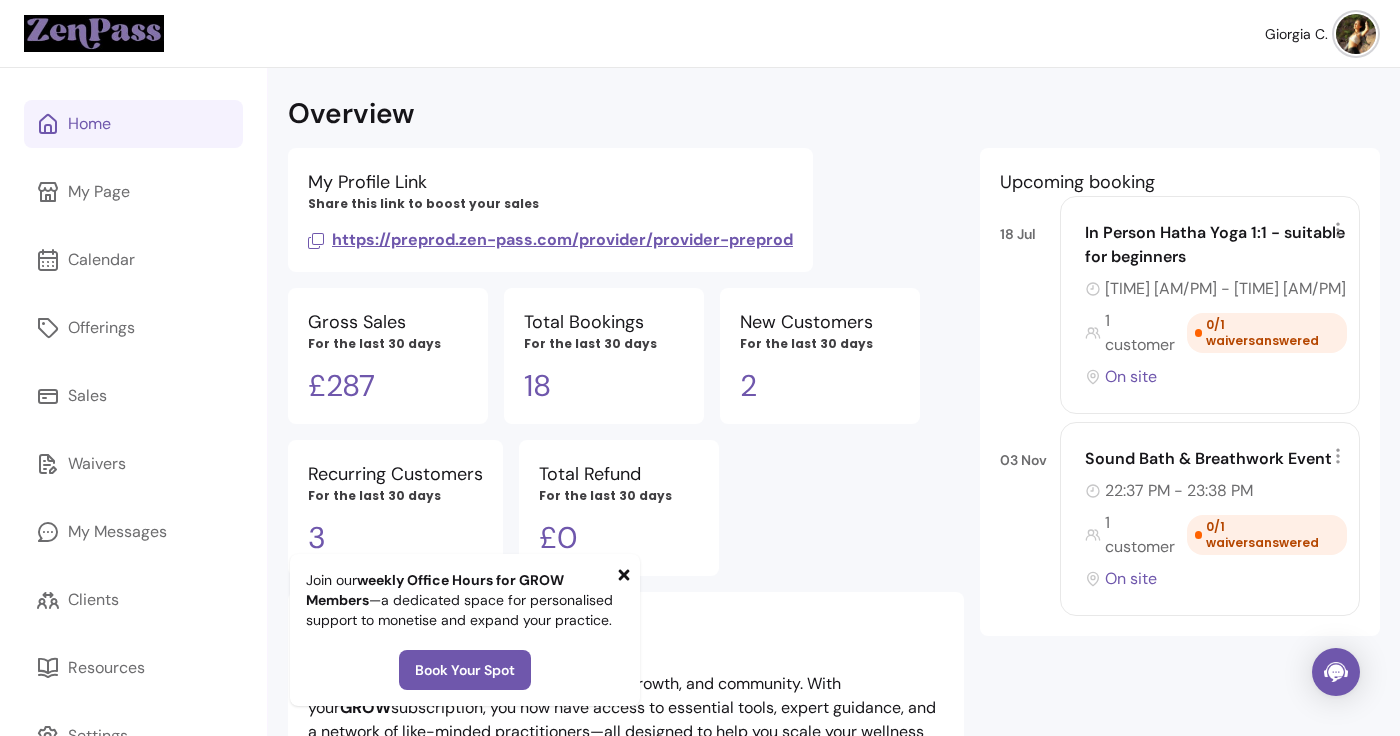 click 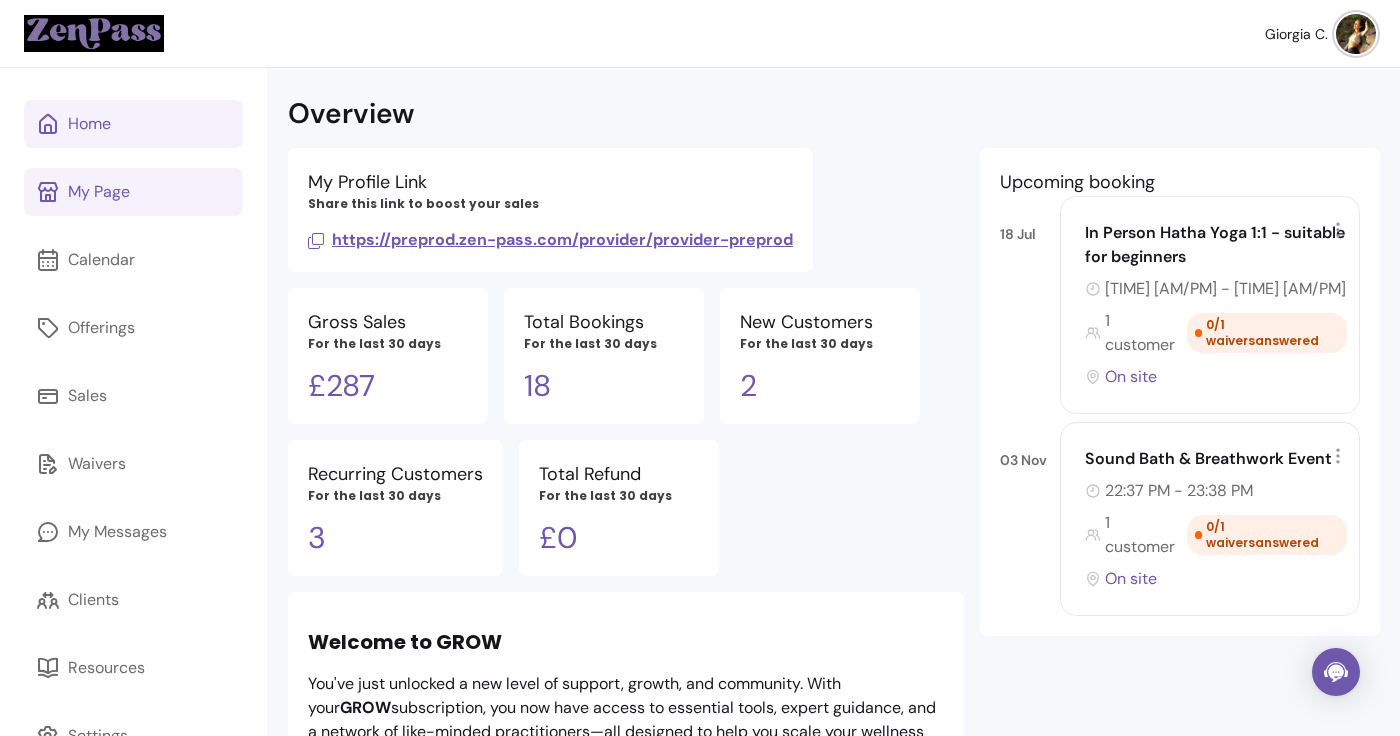 click on "My Page" at bounding box center [133, 192] 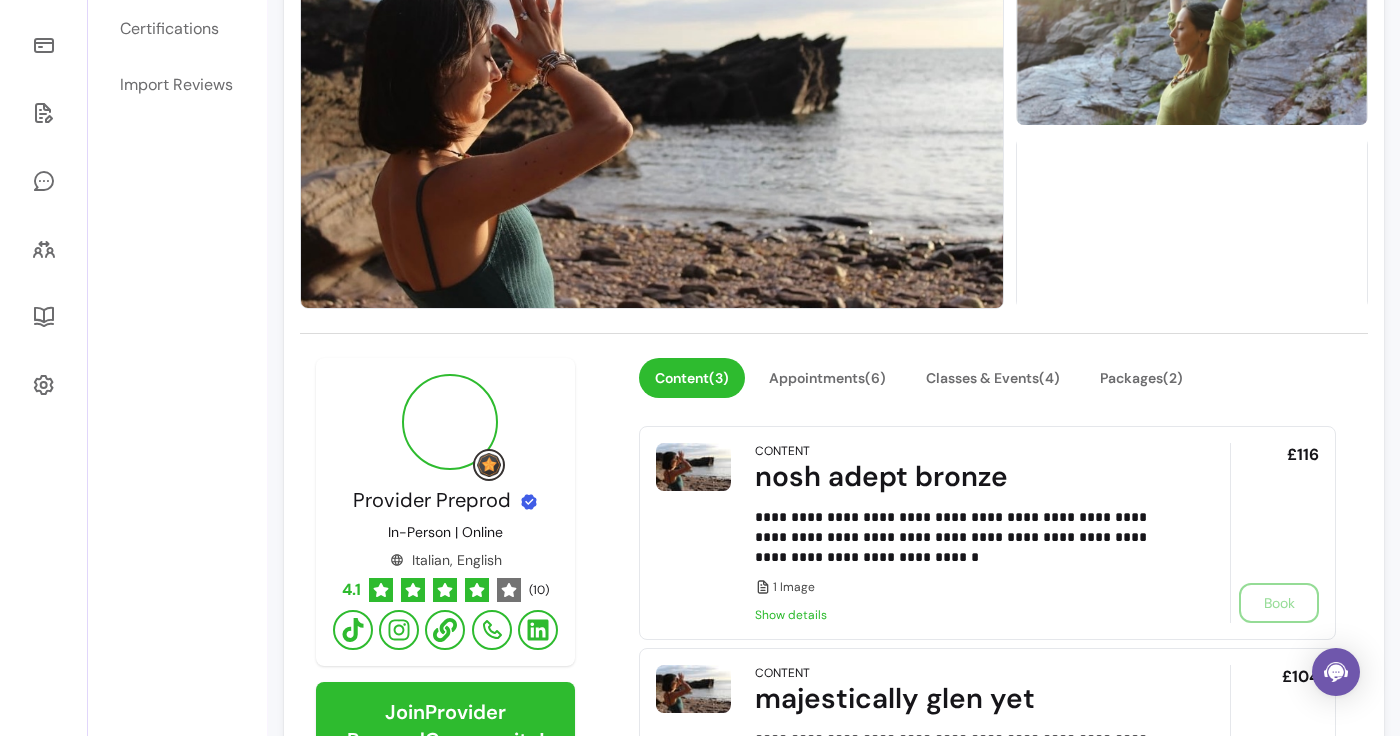 scroll, scrollTop: 352, scrollLeft: 0, axis: vertical 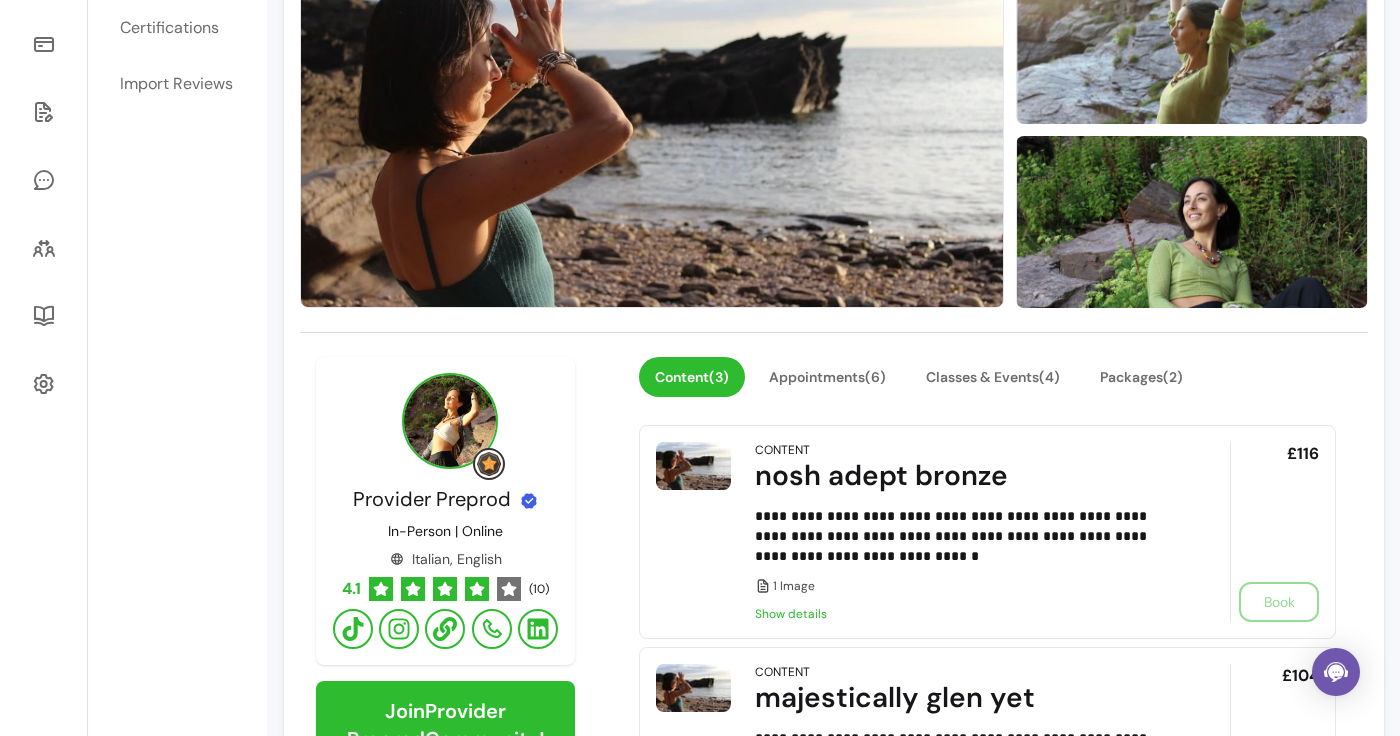 click on "**********" at bounding box center (834, 1476) 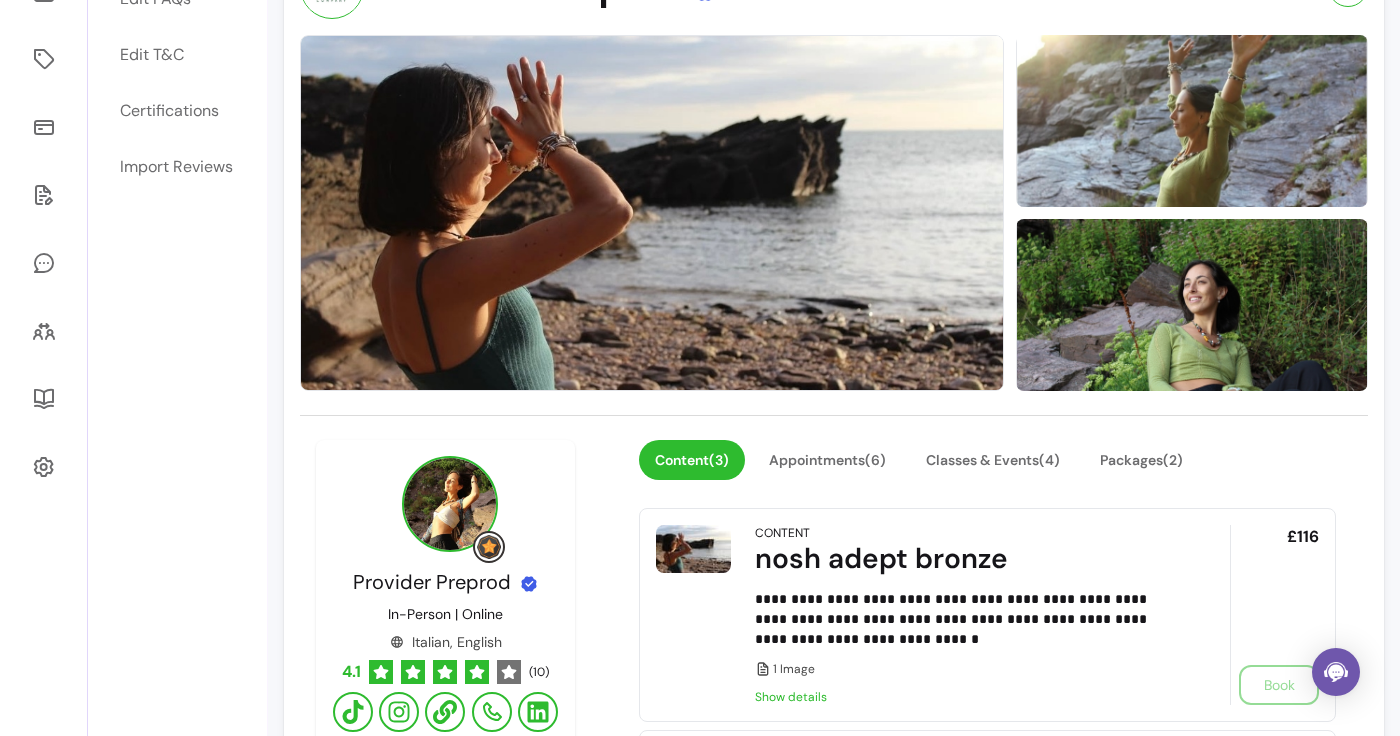 scroll, scrollTop: 197, scrollLeft: 0, axis: vertical 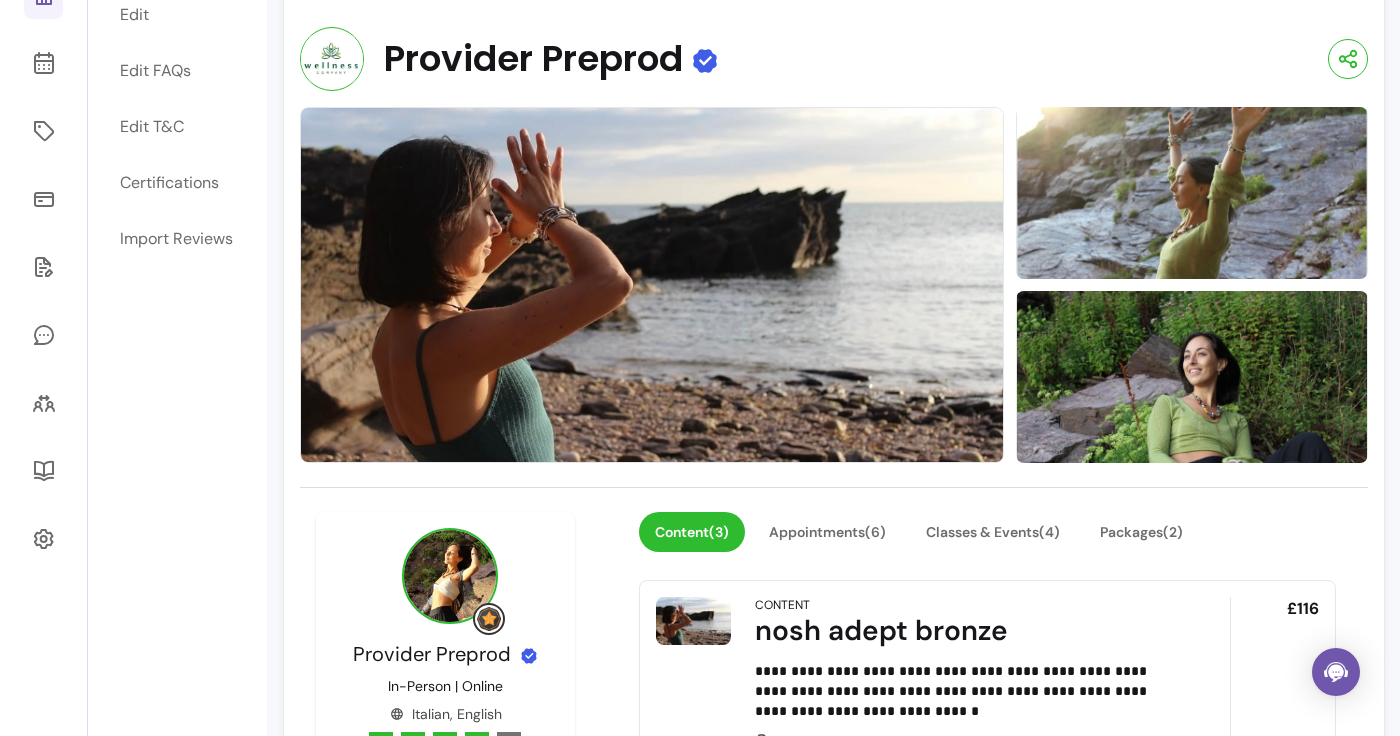 click on "Provider Preprod" at bounding box center (834, 59) 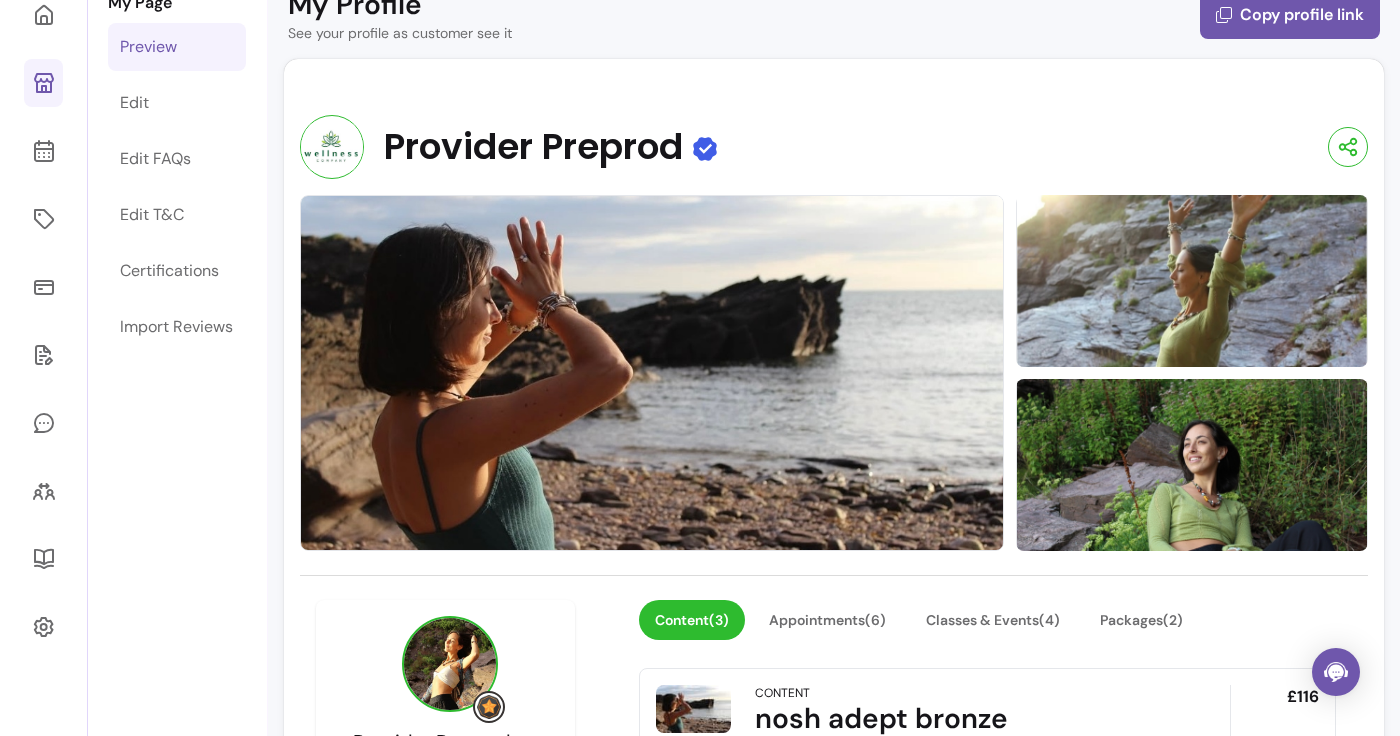 scroll, scrollTop: 106, scrollLeft: 0, axis: vertical 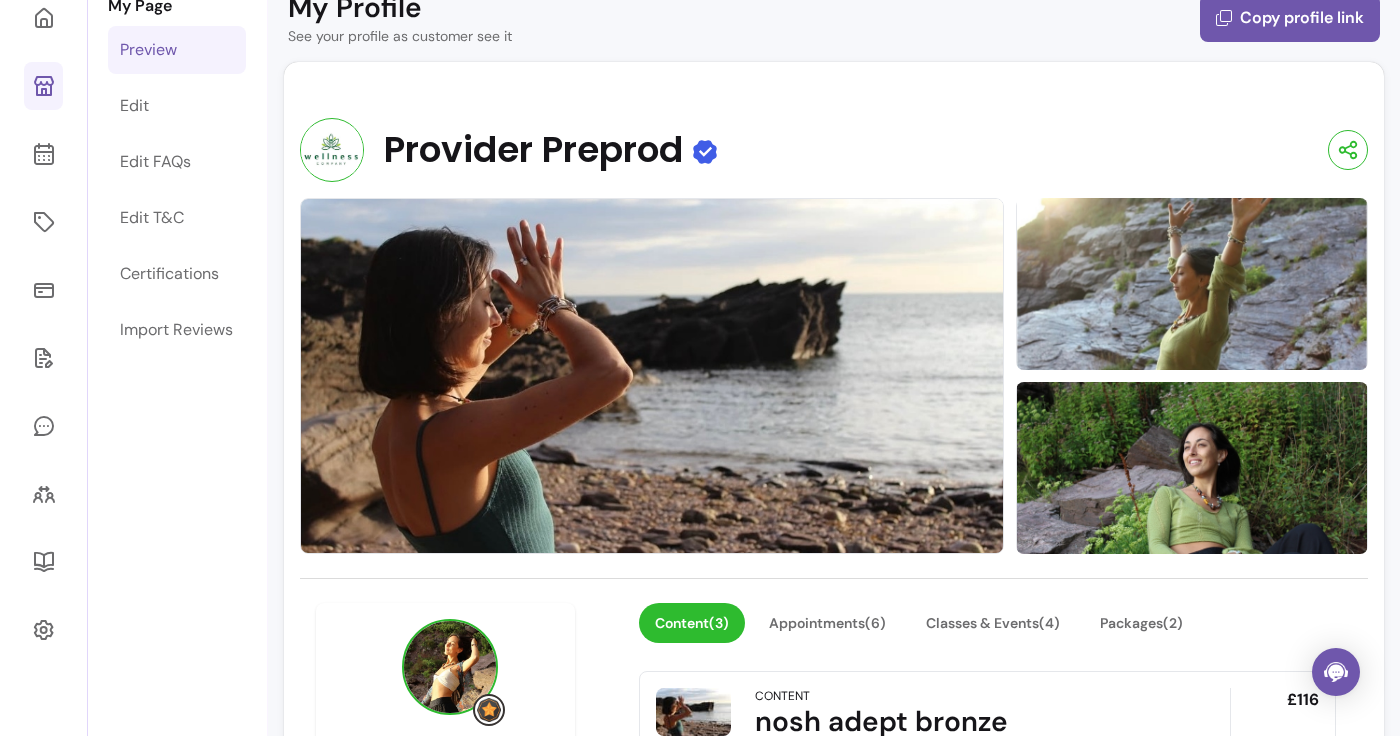 click on "My Profile See your profile as customer see it Copy profile link" at bounding box center (834, 18) 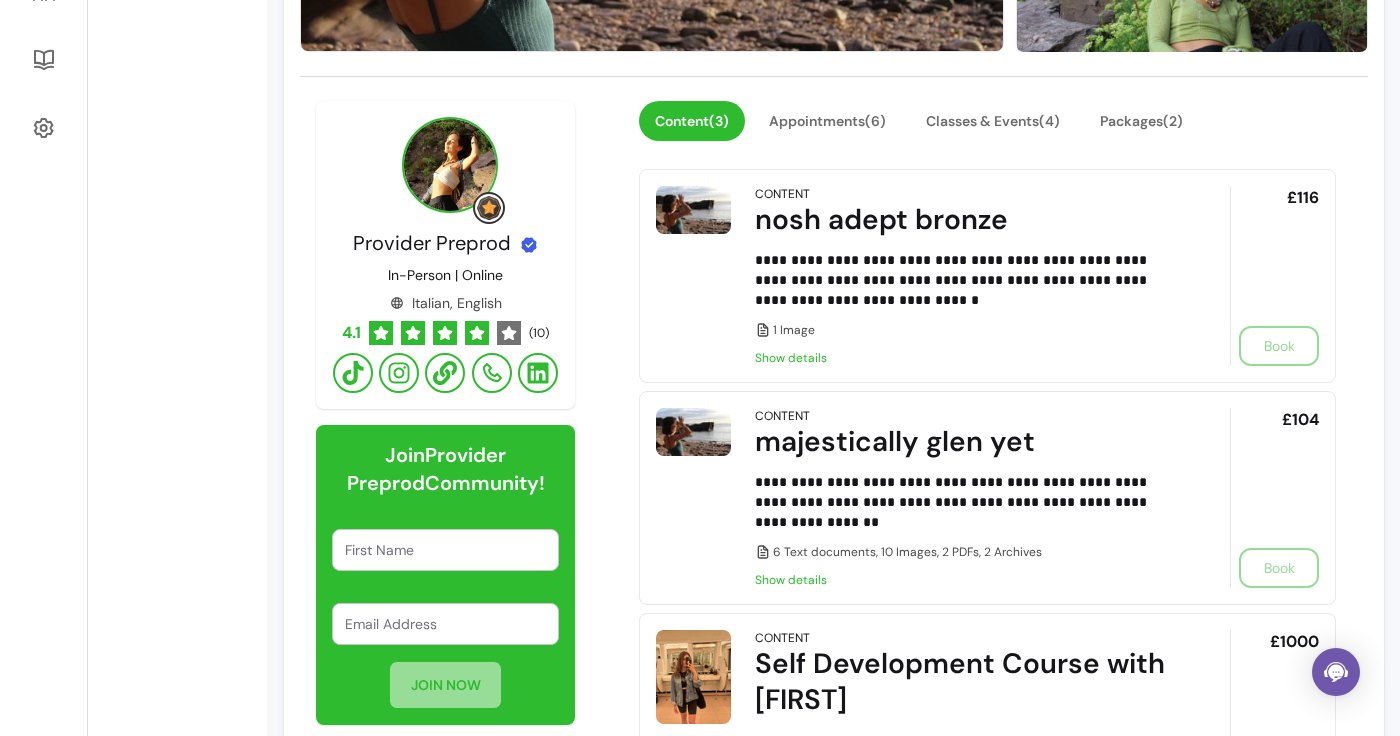 scroll, scrollTop: 643, scrollLeft: 0, axis: vertical 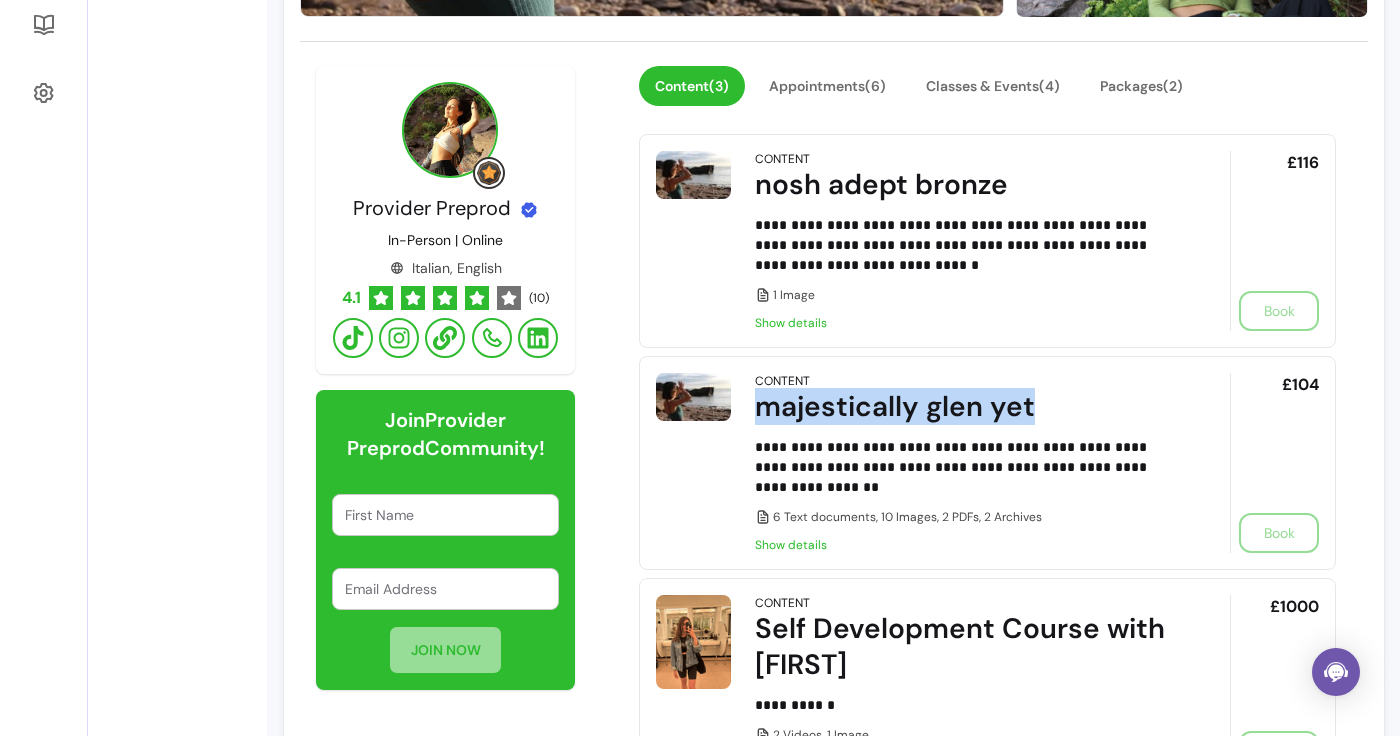 drag, startPoint x: 757, startPoint y: 413, endPoint x: 1081, endPoint y: 426, distance: 324.2607 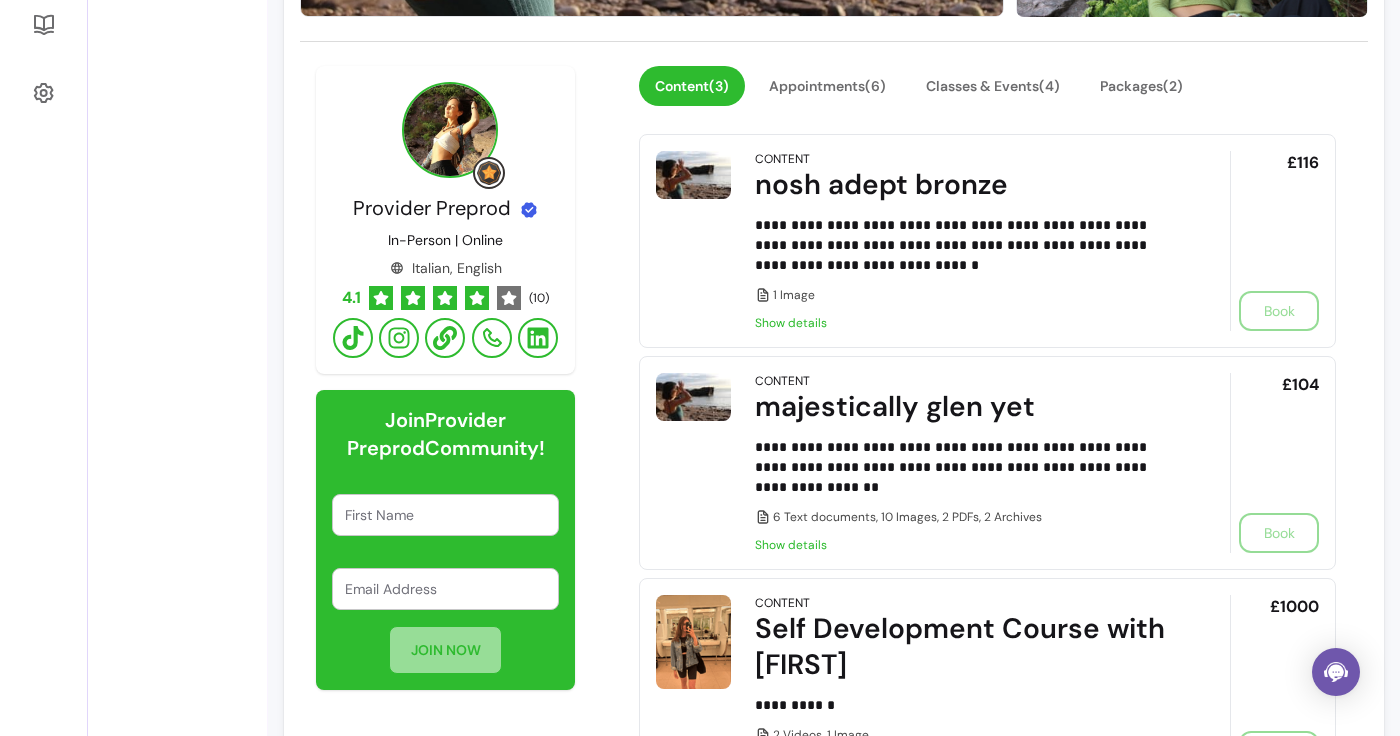 click on "**********" at bounding box center [987, 427] 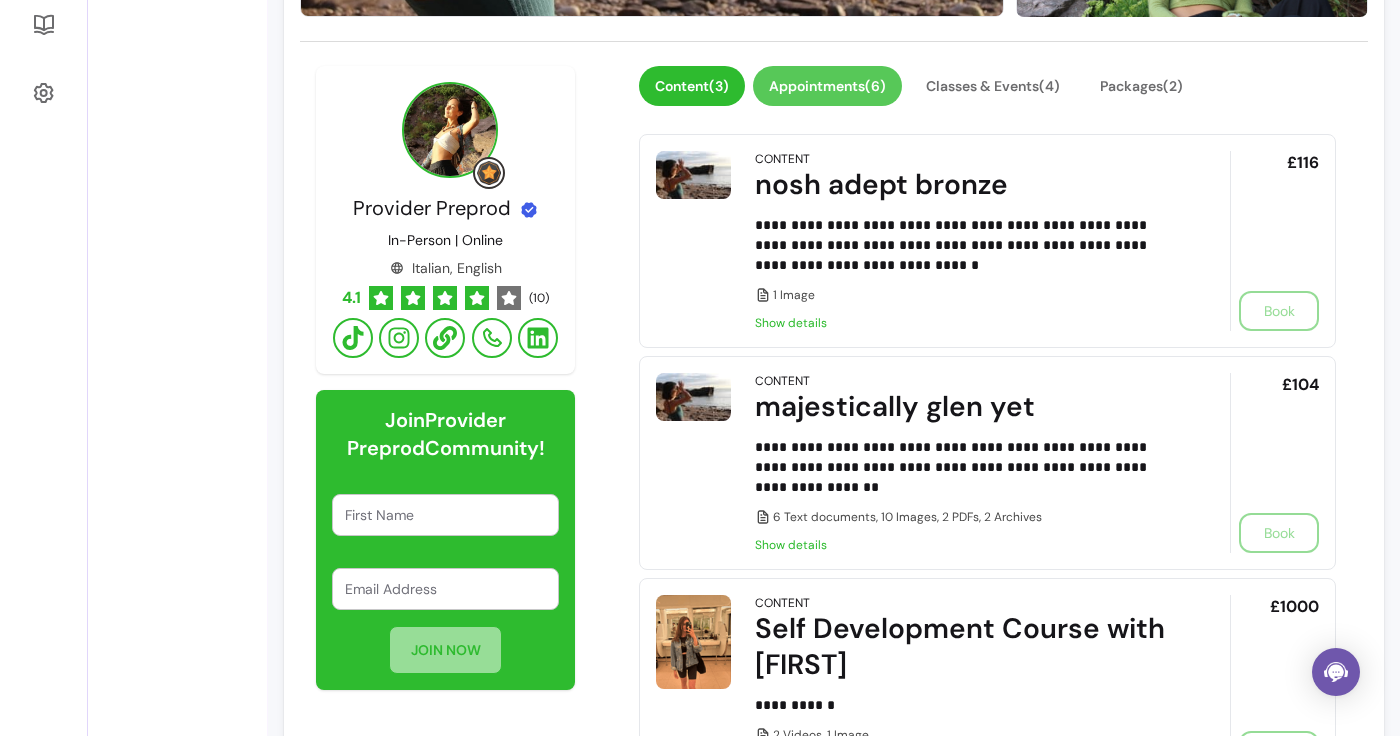 click on "Appointments  ( 6 )" at bounding box center [827, 86] 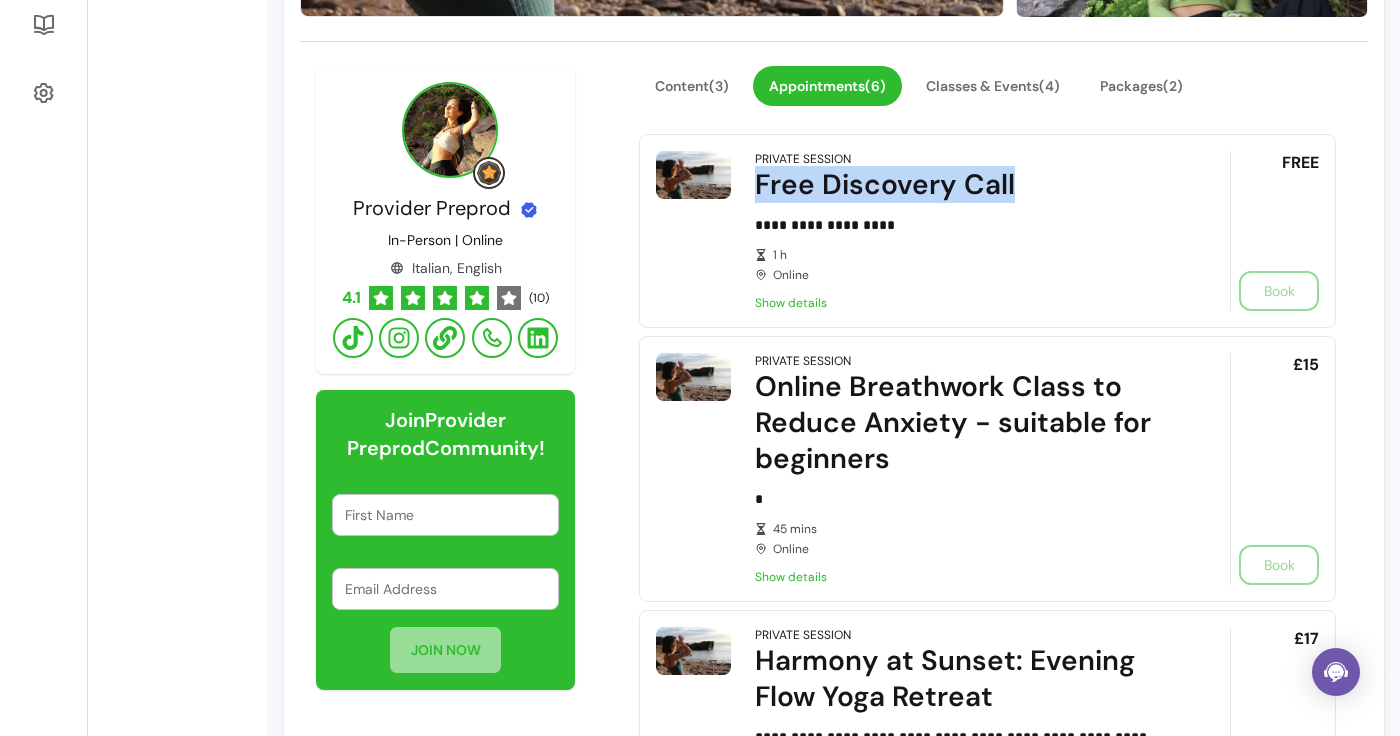 drag, startPoint x: 1065, startPoint y: 193, endPoint x: 754, endPoint y: 193, distance: 311 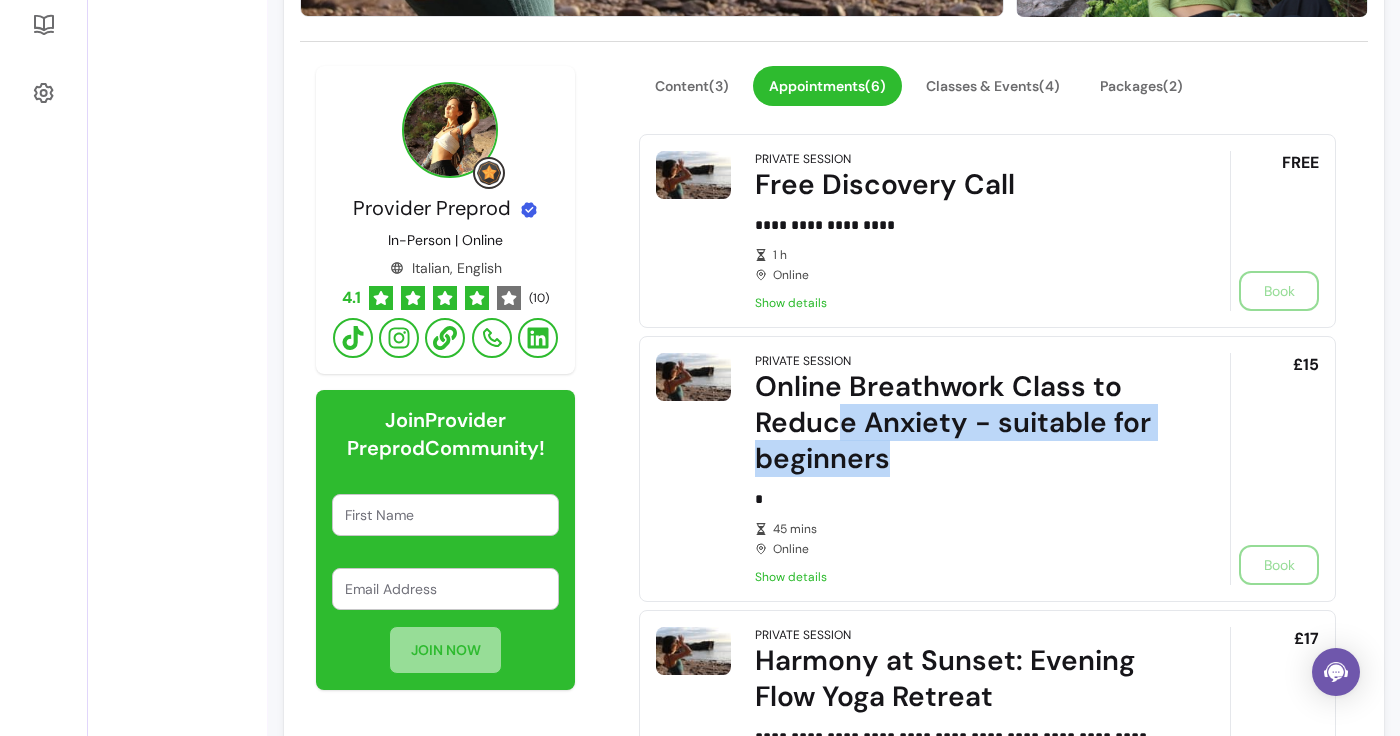drag, startPoint x: 835, startPoint y: 405, endPoint x: 885, endPoint y: 469, distance: 81.21576 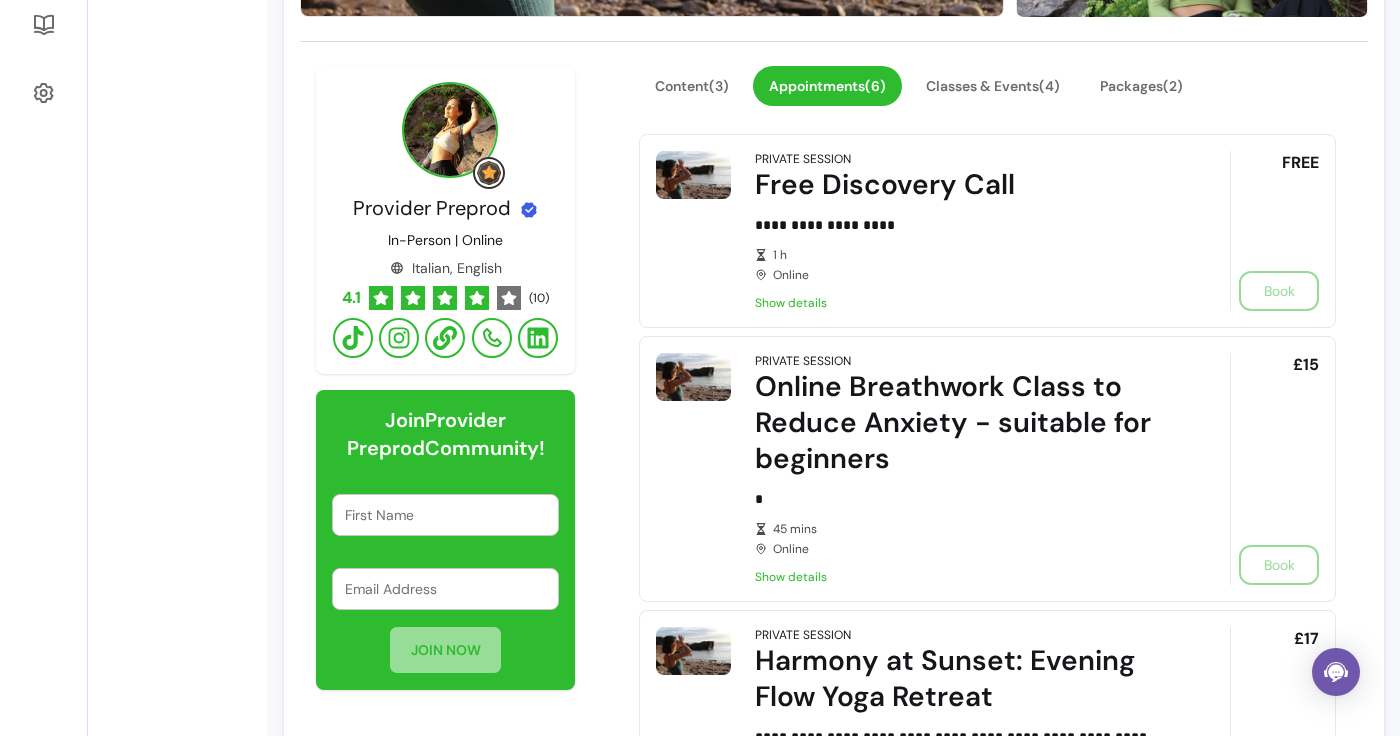 click on "Online Breathwork Class to Reduce Anxiety - suitable for beginners" at bounding box center (964, 423) 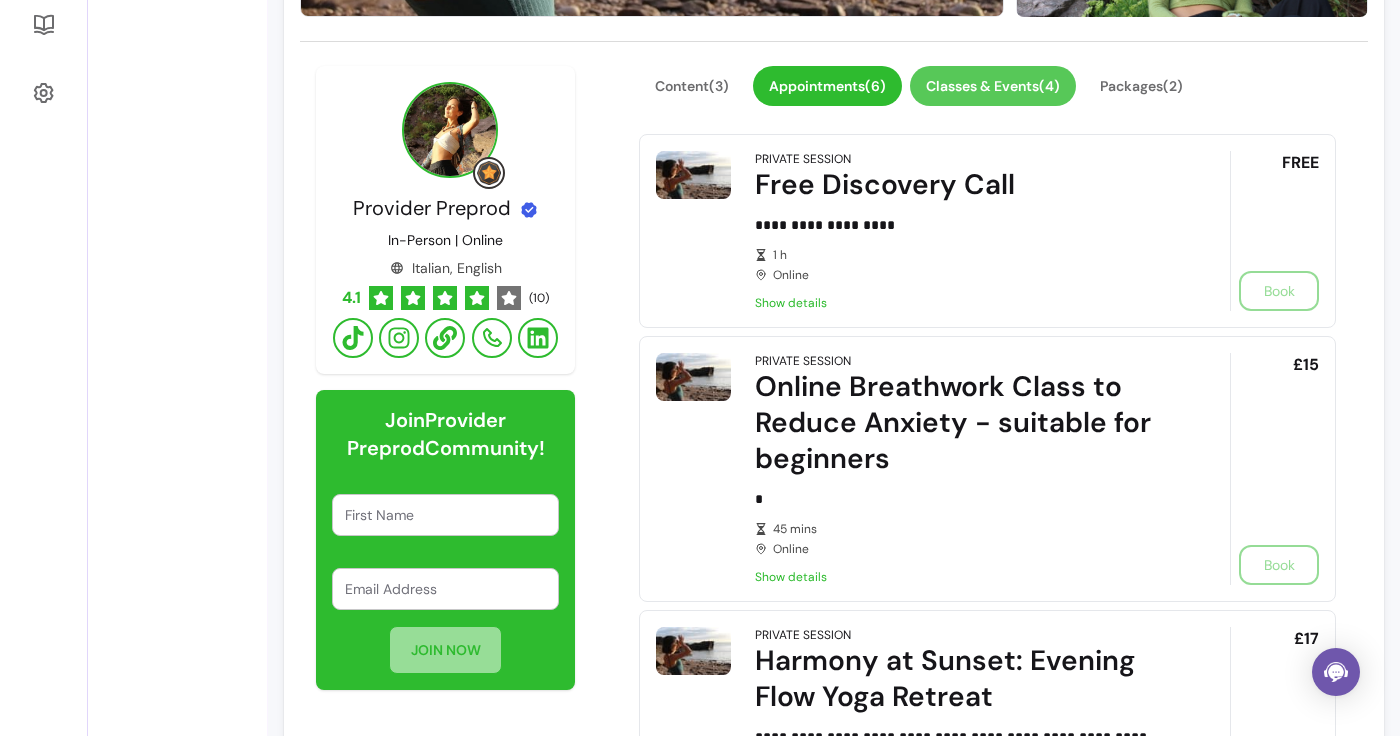 click on "Classes & Events  ( 4 )" at bounding box center [993, 86] 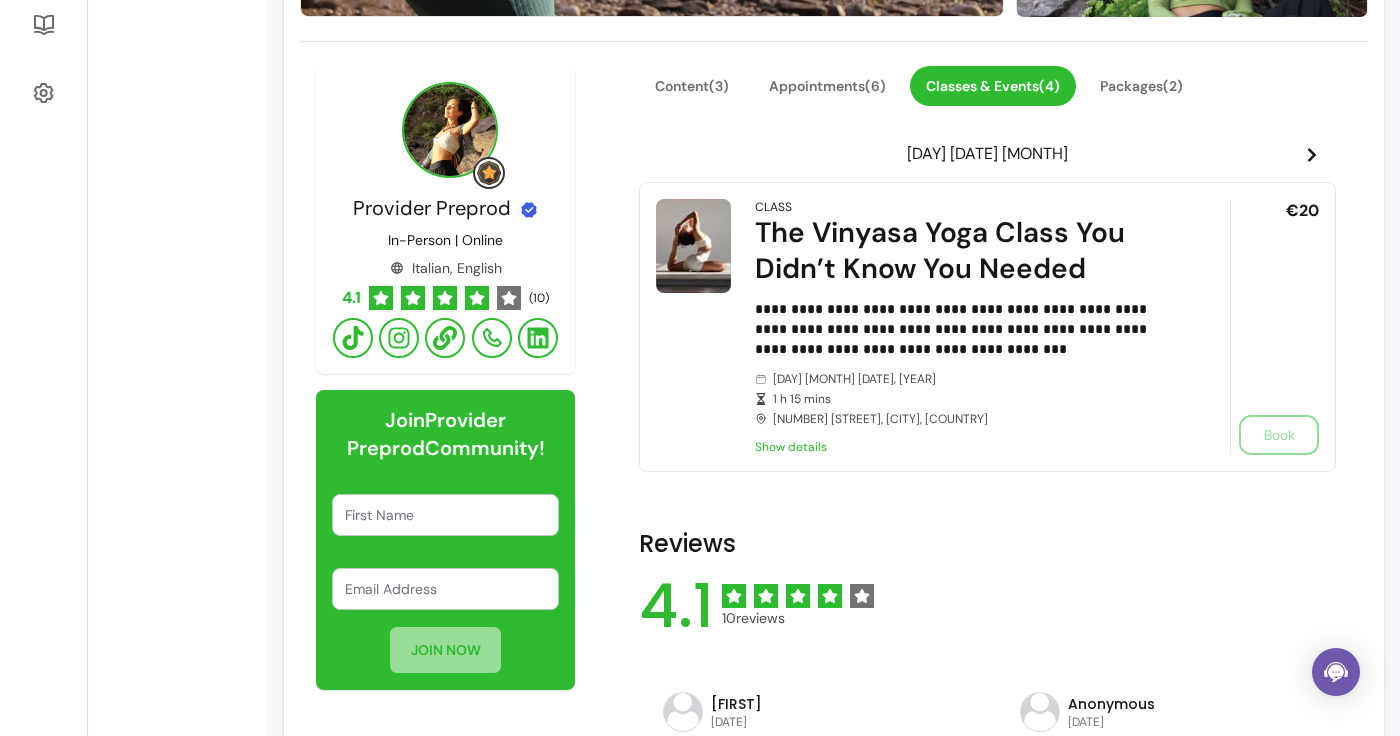 click 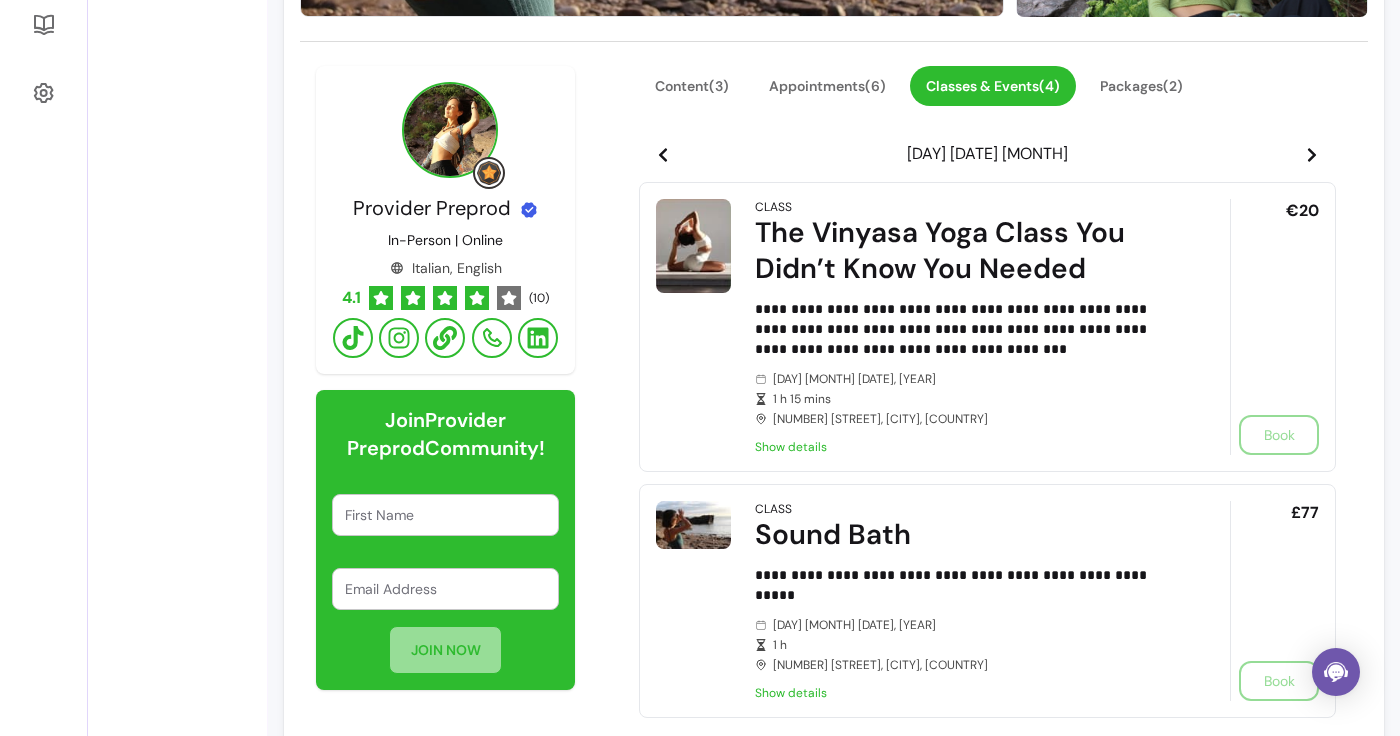 click 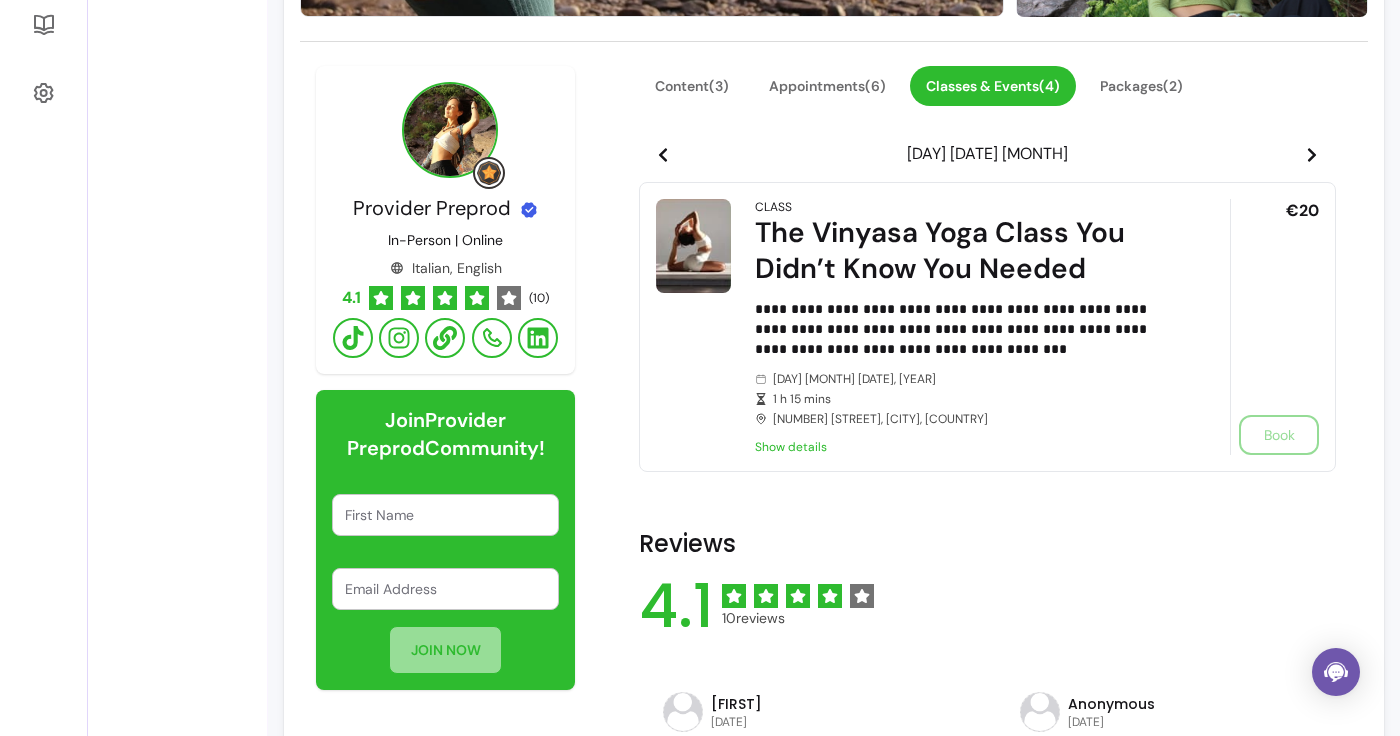 click 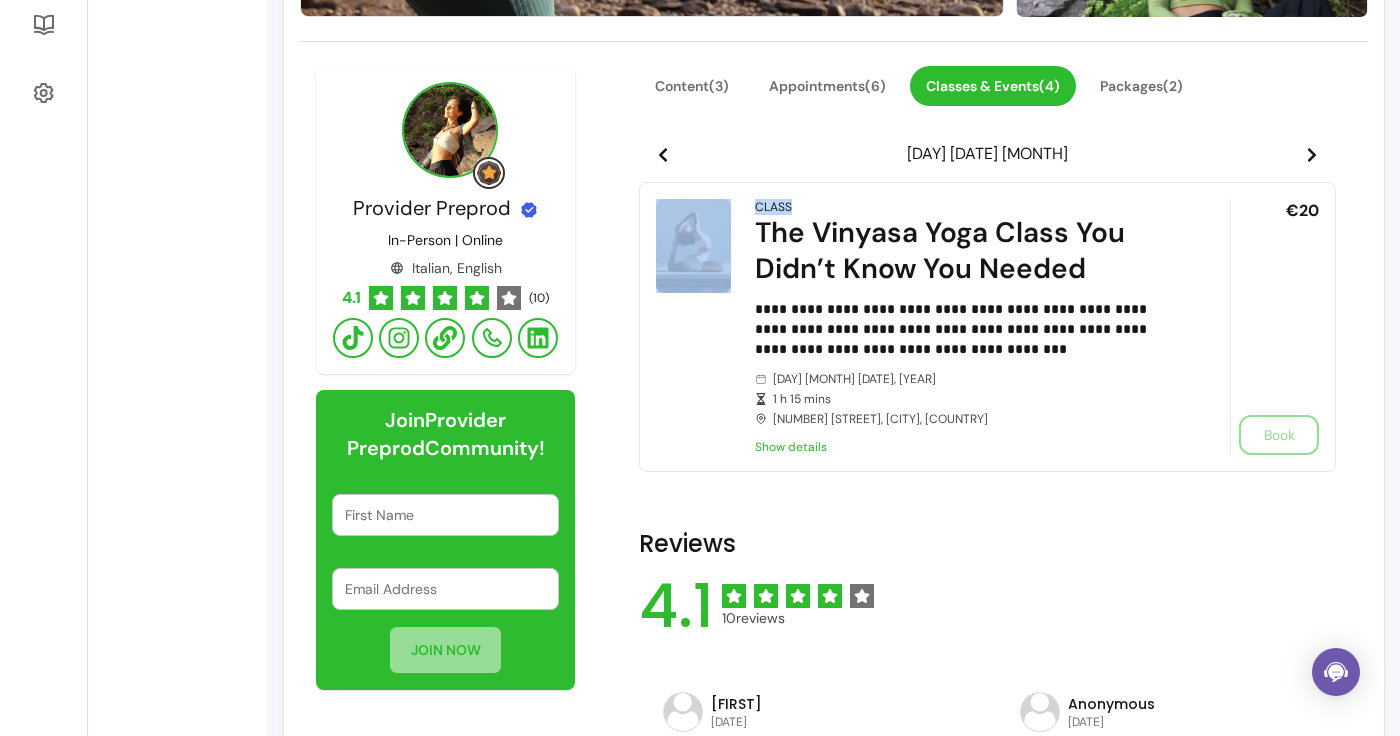 click on "**********" at bounding box center [987, 273] 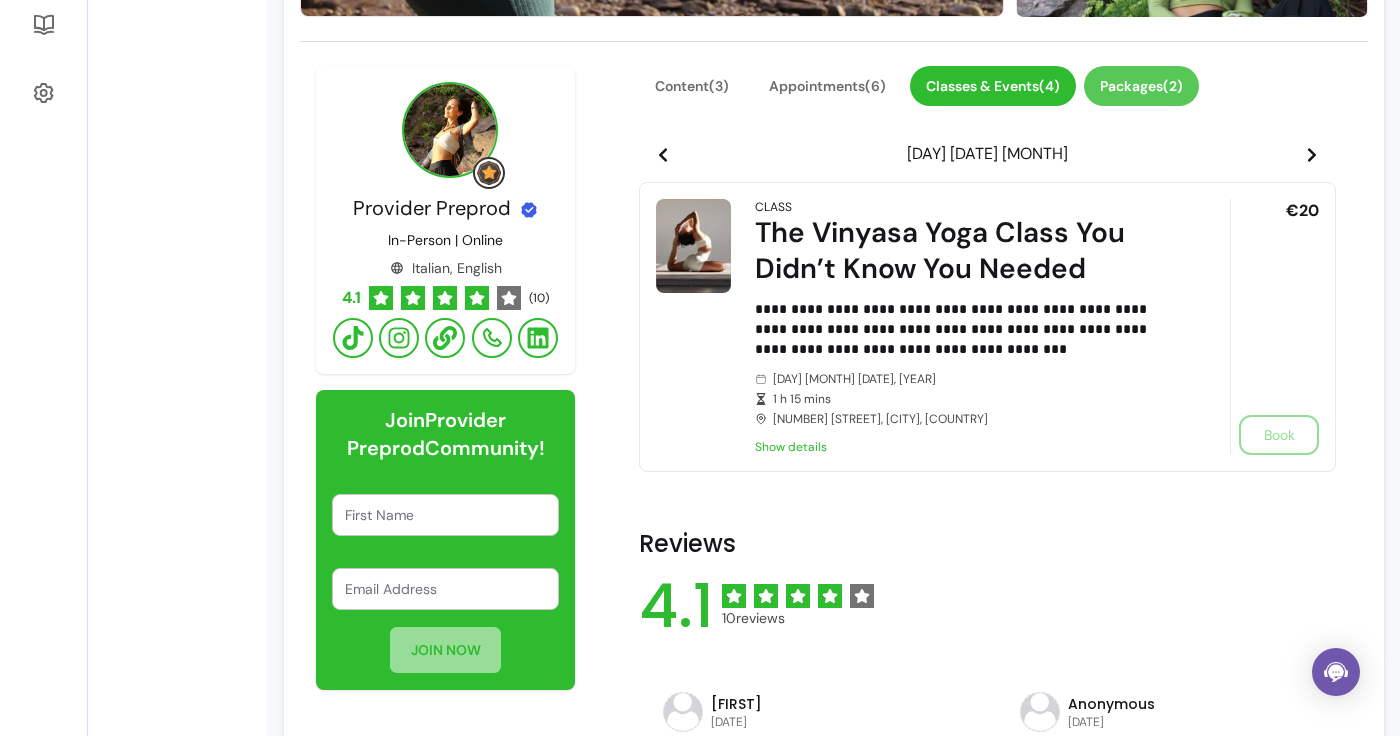 click on "Packages  ( 2 )" at bounding box center [1141, 86] 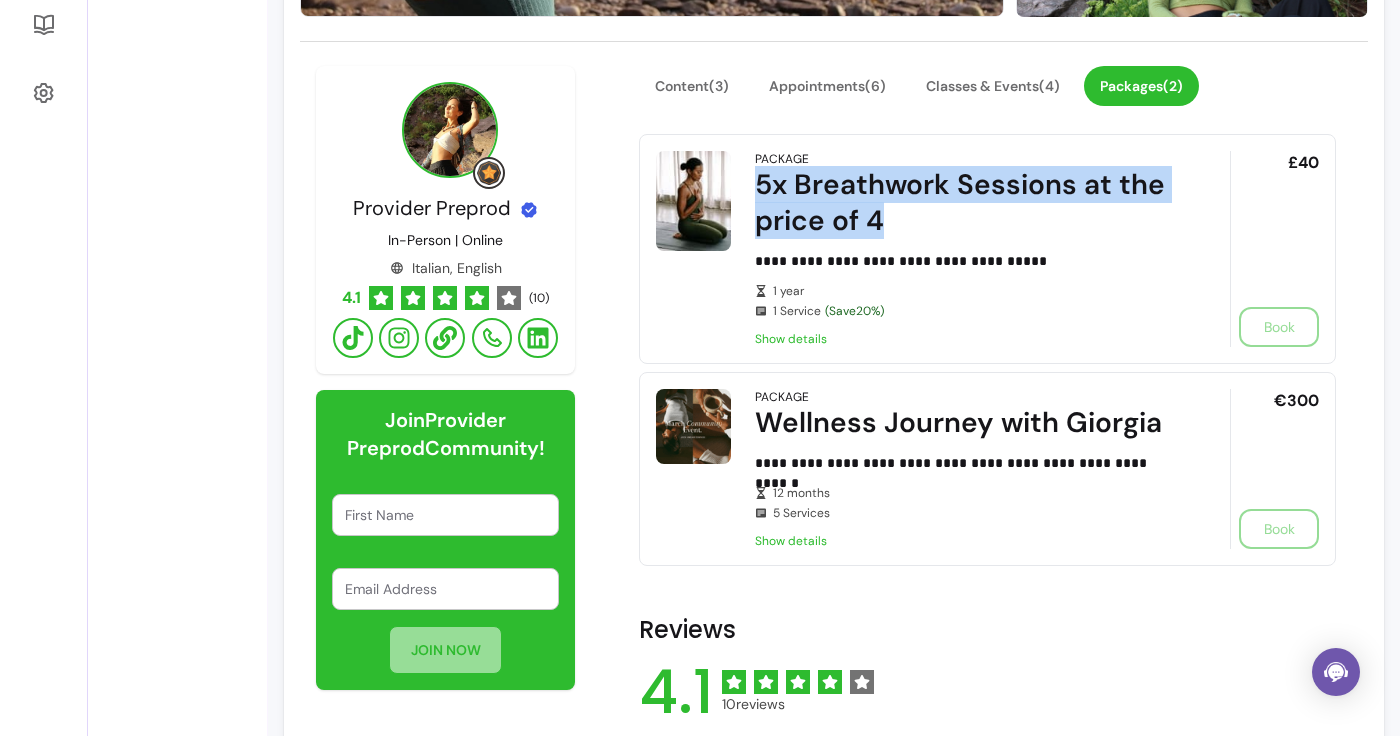 drag, startPoint x: 903, startPoint y: 222, endPoint x: 752, endPoint y: 184, distance: 155.70805 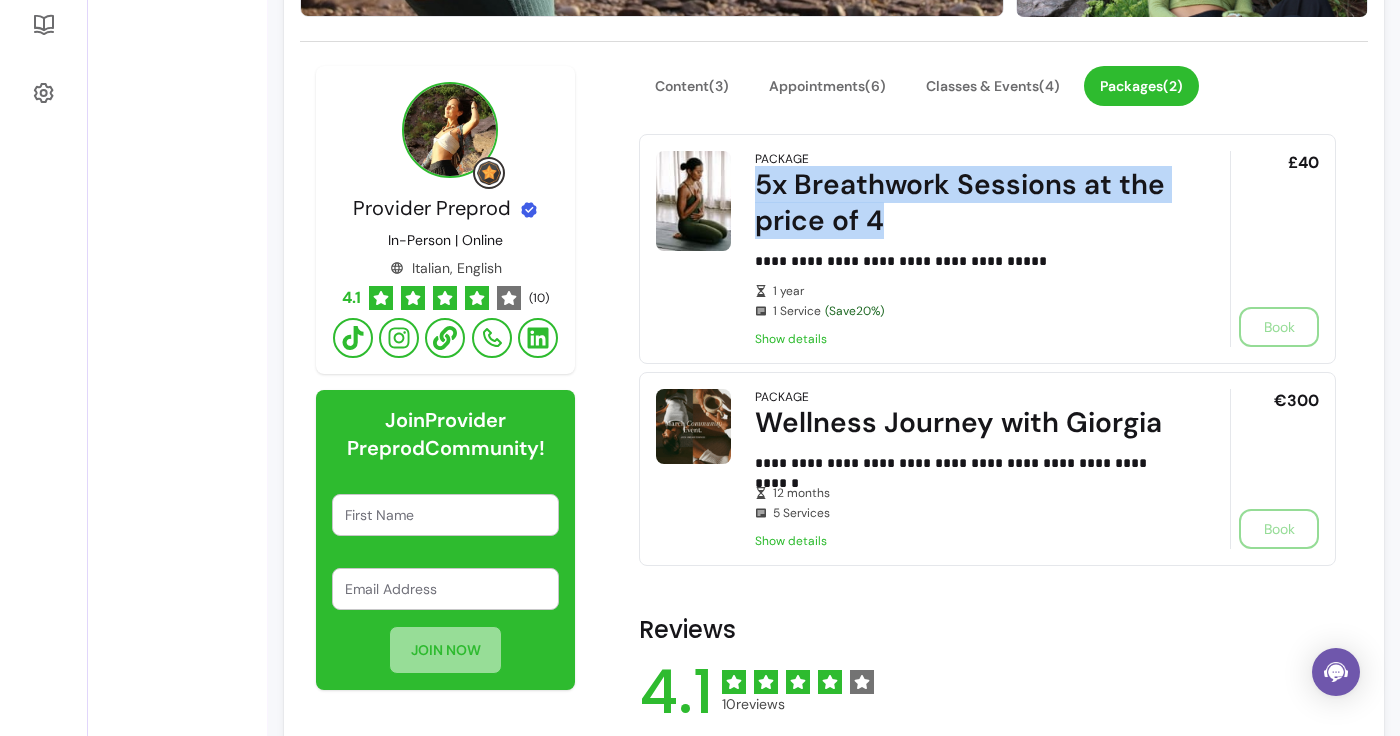 click on "**********" at bounding box center (987, 249) 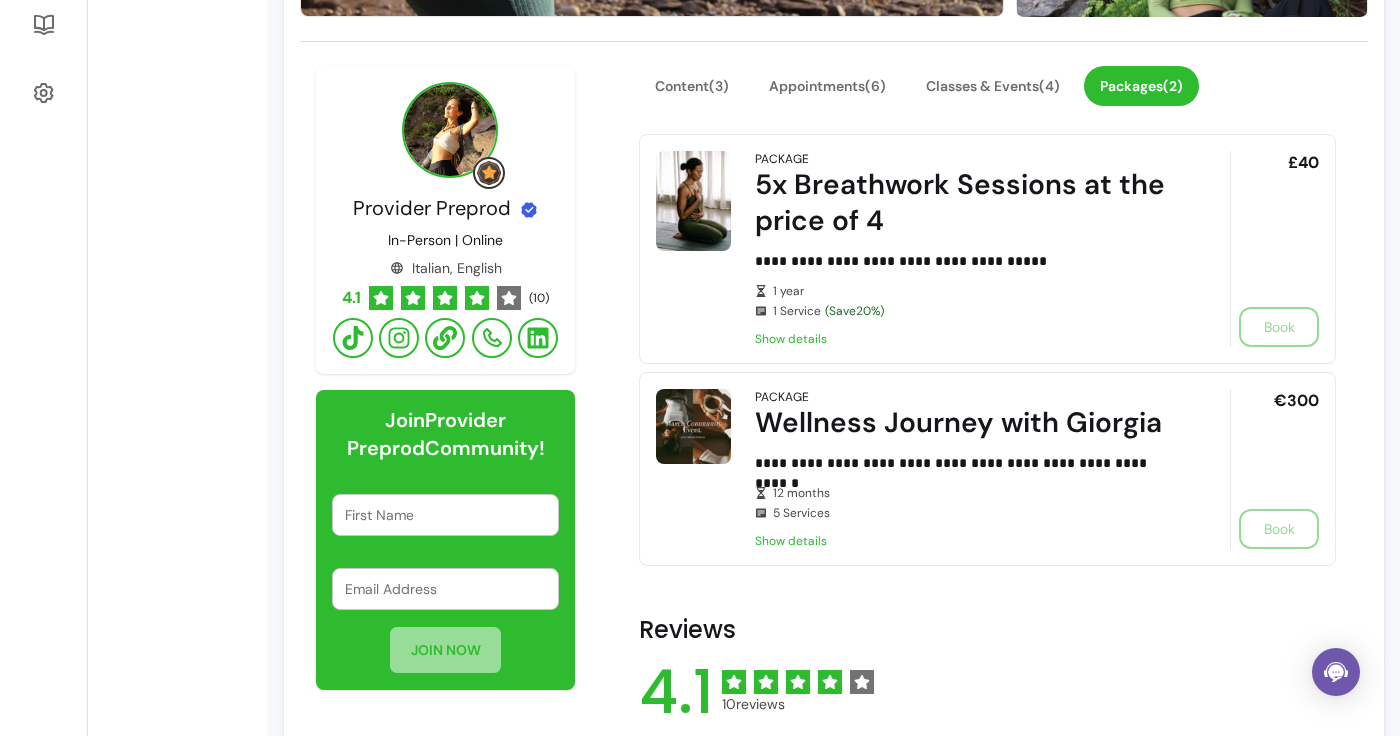 click on "**********" at bounding box center (987, 316) 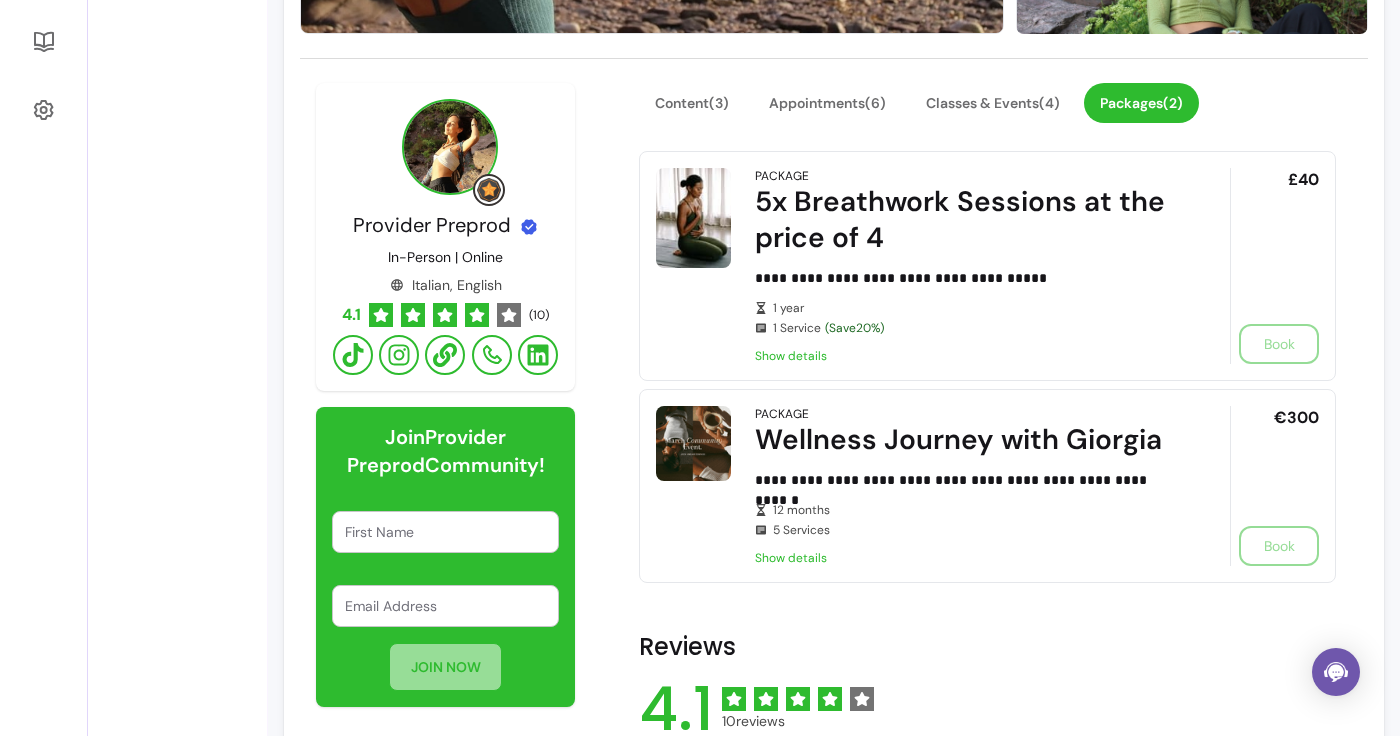 scroll, scrollTop: 627, scrollLeft: 0, axis: vertical 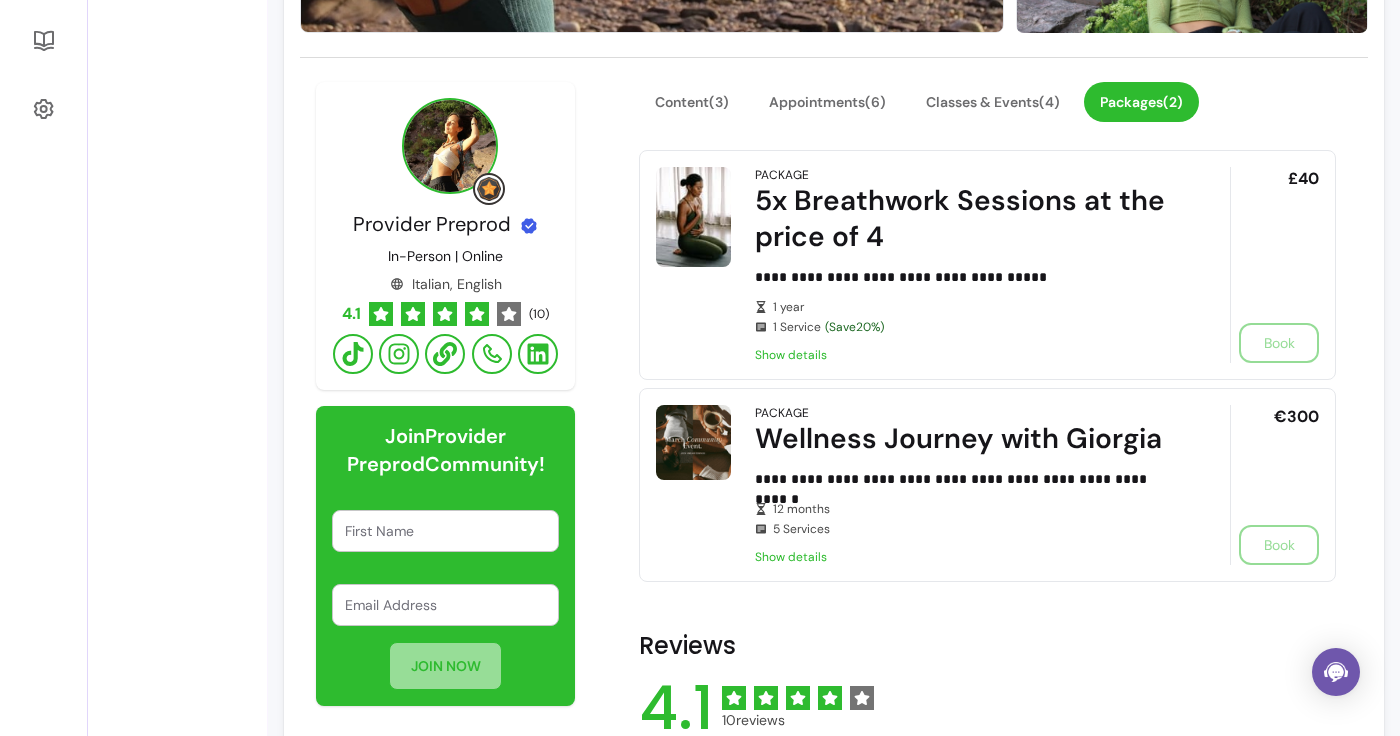 drag, startPoint x: 343, startPoint y: 435, endPoint x: 521, endPoint y: 475, distance: 182.43903 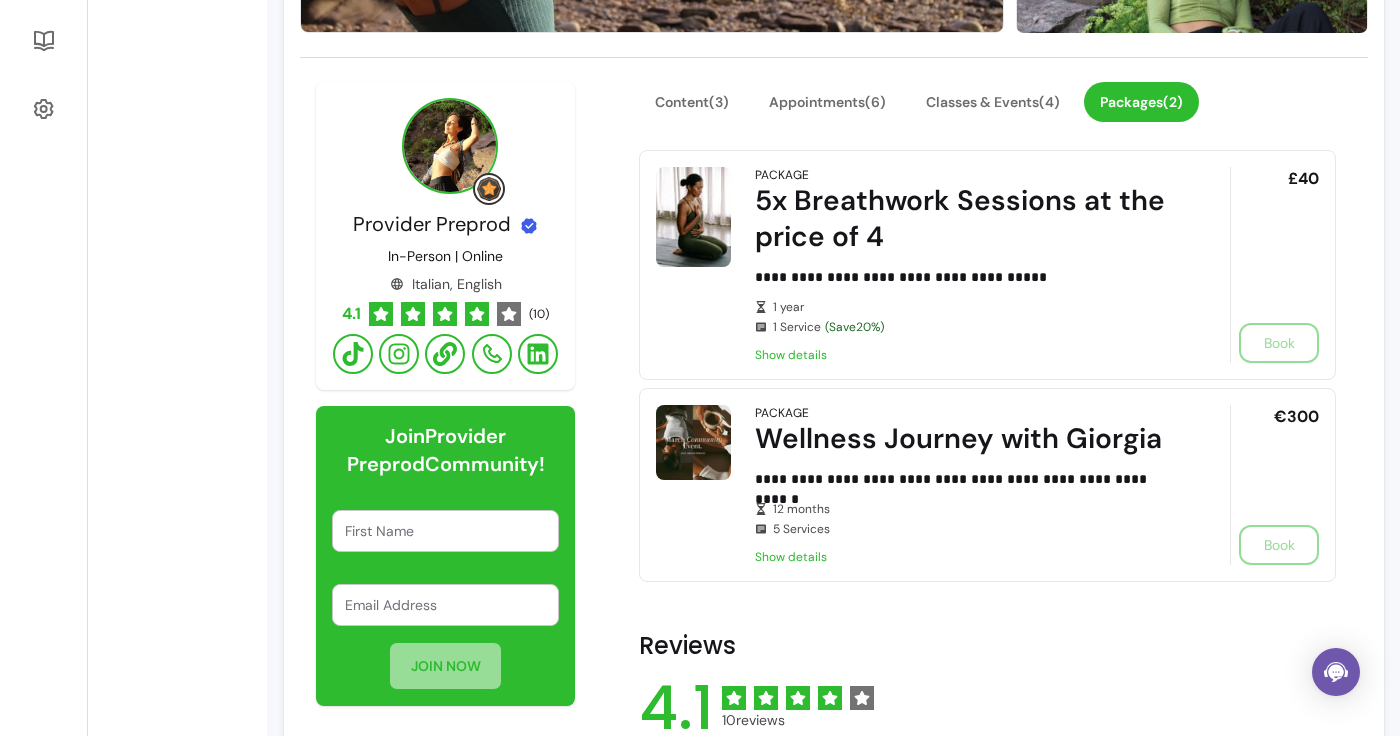 click on "Join  Provider Preprod  Community!" at bounding box center (445, 450) 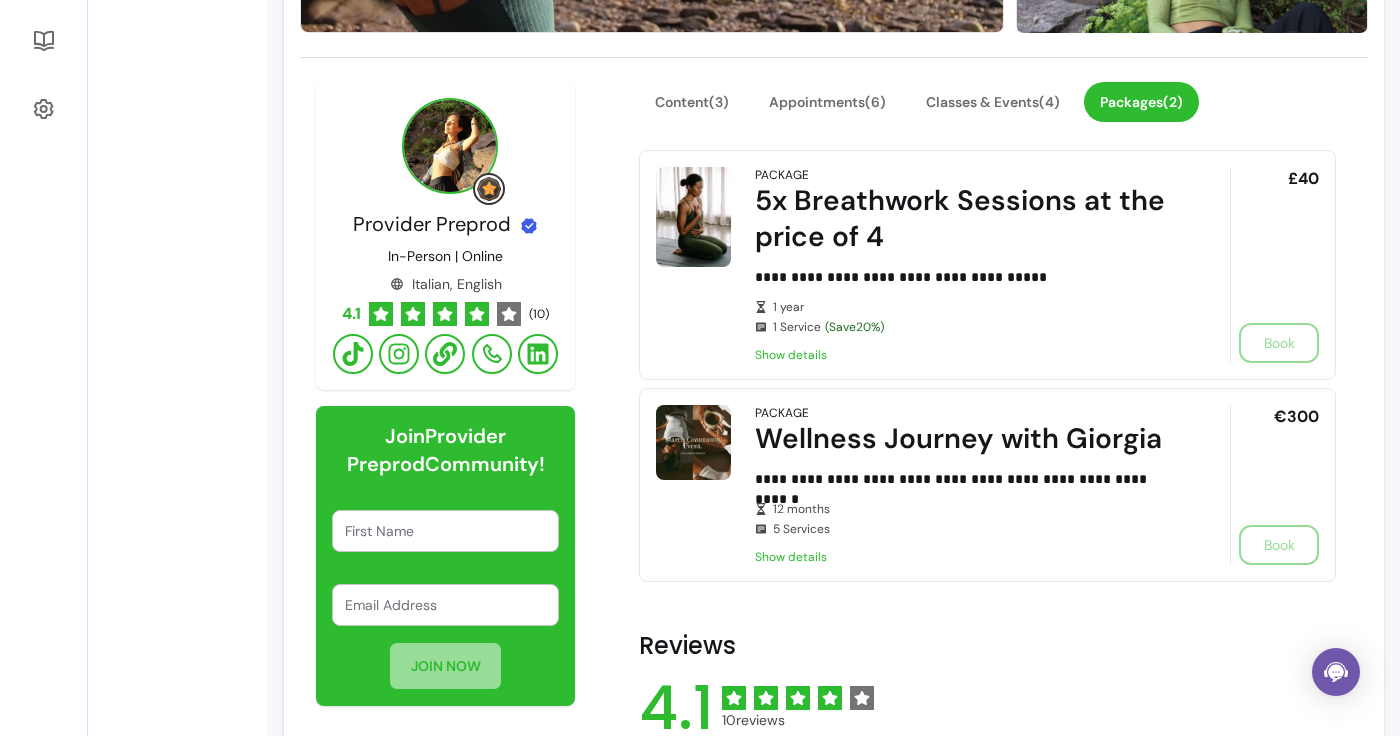 drag, startPoint x: 344, startPoint y: 432, endPoint x: 513, endPoint y: 463, distance: 171.81967 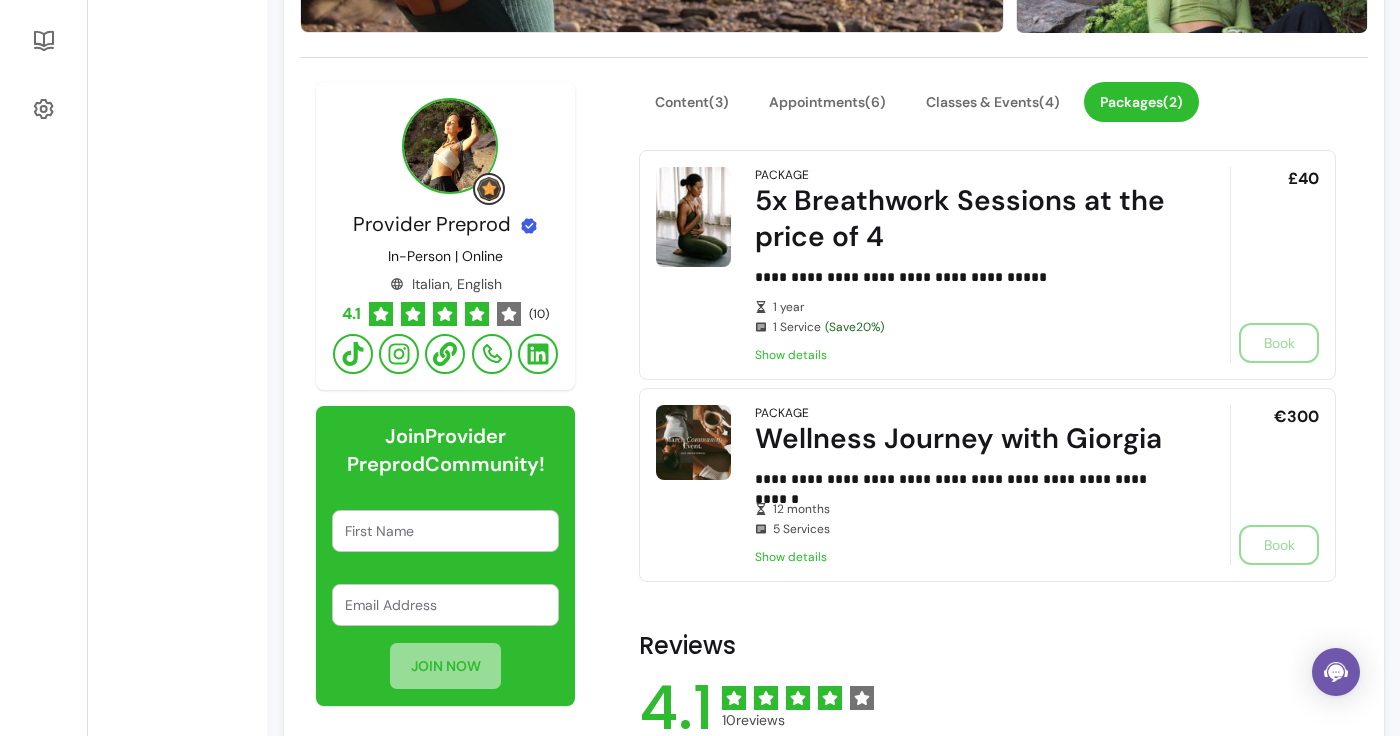 click on "Join  Provider Preprod  Community!" at bounding box center [445, 450] 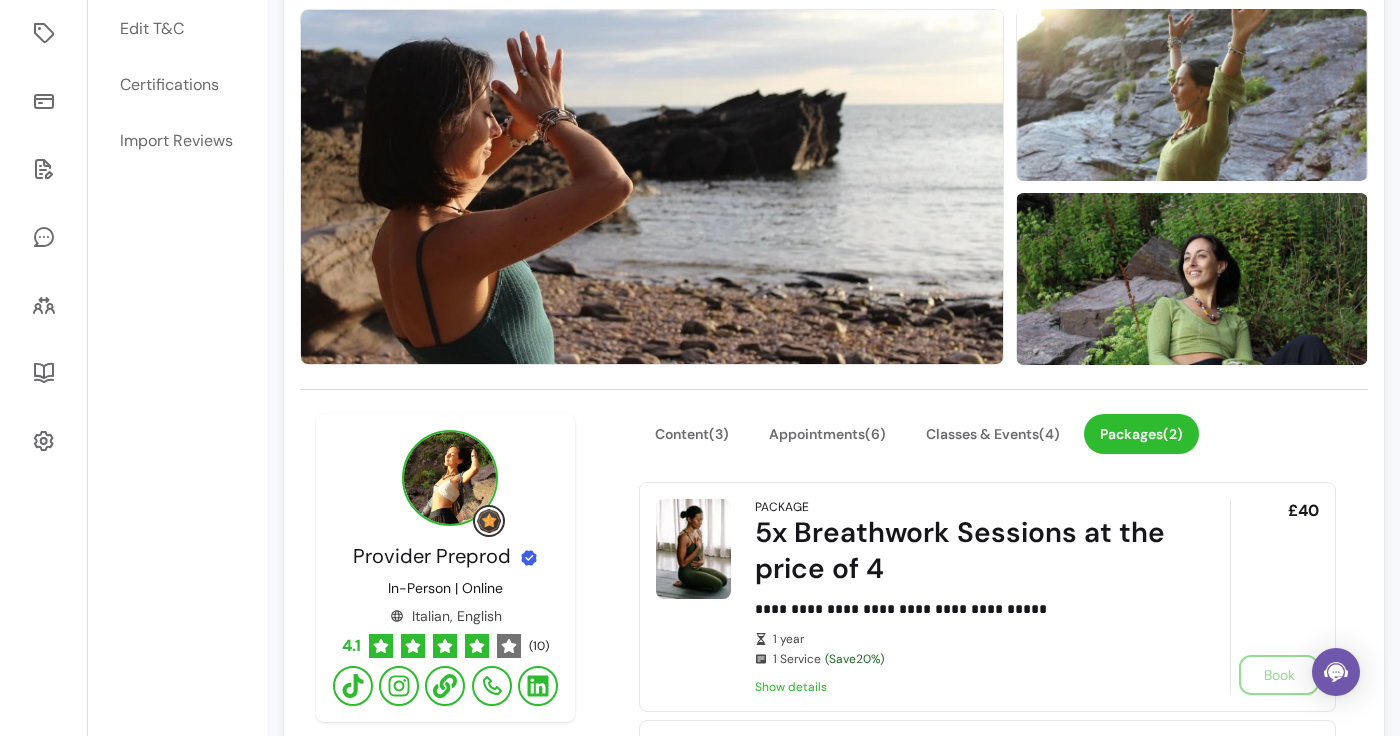 scroll, scrollTop: 218, scrollLeft: 0, axis: vertical 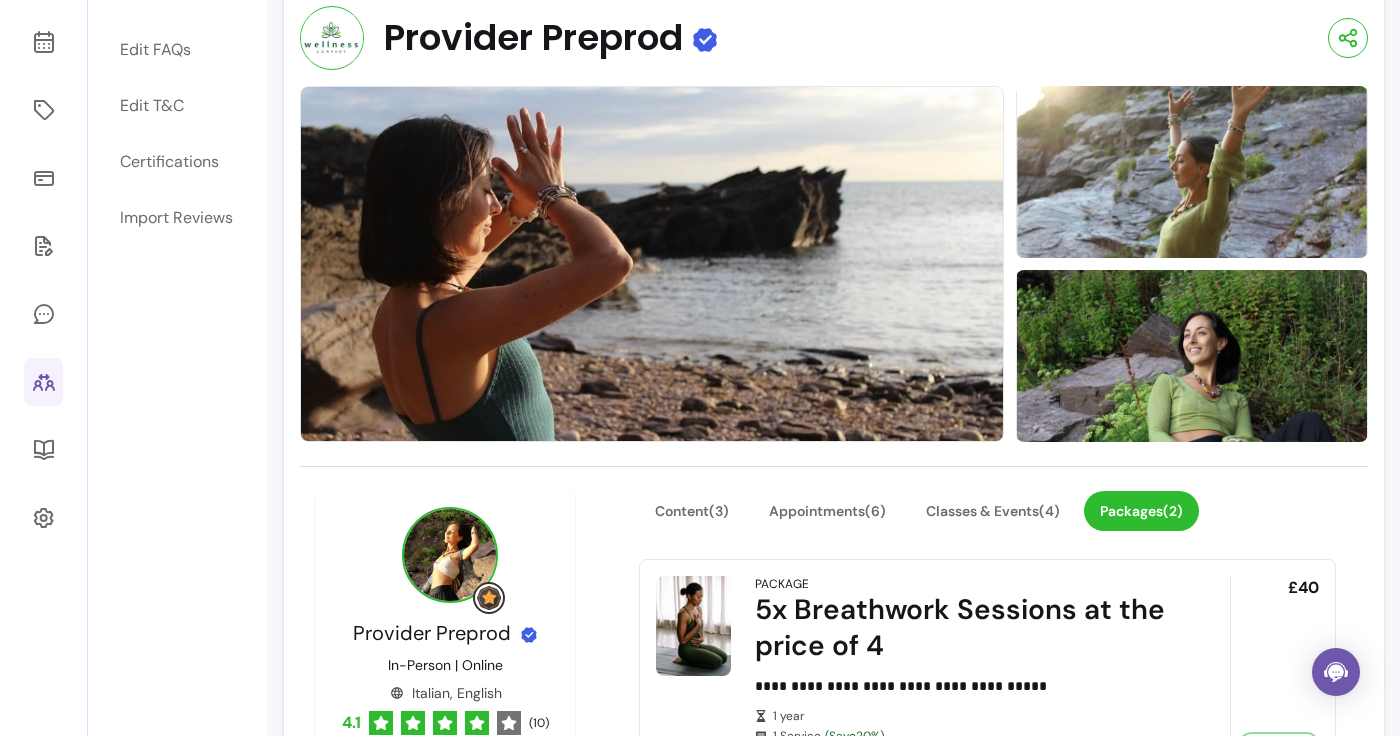 click 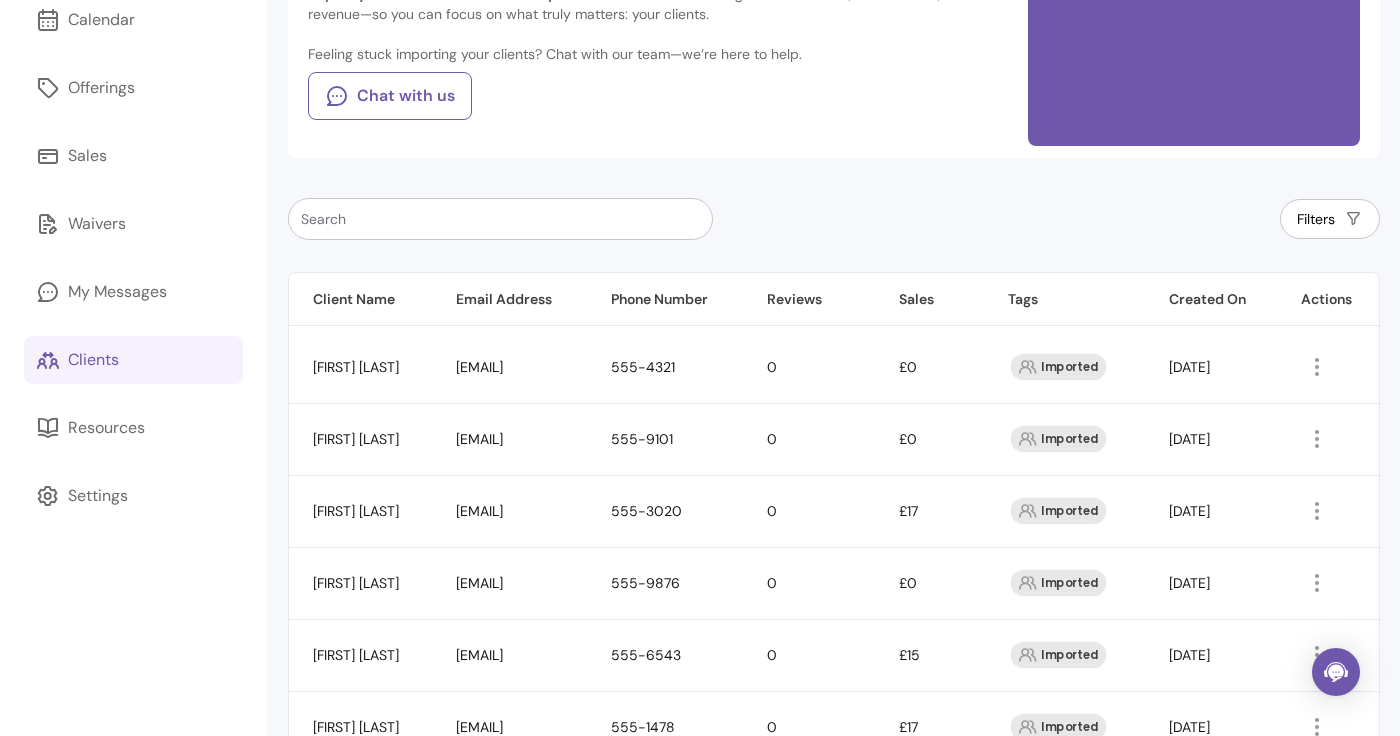 scroll, scrollTop: 2, scrollLeft: 0, axis: vertical 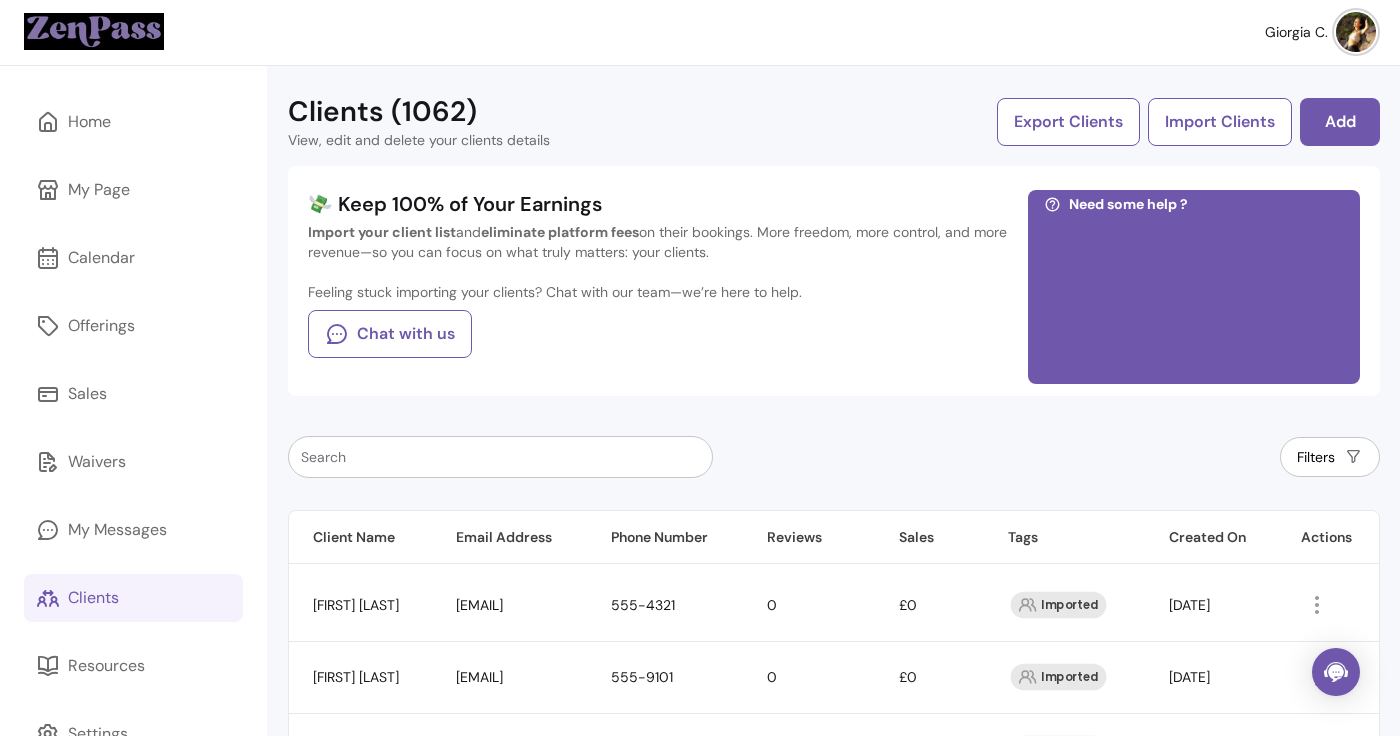 click on "💸 Keep 100% of Your Earnings Import your client list  and  eliminate platform fees  on their bookings. More freedom, more control, and more revenue—so you can focus on what truly matters: your clients. Feeling stuck importing your clients? Chat with our team—we’re here to help. Chat with us" at bounding box center [658, 287] 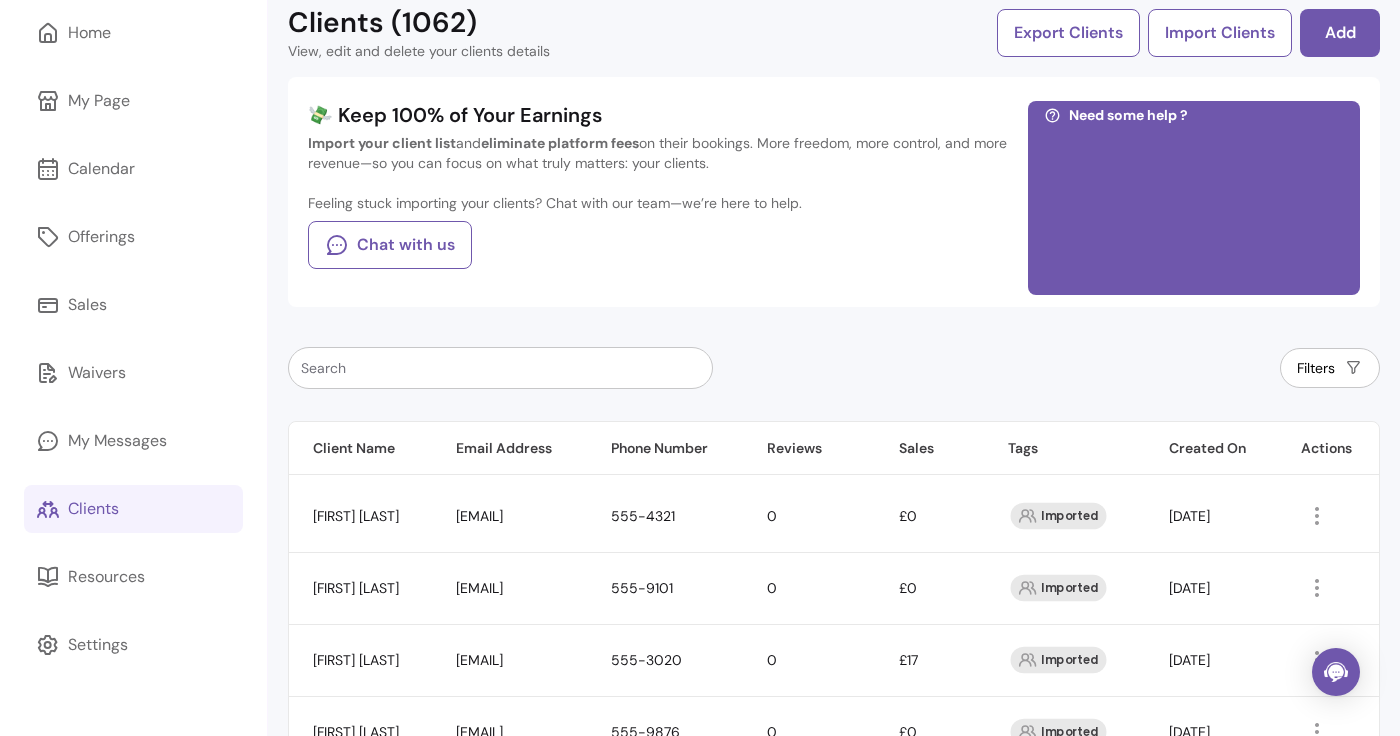 scroll, scrollTop: 119, scrollLeft: 0, axis: vertical 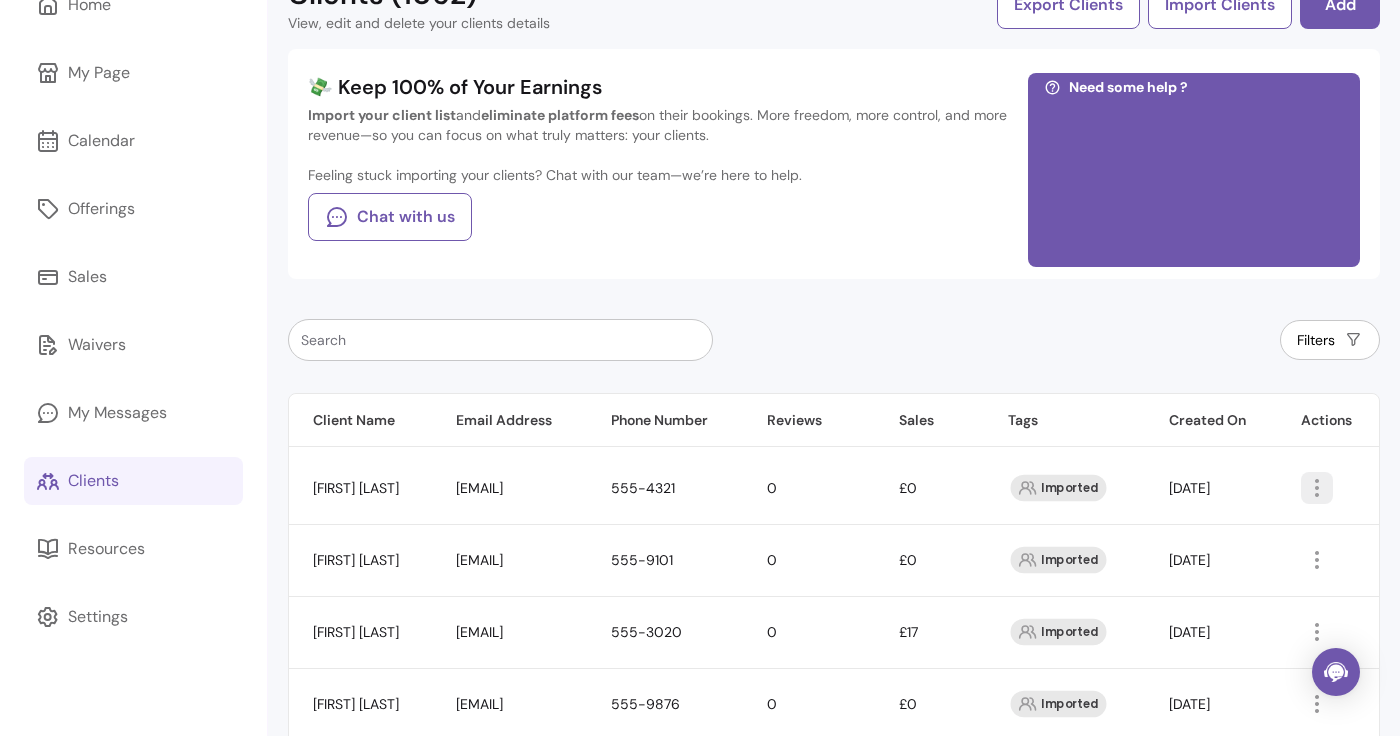 click 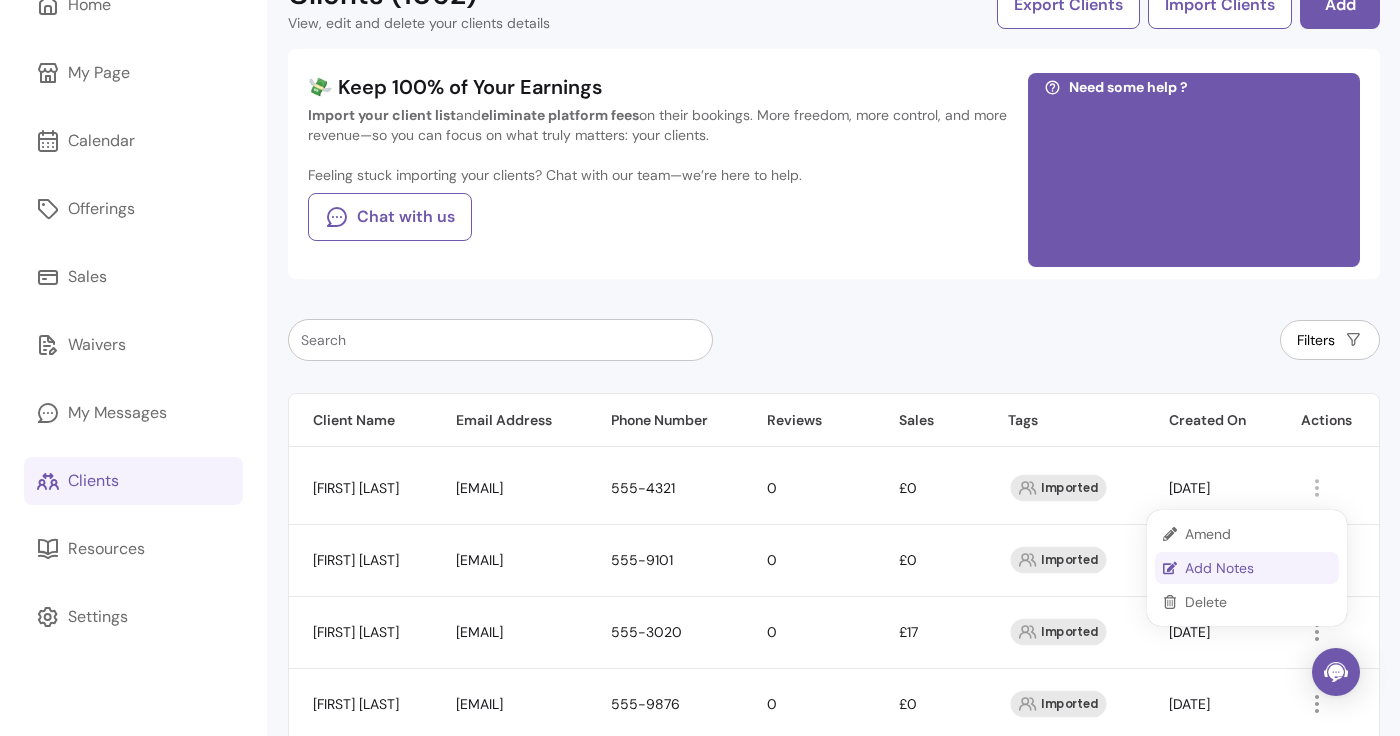 click on "Add Notes" at bounding box center [1258, 568] 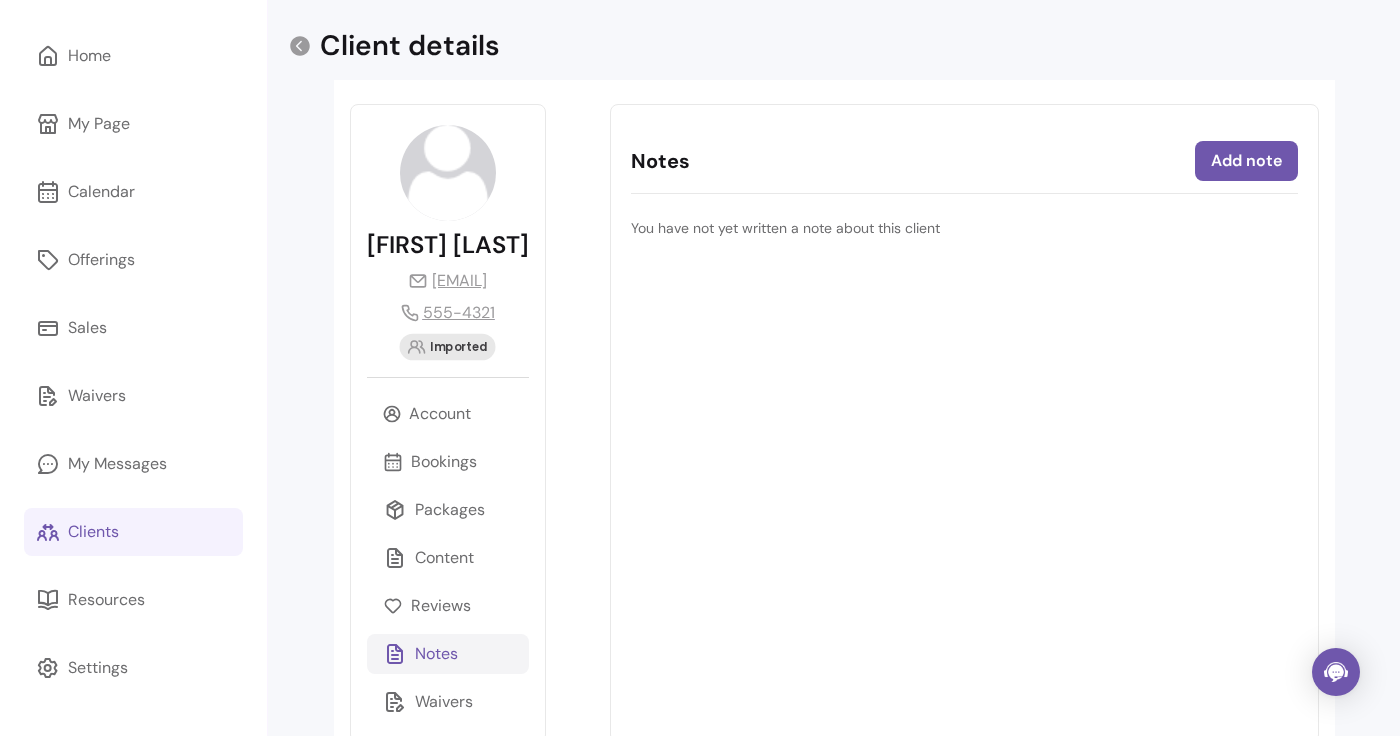 scroll, scrollTop: 119, scrollLeft: 0, axis: vertical 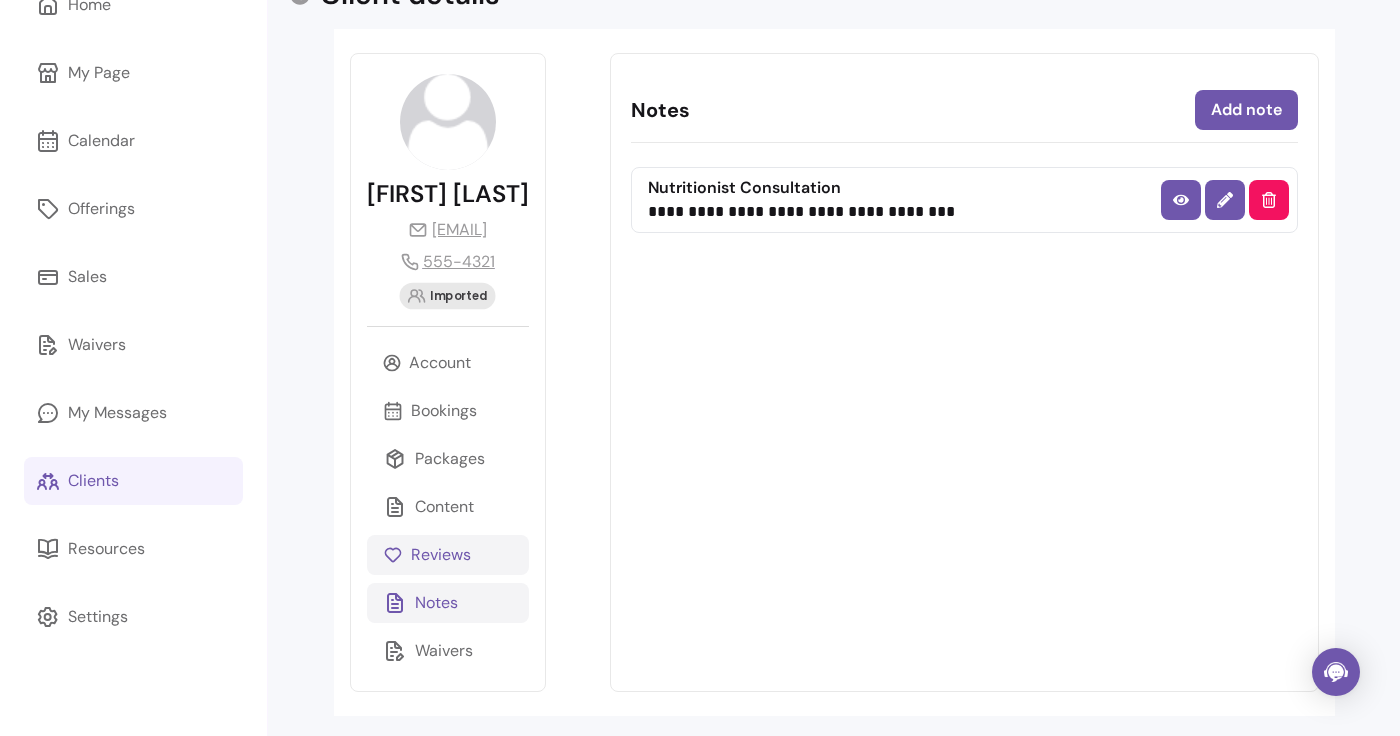 click on "Reviews" at bounding box center [441, 555] 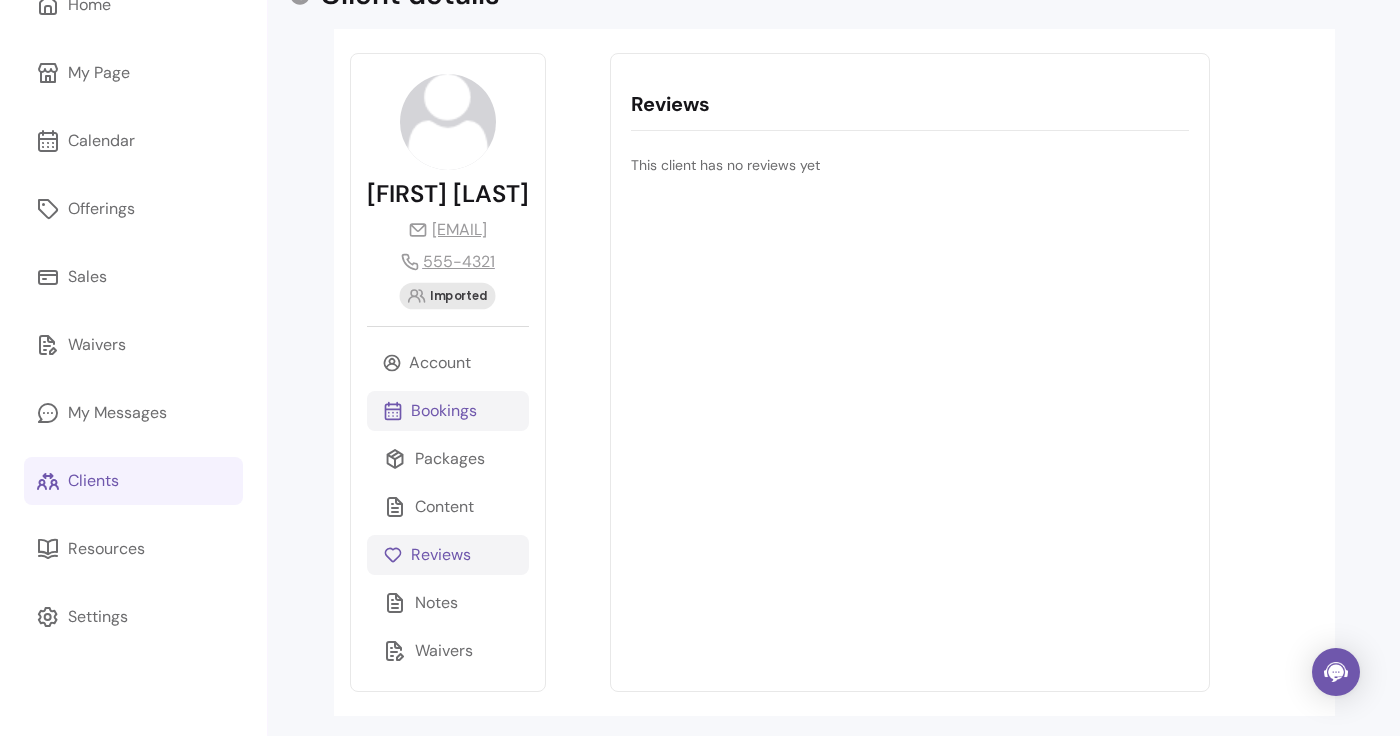 click on "Bookings" at bounding box center (448, 411) 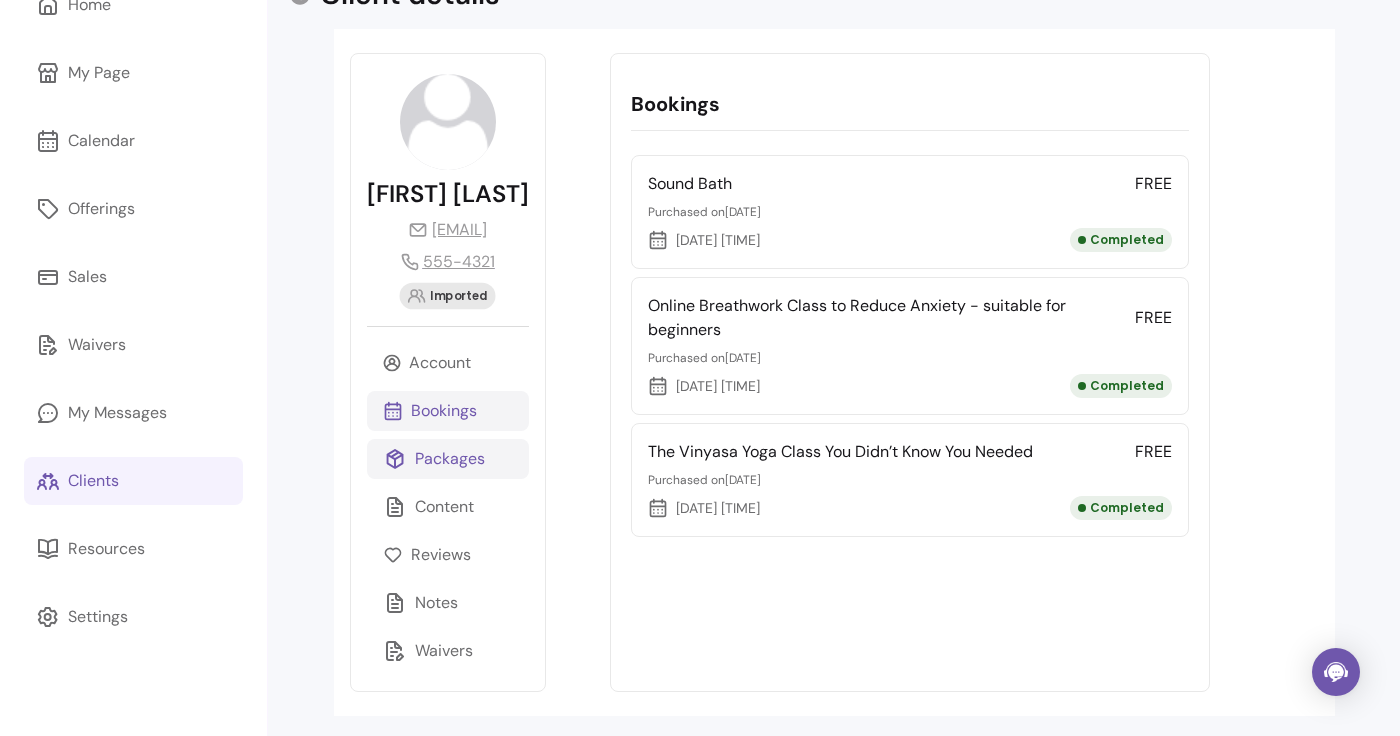 click on "Packages" at bounding box center [448, 459] 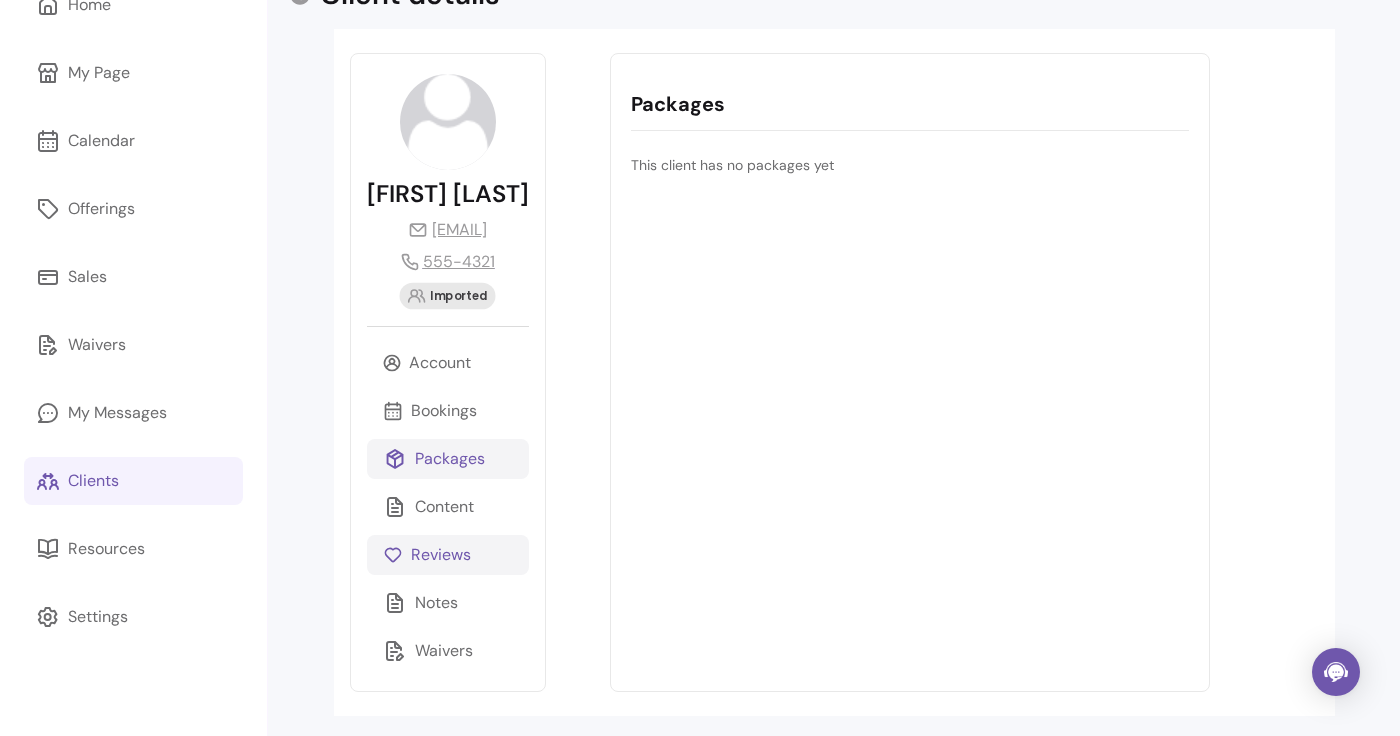 click on "Reviews" at bounding box center (448, 555) 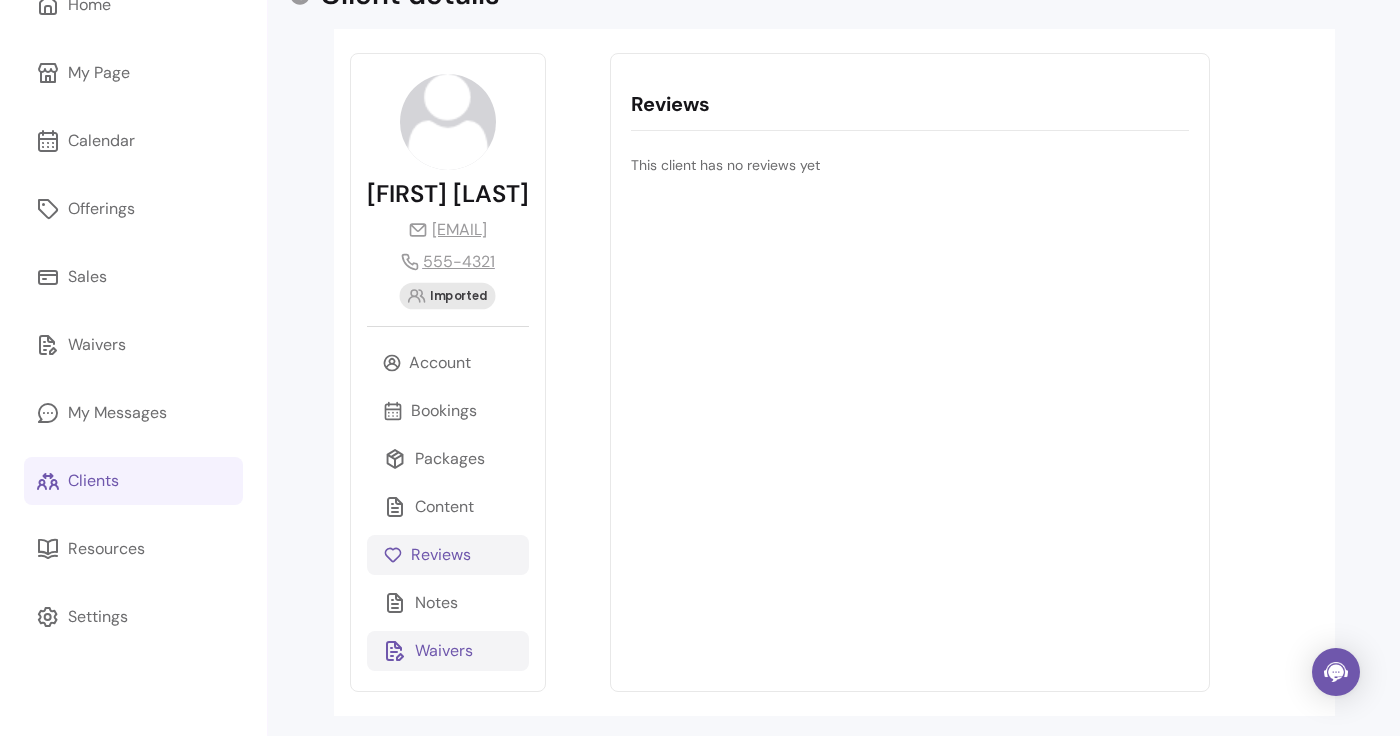 click on "Waivers" at bounding box center (448, 651) 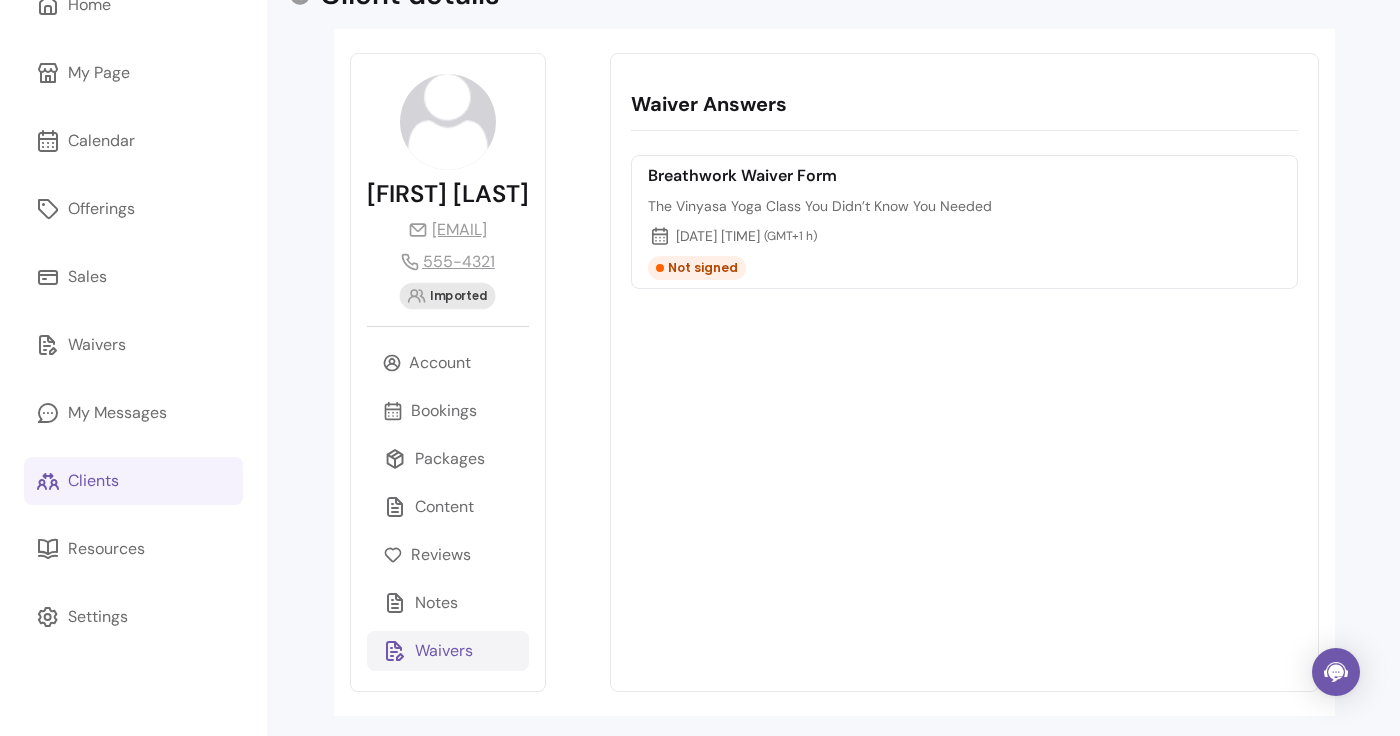 click on "Client details ******* ******** ******** ******* ******* ***** ******* Waivers [FIRST] [LAST] [EMAIL] [PHONE] Imported Account Bookings Packages Content Reviews Notes Waivers Waiver Answers Breathwork Waiver Form  The Vinyasa Yoga Class You Didn’t Know You Needed [DATE] [TIME]   ( GMT+1 h ) Not signed" at bounding box center (834, 346) 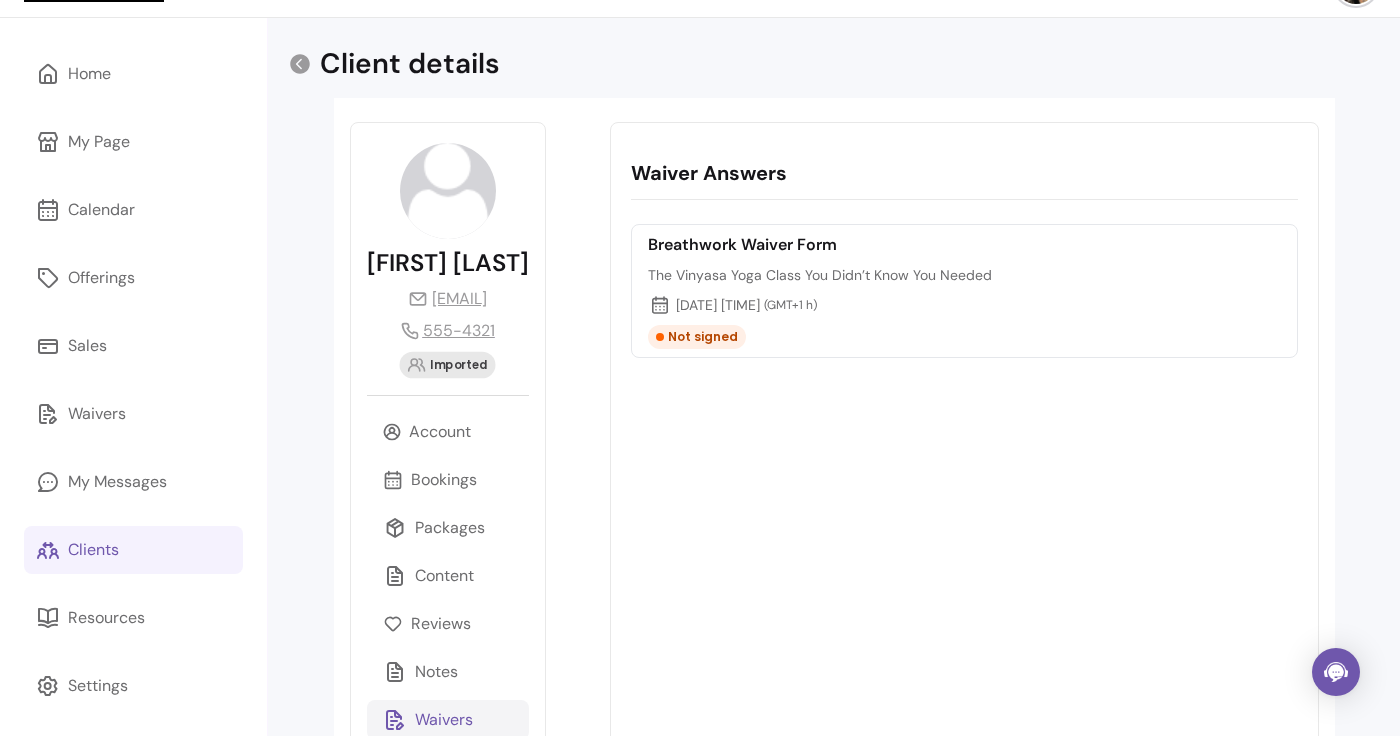 scroll, scrollTop: 29, scrollLeft: 0, axis: vertical 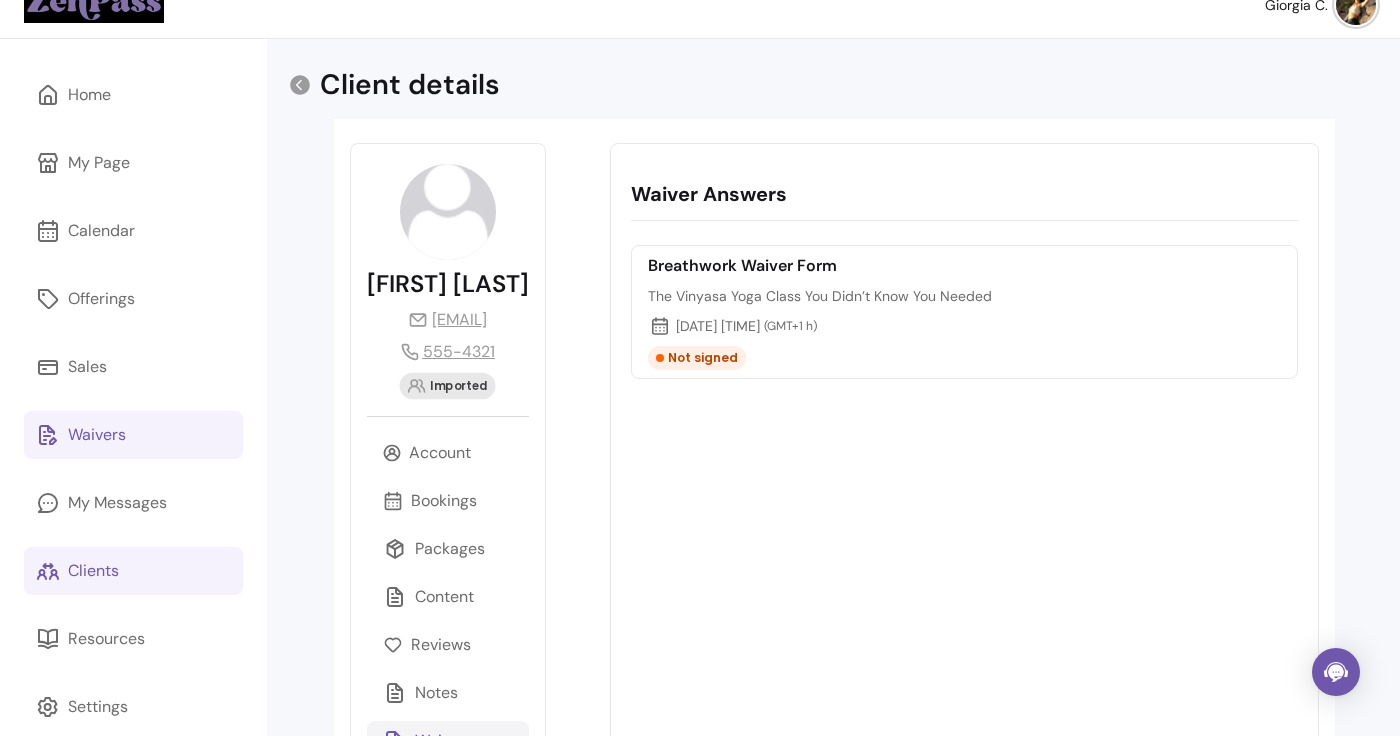 click on "Waivers" at bounding box center [133, 435] 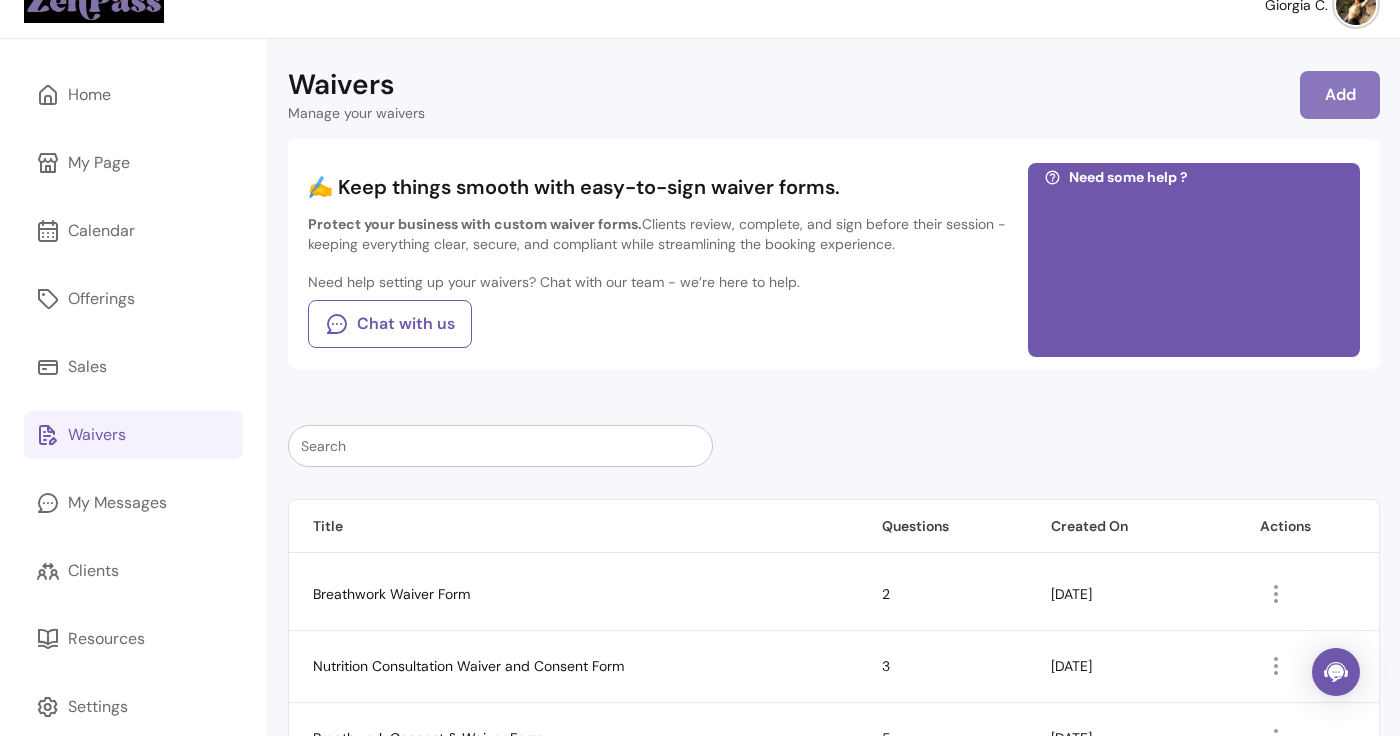 click on "Add" at bounding box center (1340, 95) 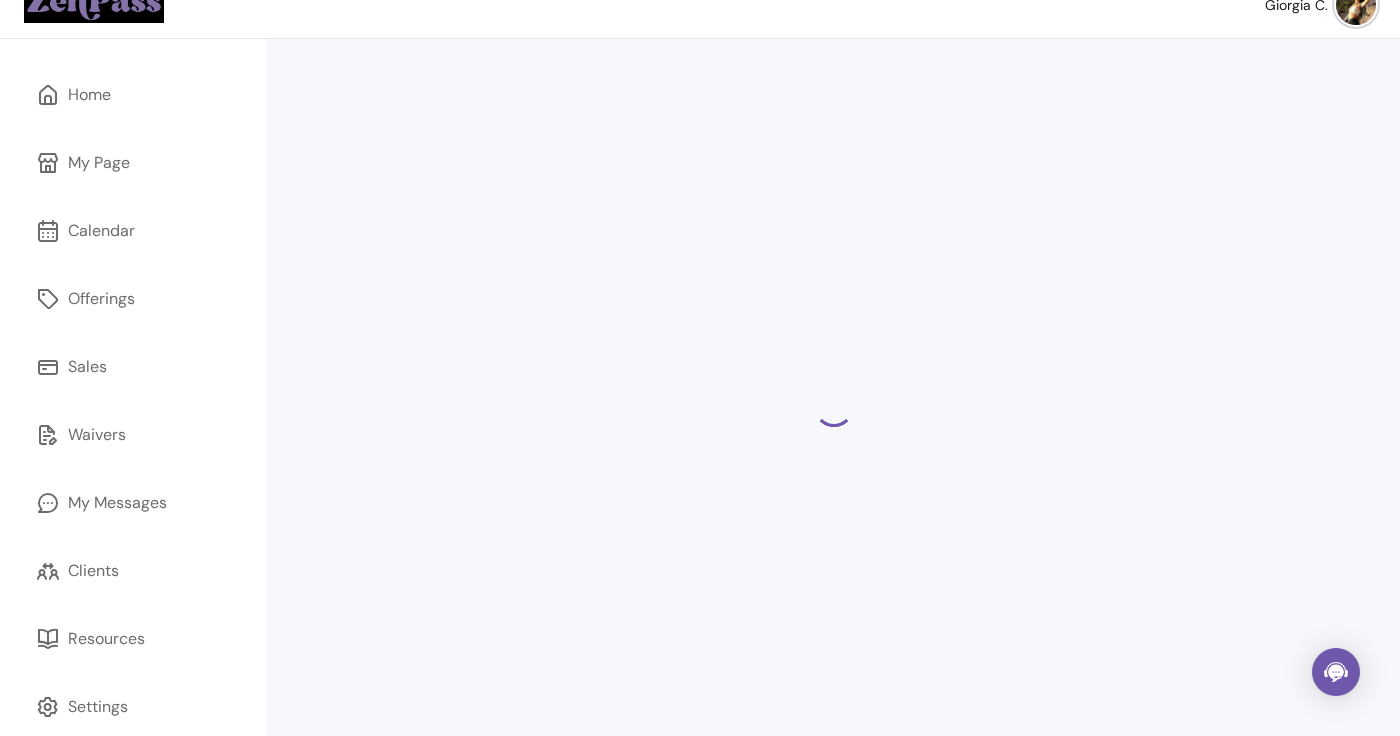 select on "*" 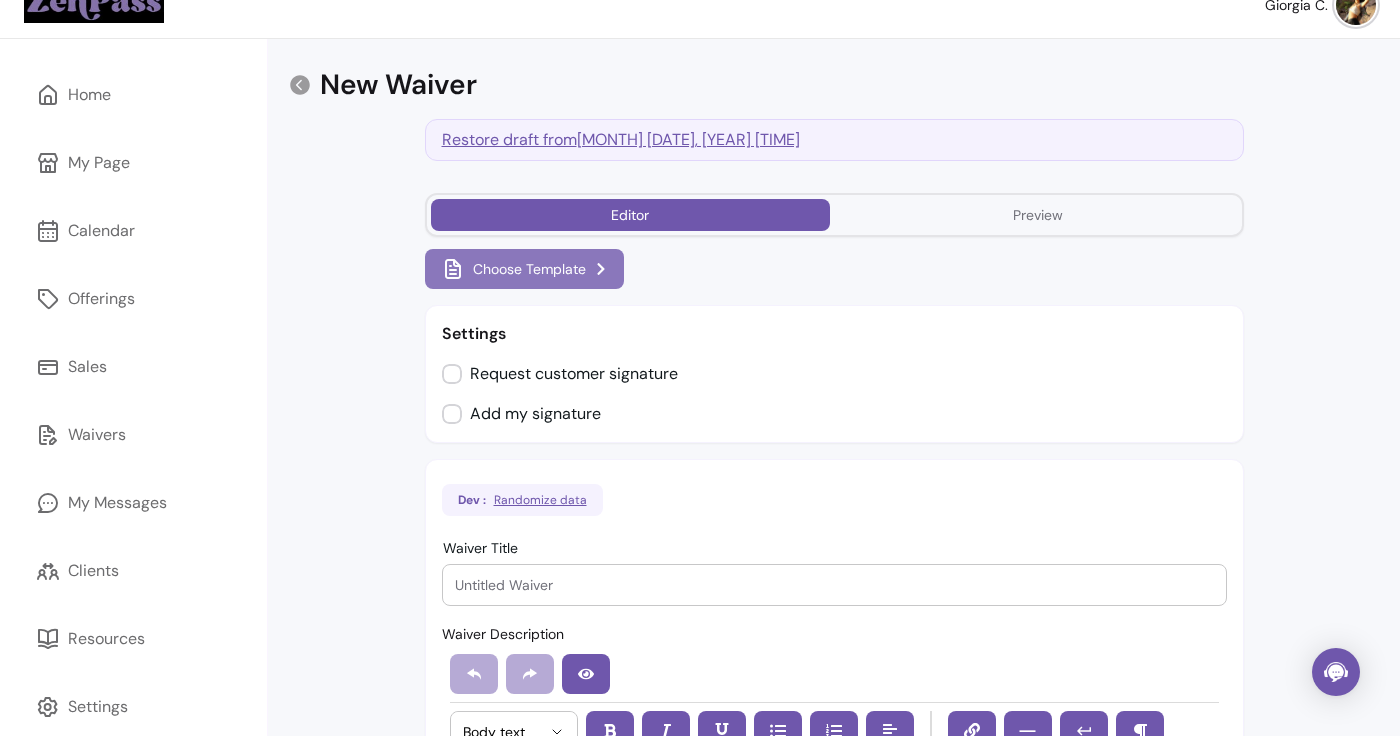 click on "Choose Template" at bounding box center (524, 269) 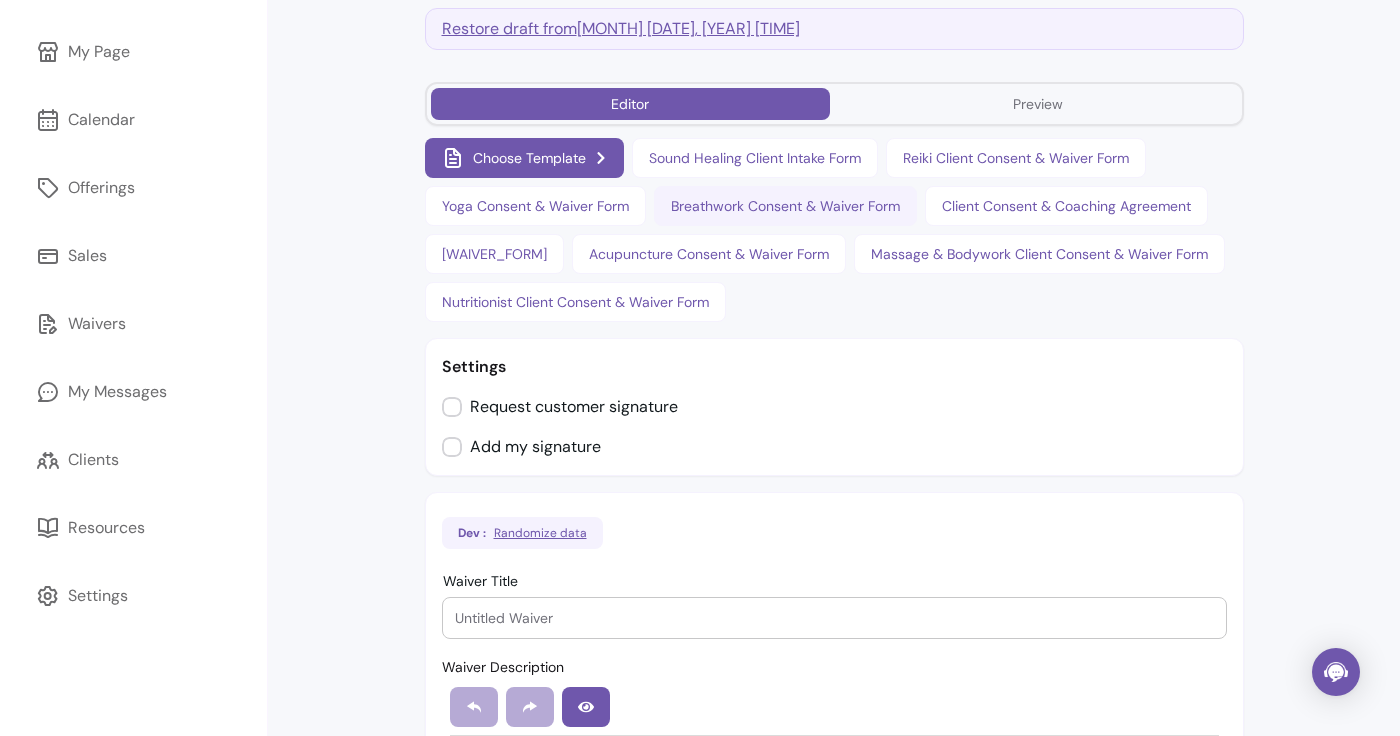 scroll, scrollTop: 172, scrollLeft: 0, axis: vertical 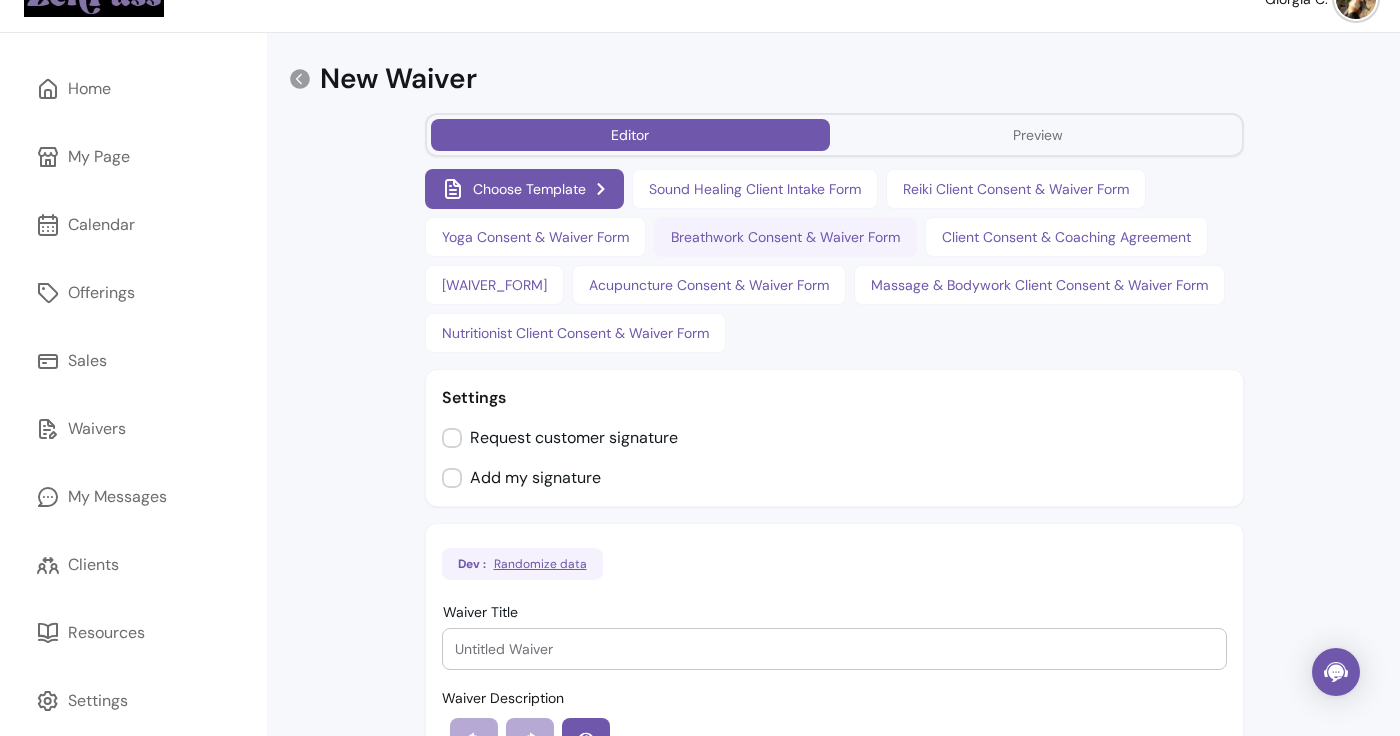 click on "Breathwork Consent & Waiver Form" at bounding box center [785, 237] 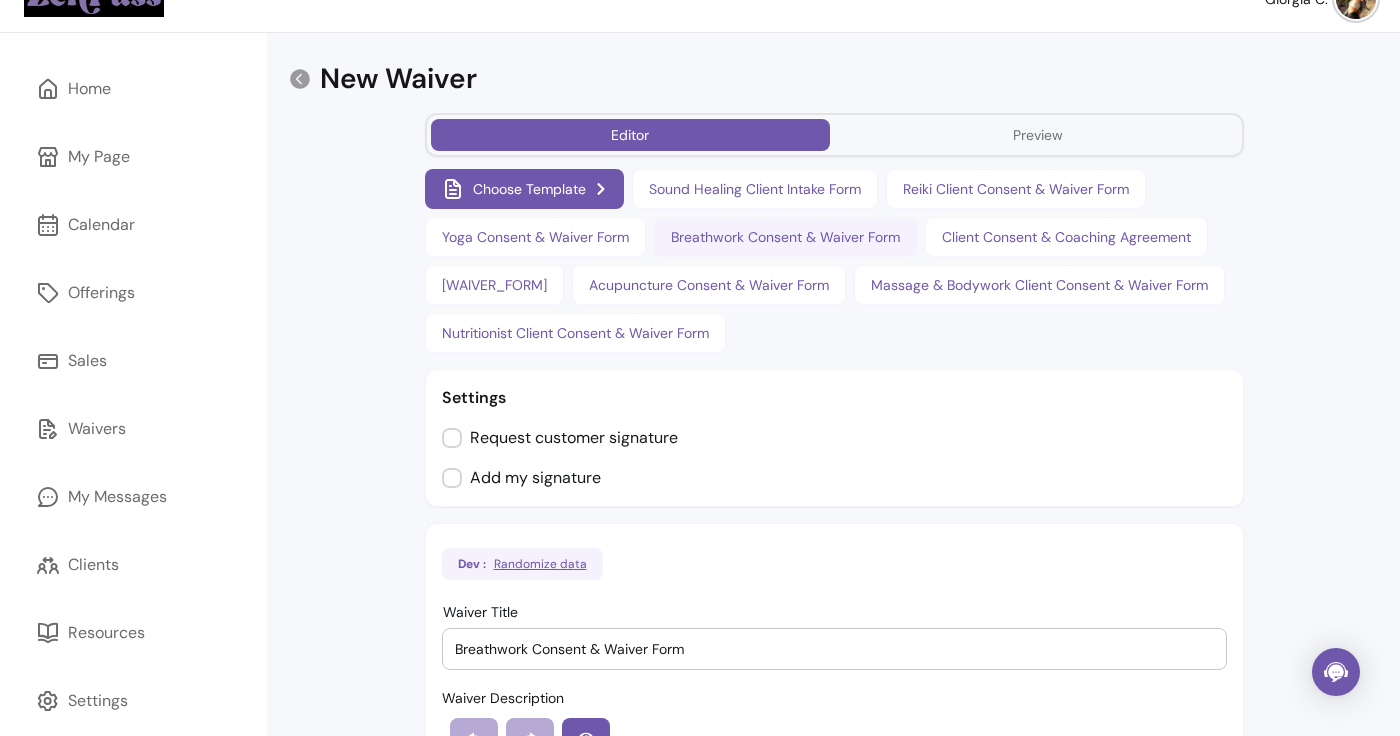 select on "*" 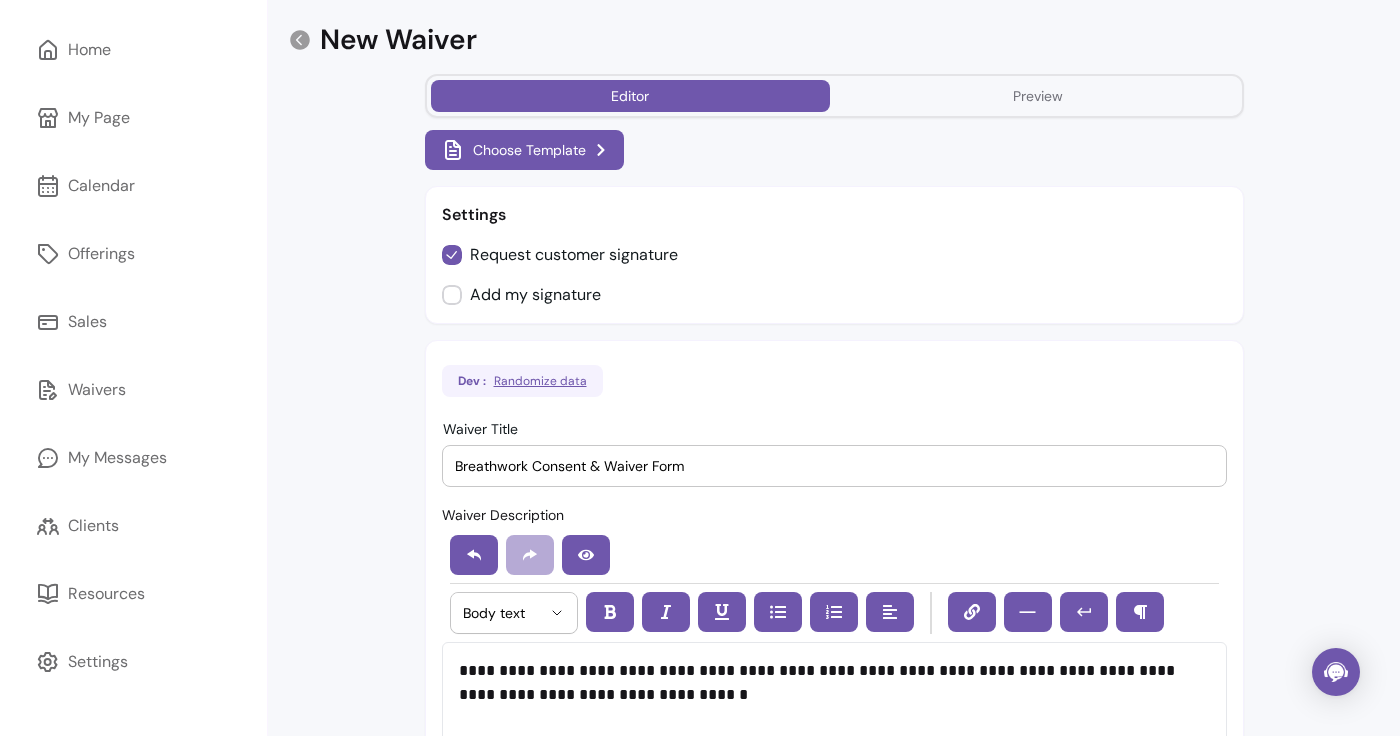 scroll, scrollTop: 60, scrollLeft: 0, axis: vertical 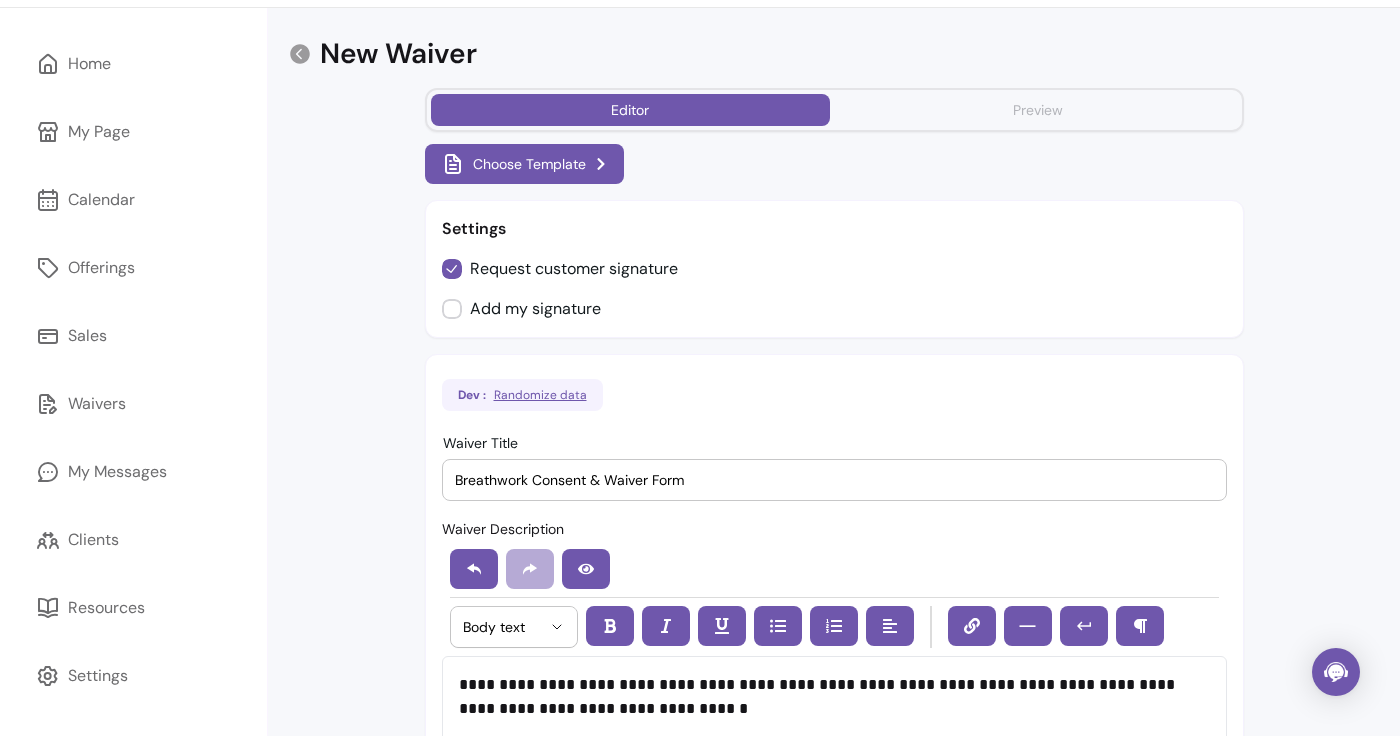 click on "Preview" at bounding box center [1038, 110] 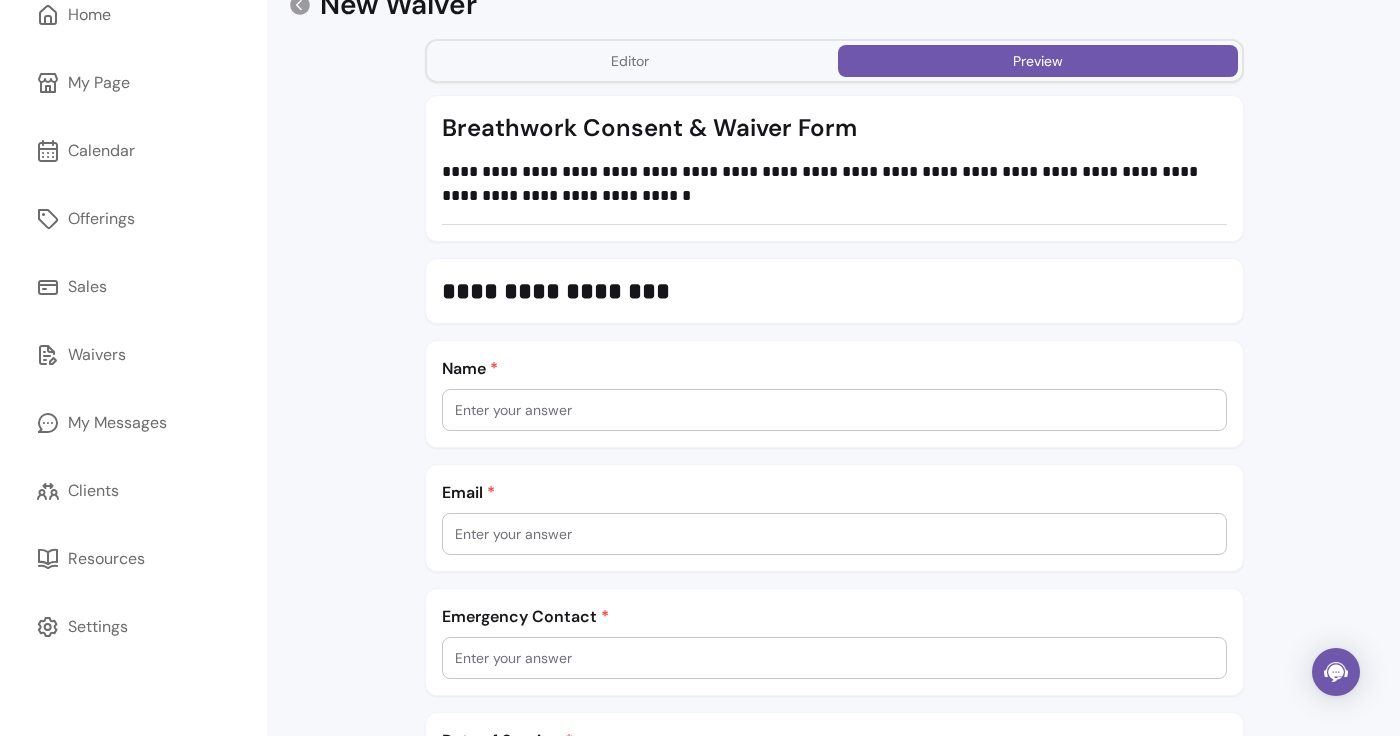 scroll, scrollTop: 0, scrollLeft: 0, axis: both 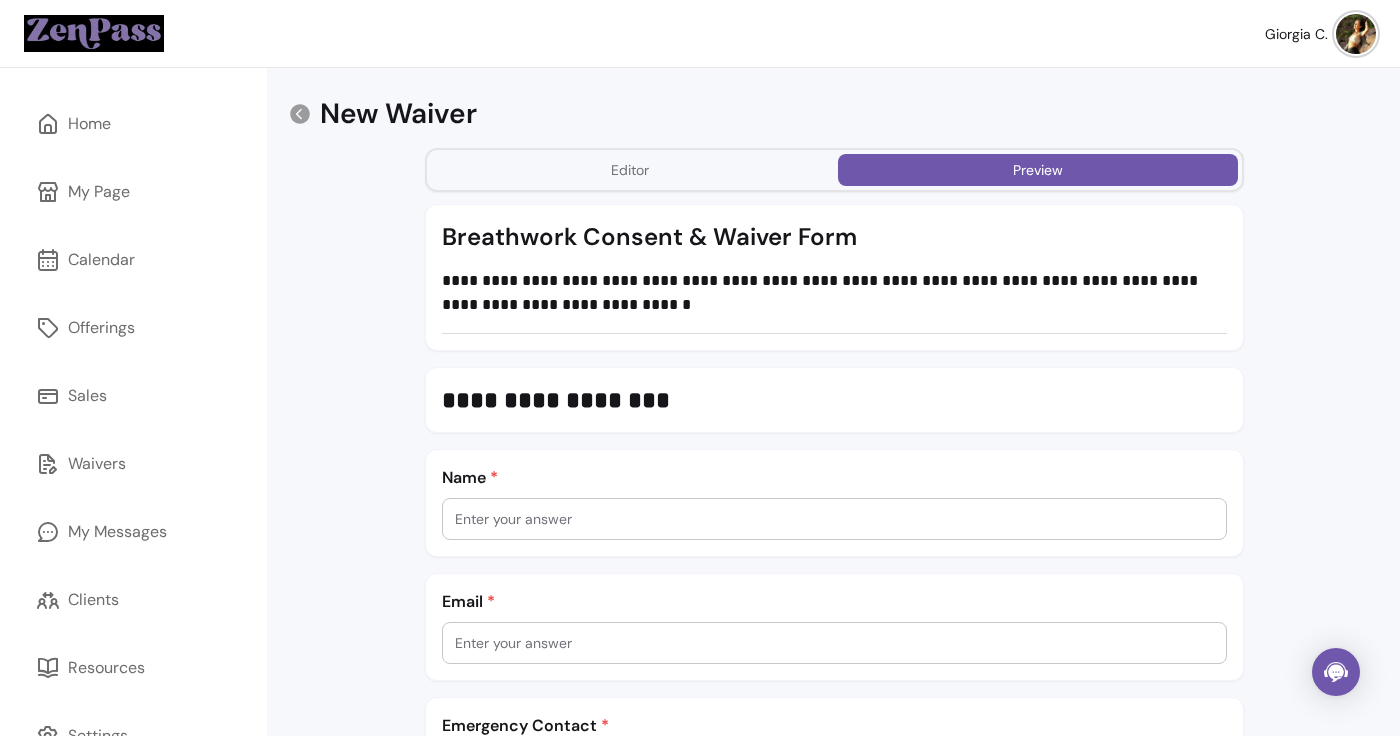 click on "**********" at bounding box center [834, 866] 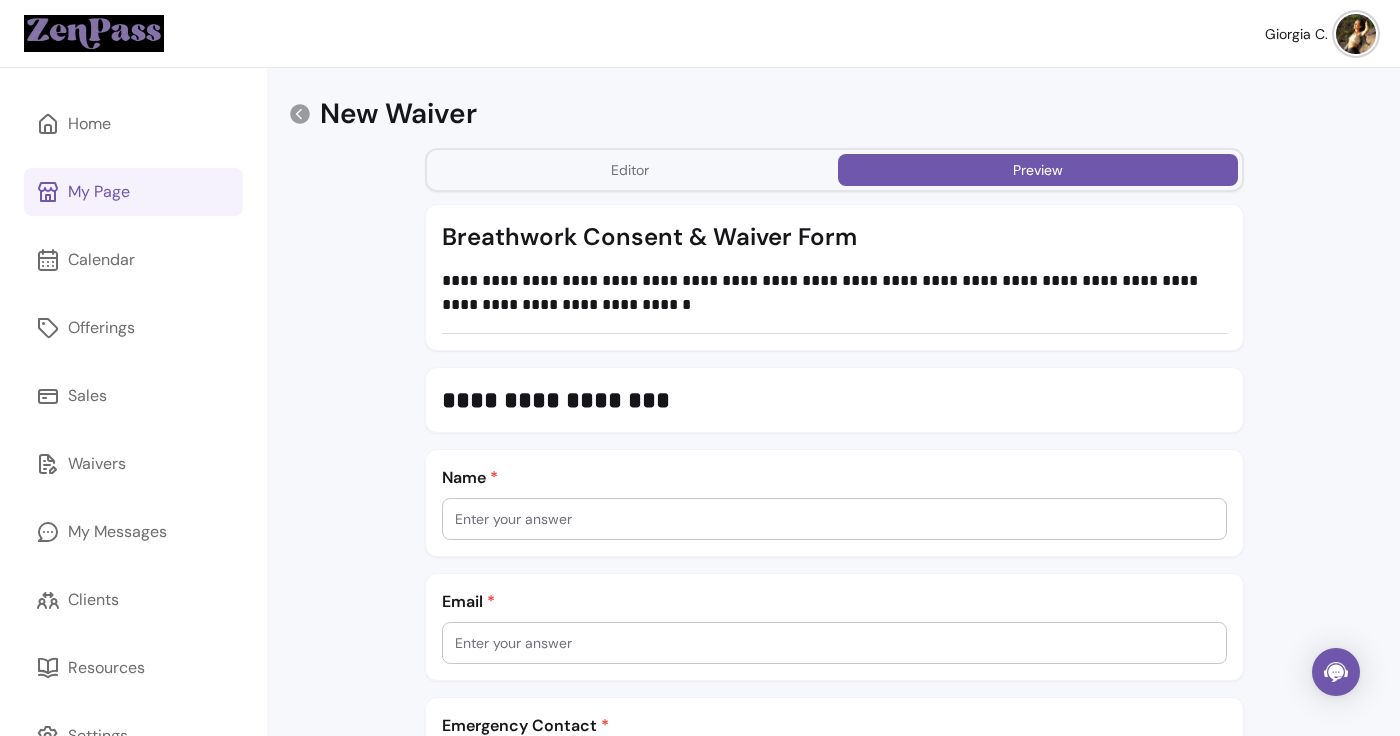 click on "My Page" at bounding box center (99, 192) 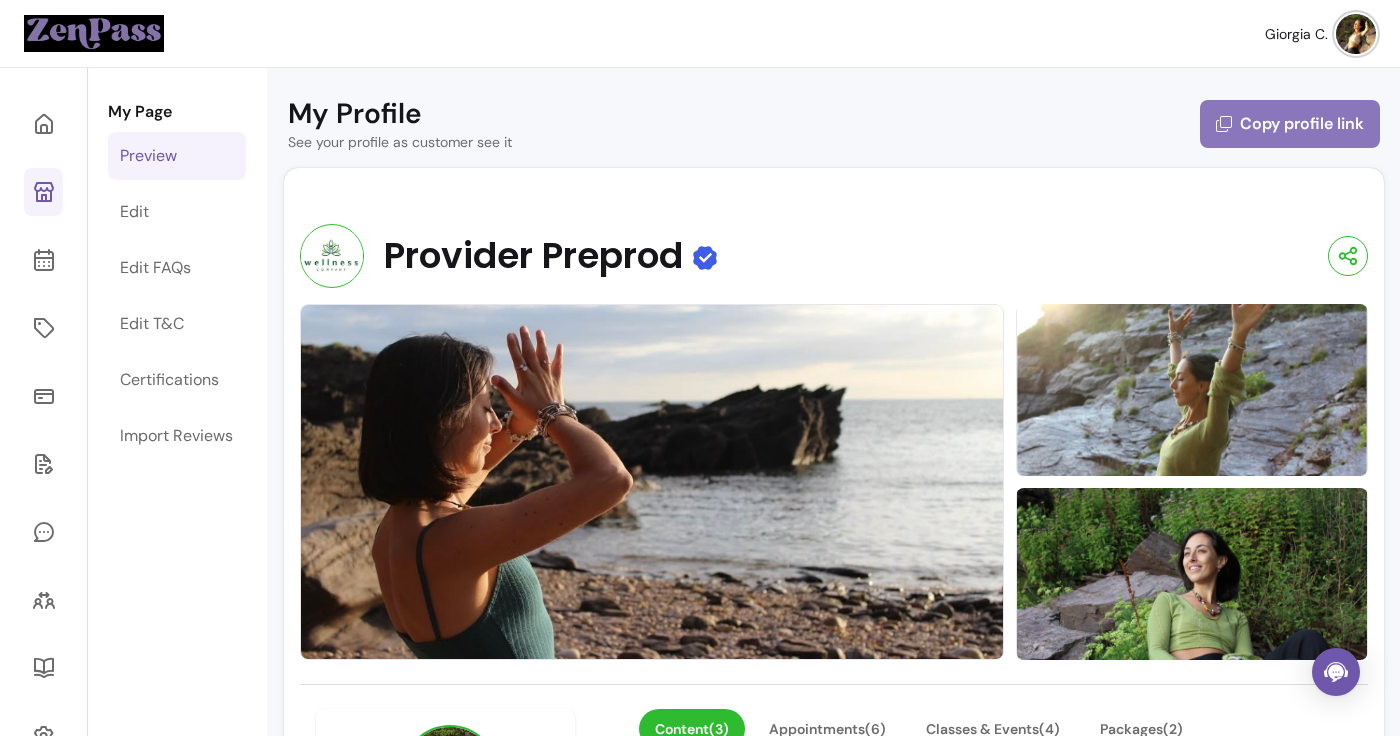 click on "Copy profile link" at bounding box center [1290, 124] 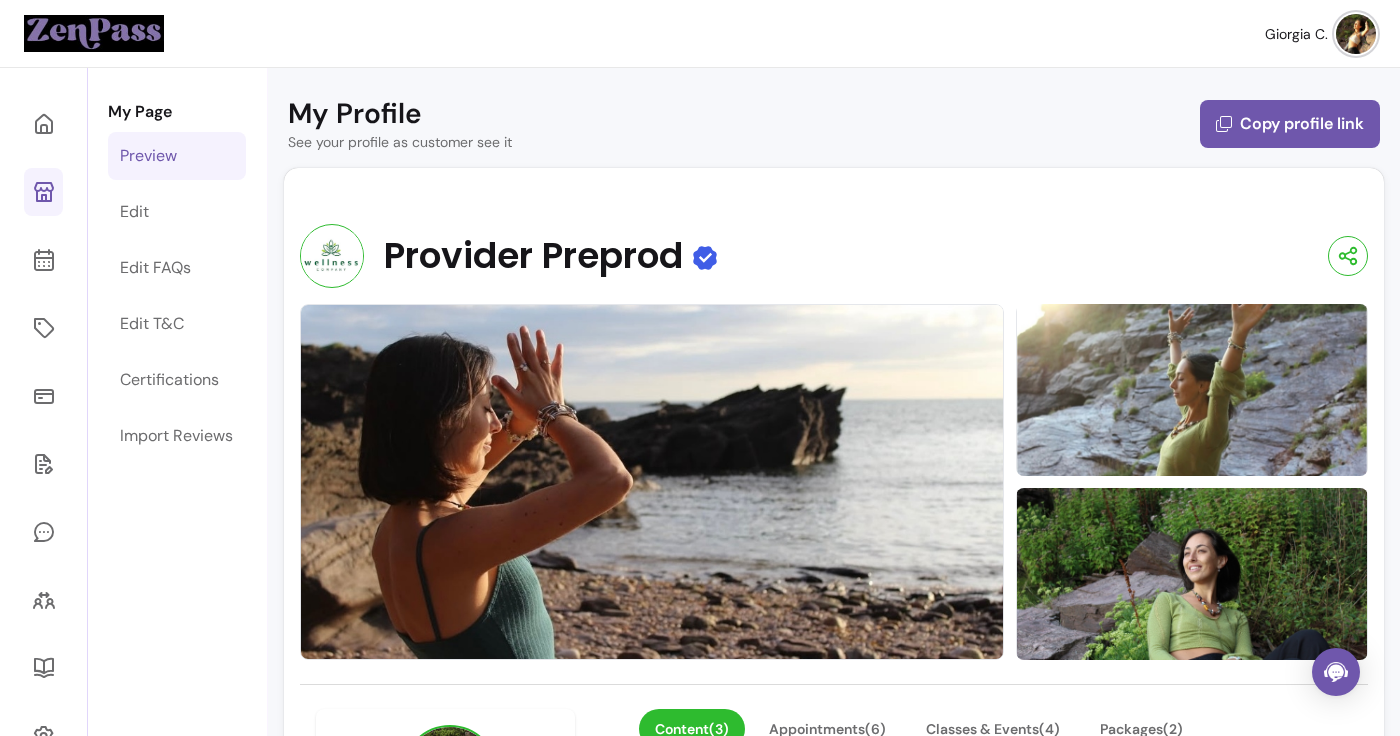 click on "My Page Preview   Edit   Edit FAQs   Edit T&C   Certifications   Import Reviews" at bounding box center [177, 1538] 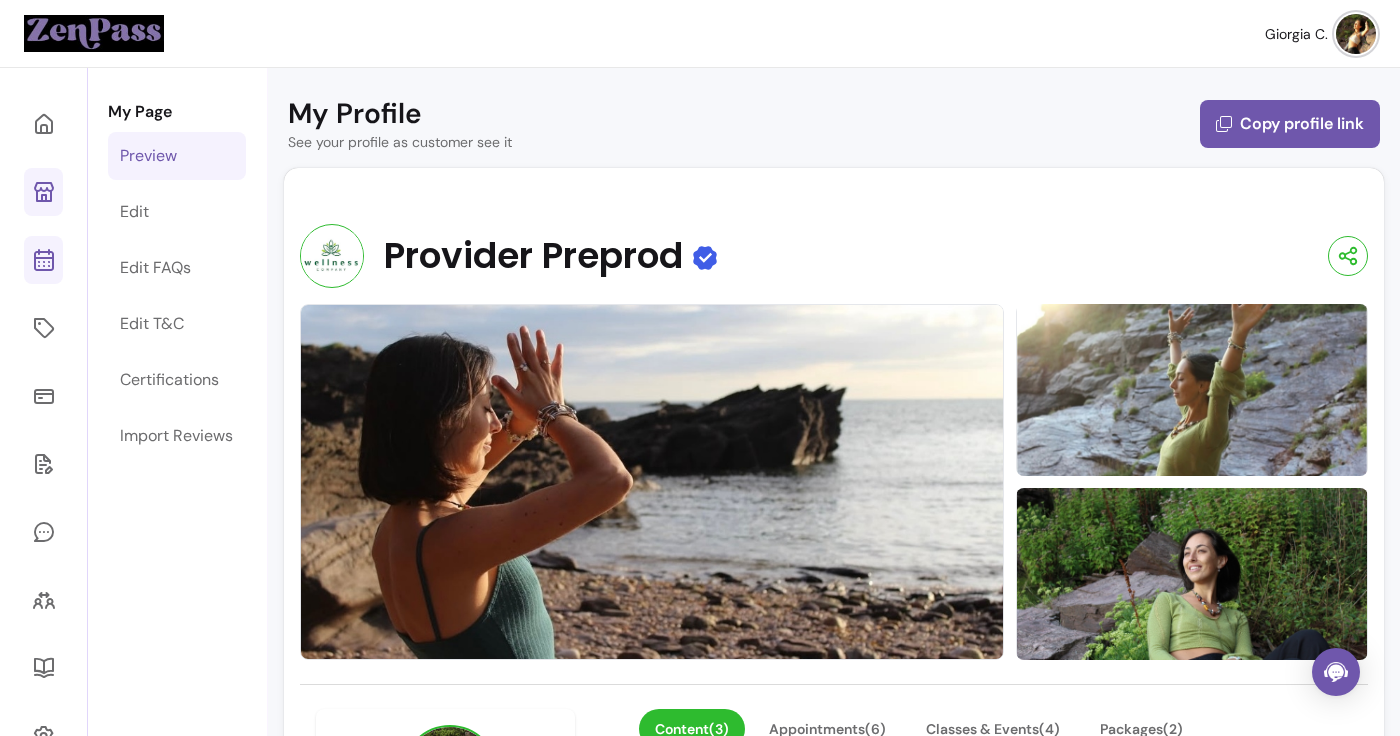 click 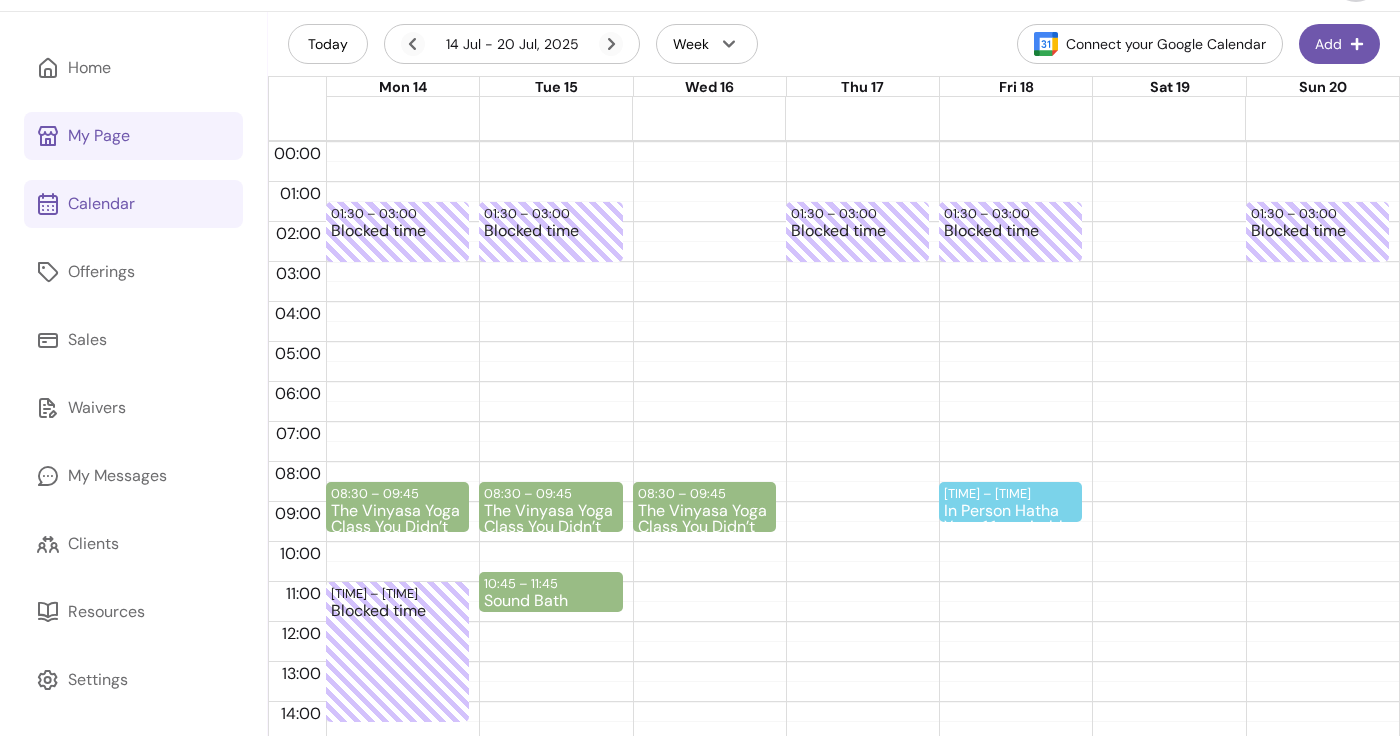 scroll, scrollTop: 48, scrollLeft: 0, axis: vertical 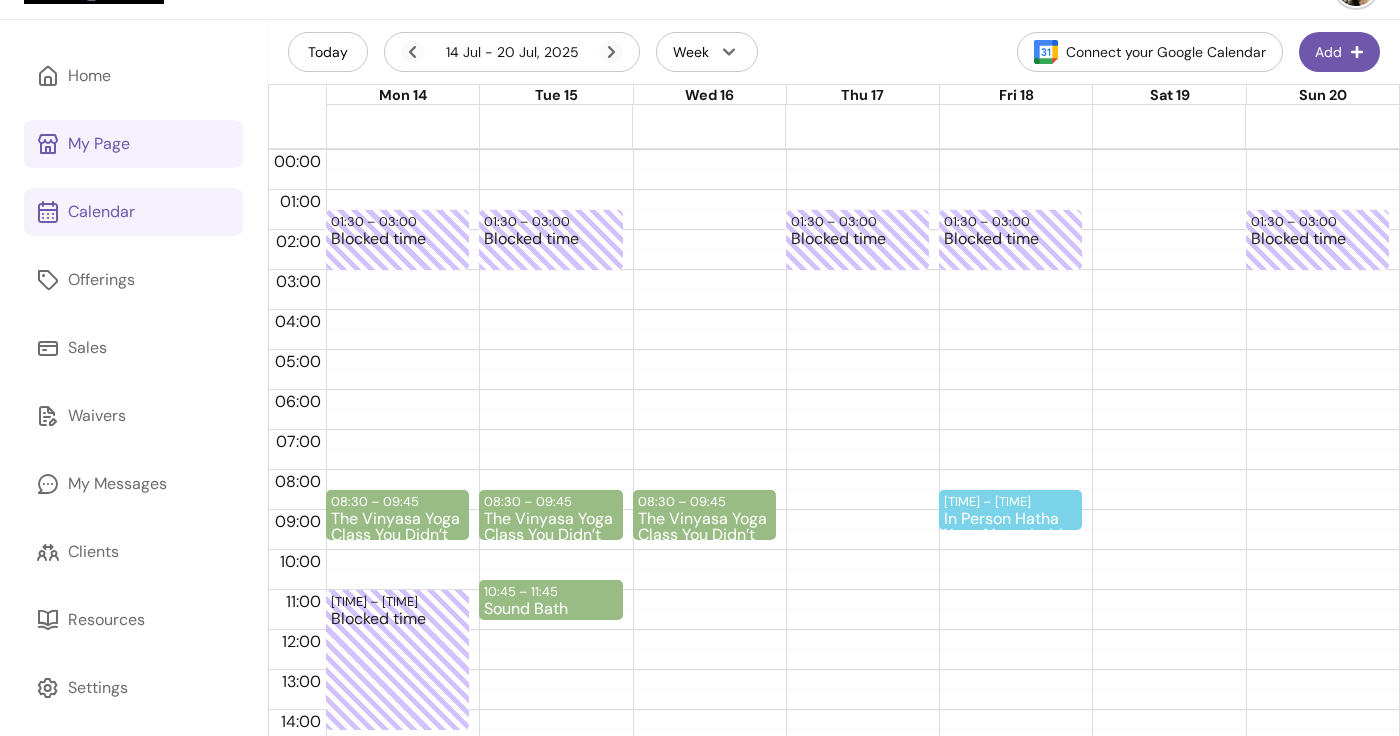 click on "[DATE] [DATE] - [DATE] [YEAR] Week Connect your Google Calendar Add" at bounding box center [834, 52] 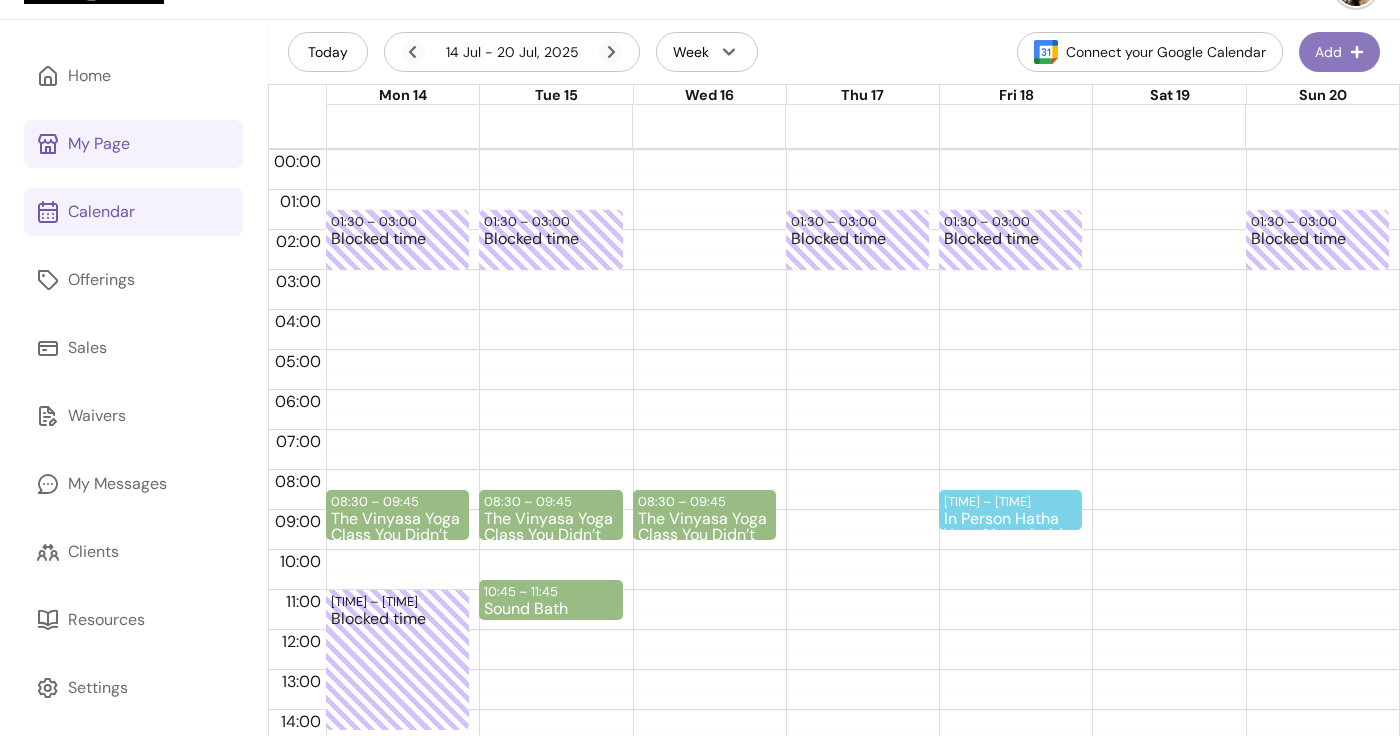 click on "Add" at bounding box center (1339, 52) 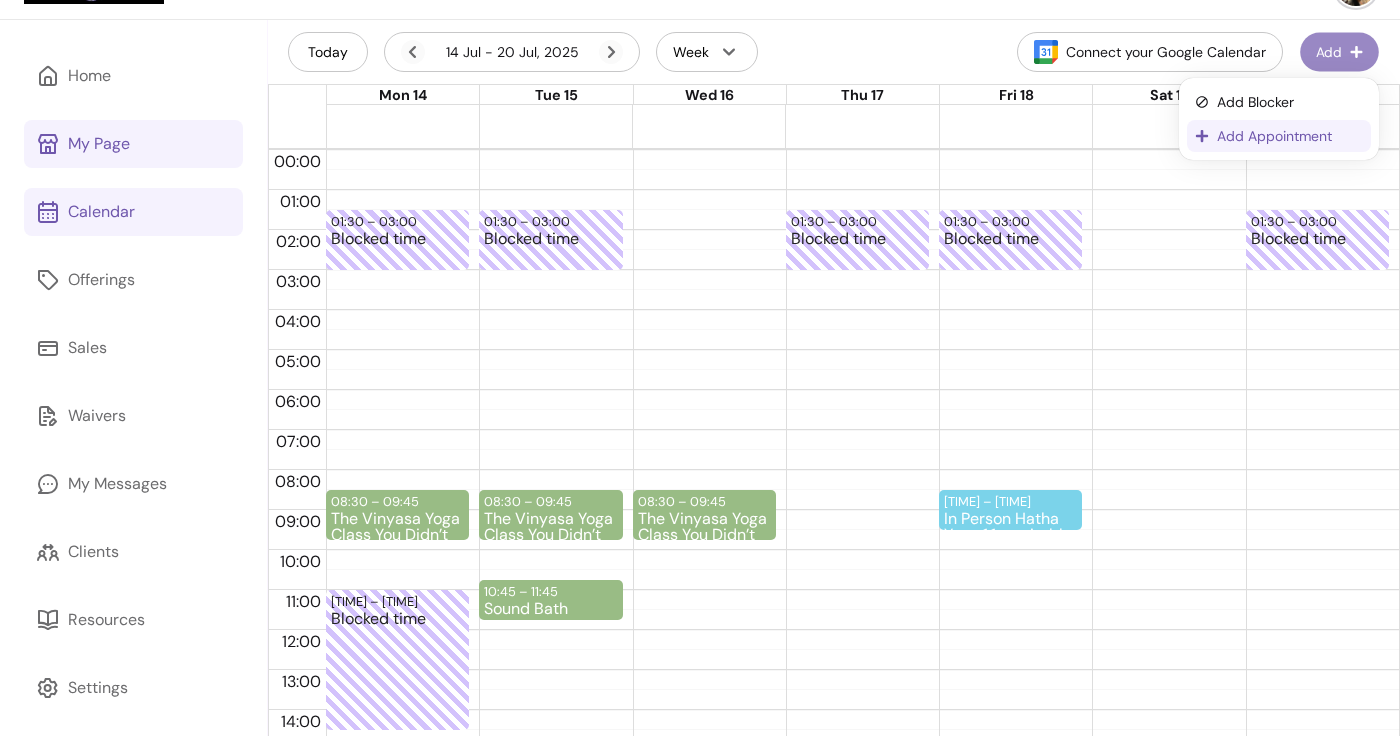 click on "Add Appointment" at bounding box center [1290, 136] 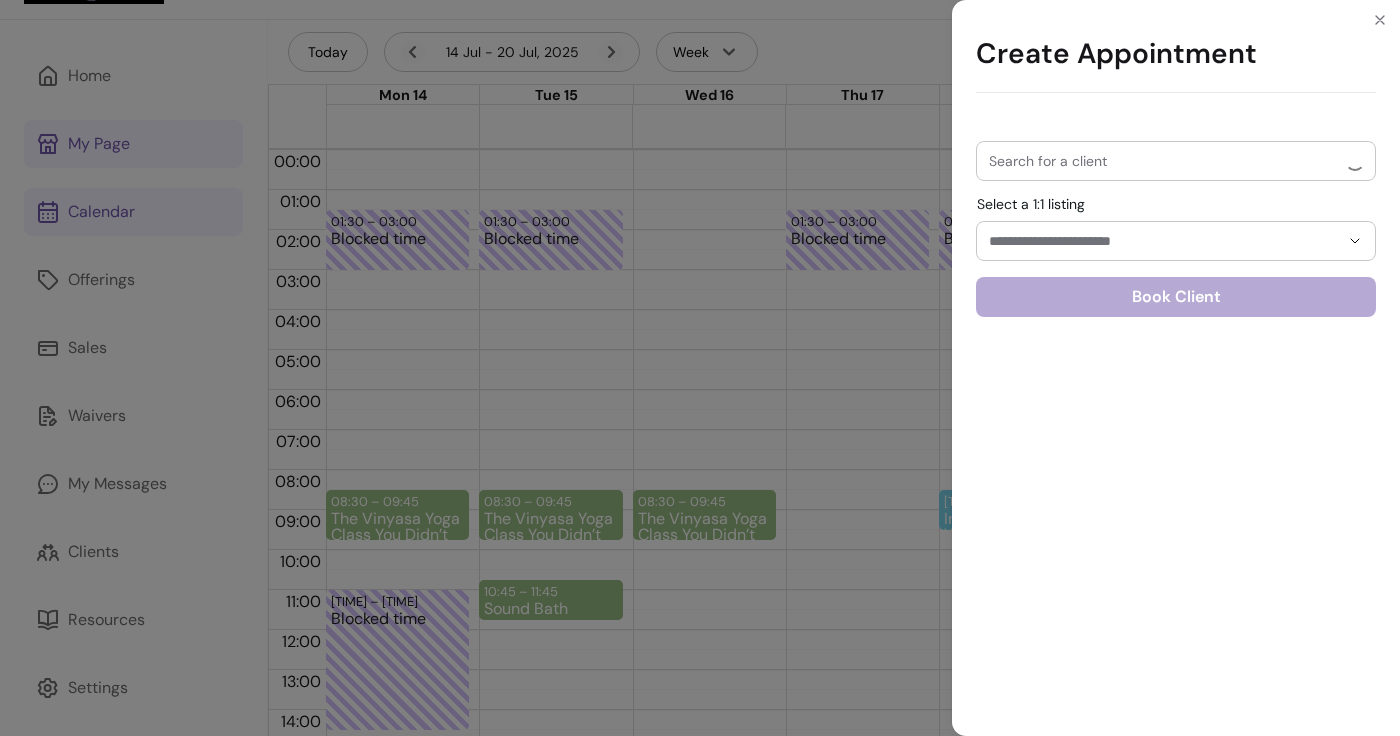 click on "Create Appointment Search for a client Select a 1:1 listing Book Client" at bounding box center (700, 368) 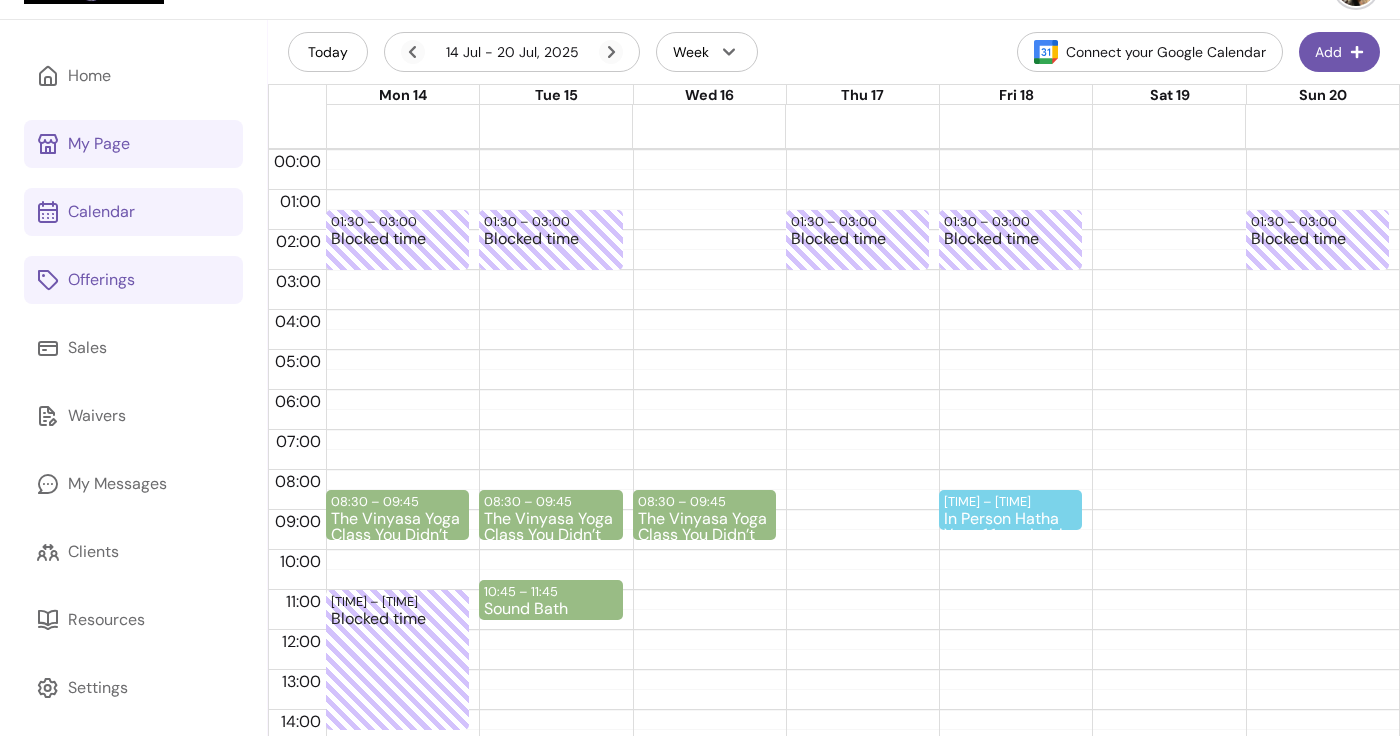 click on "Offerings" at bounding box center [133, 280] 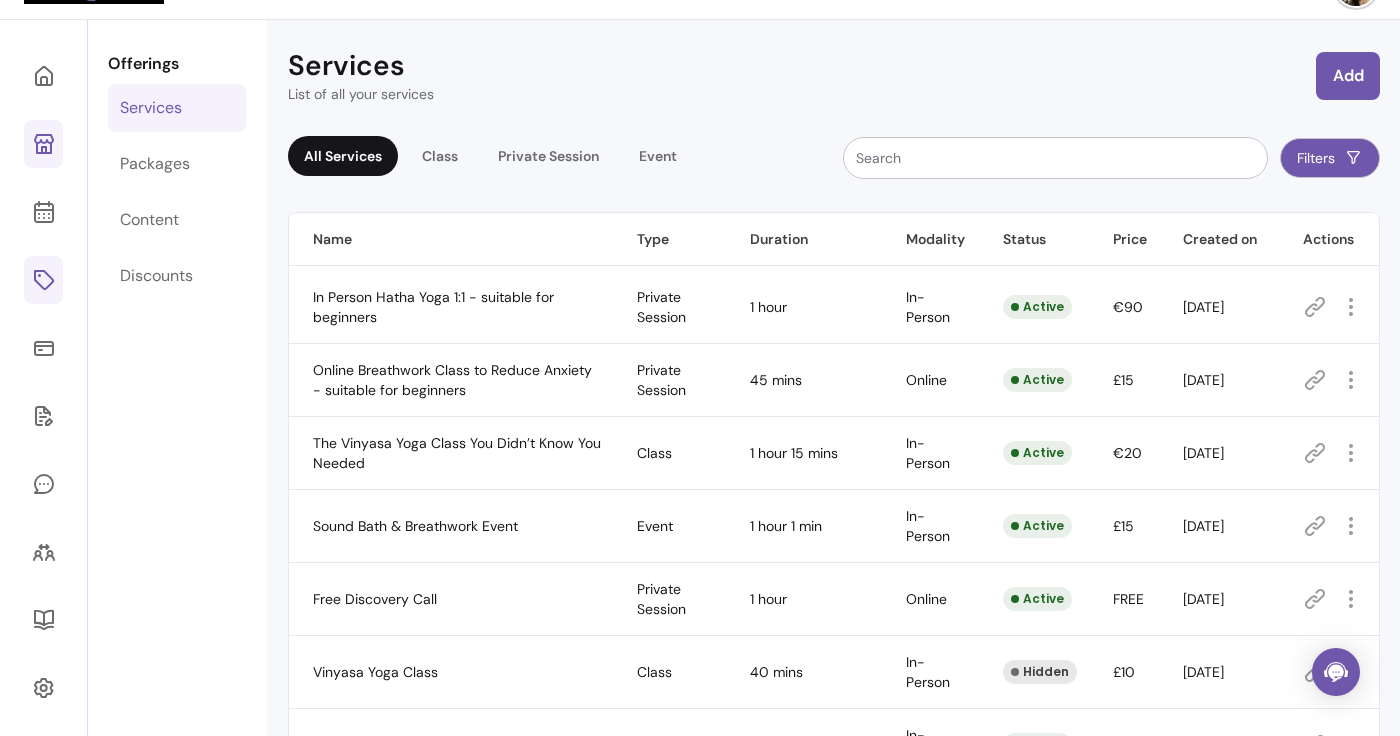 scroll, scrollTop: 101, scrollLeft: 0, axis: vertical 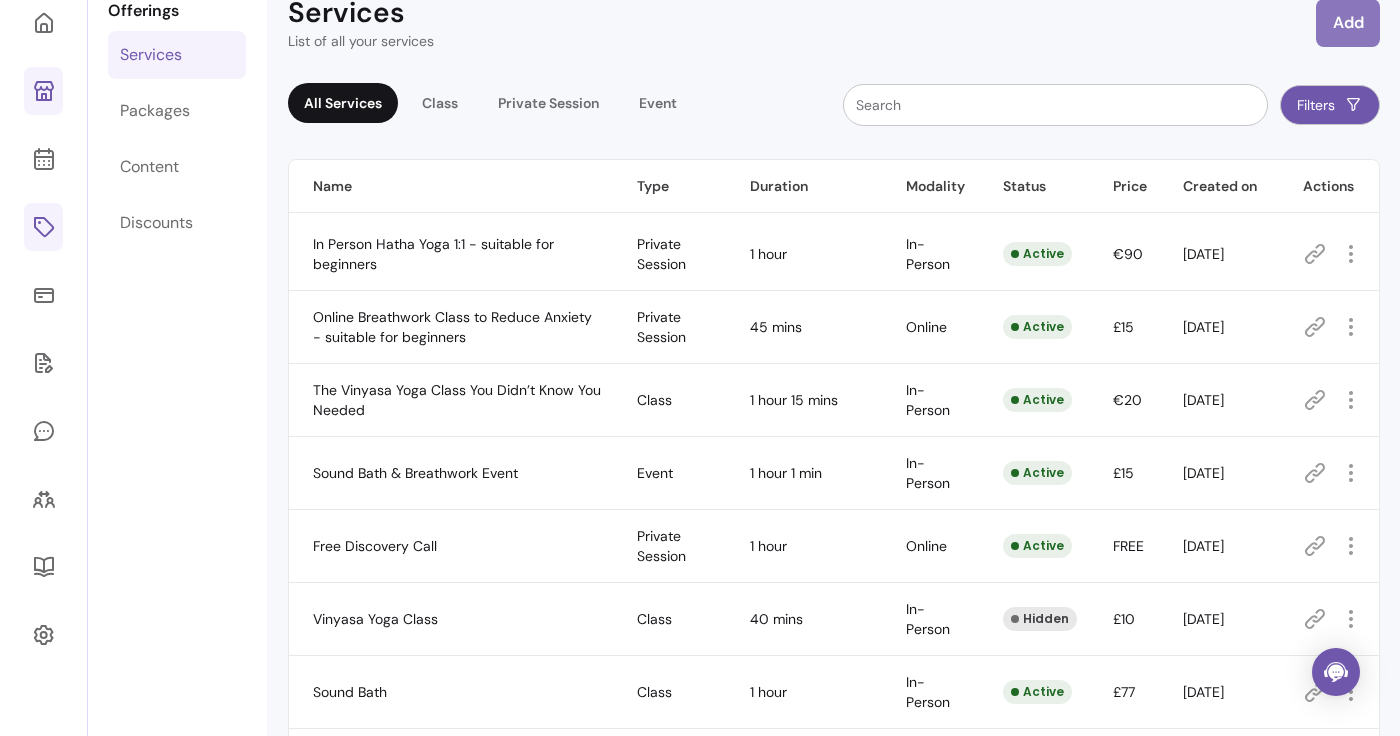 click on "Add" at bounding box center (1348, 23) 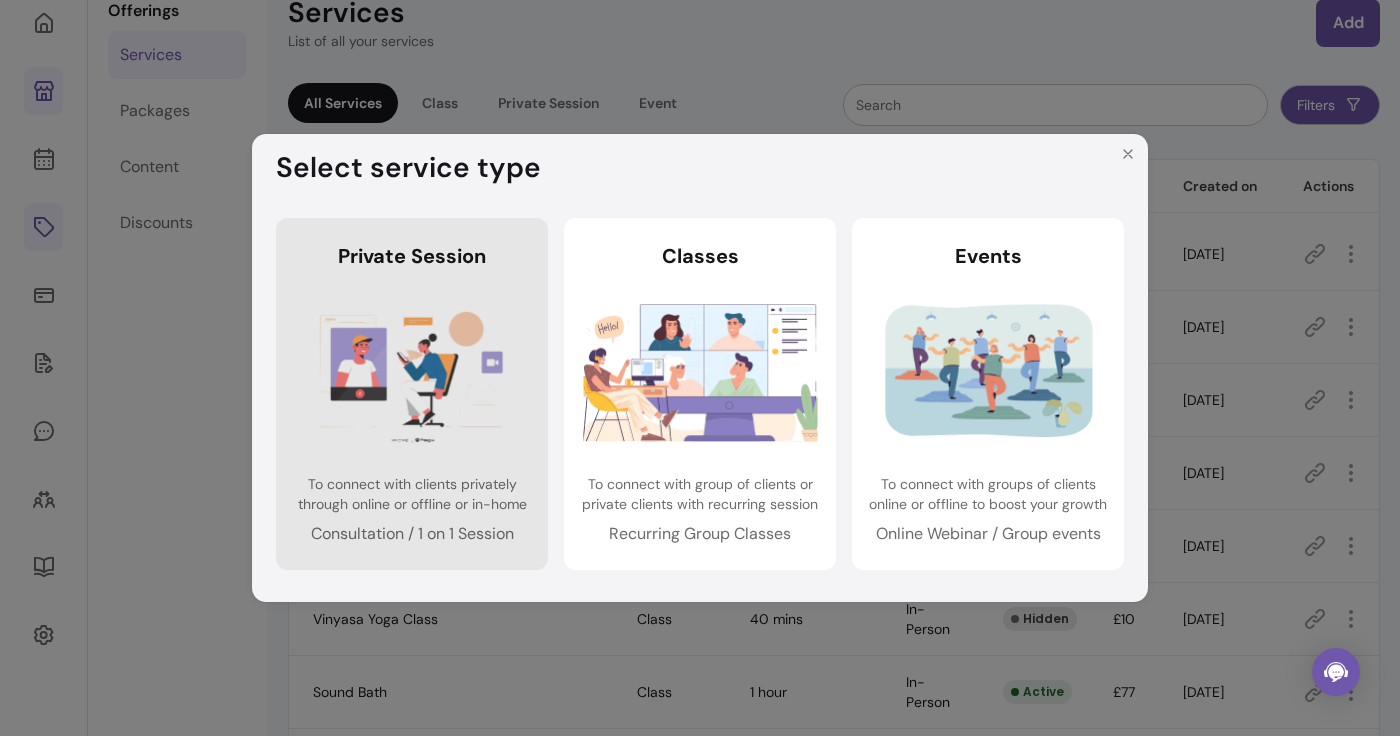 click at bounding box center [412, 372] 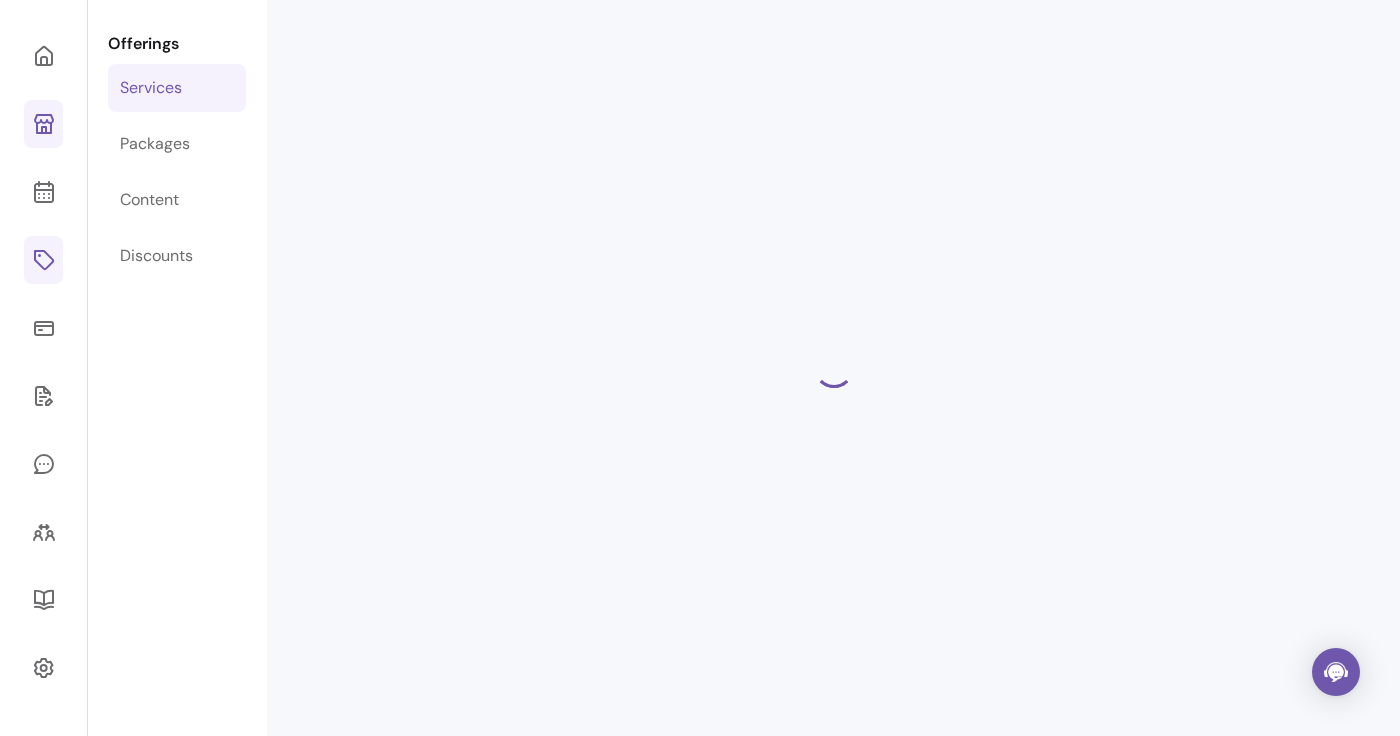 scroll, scrollTop: 68, scrollLeft: 0, axis: vertical 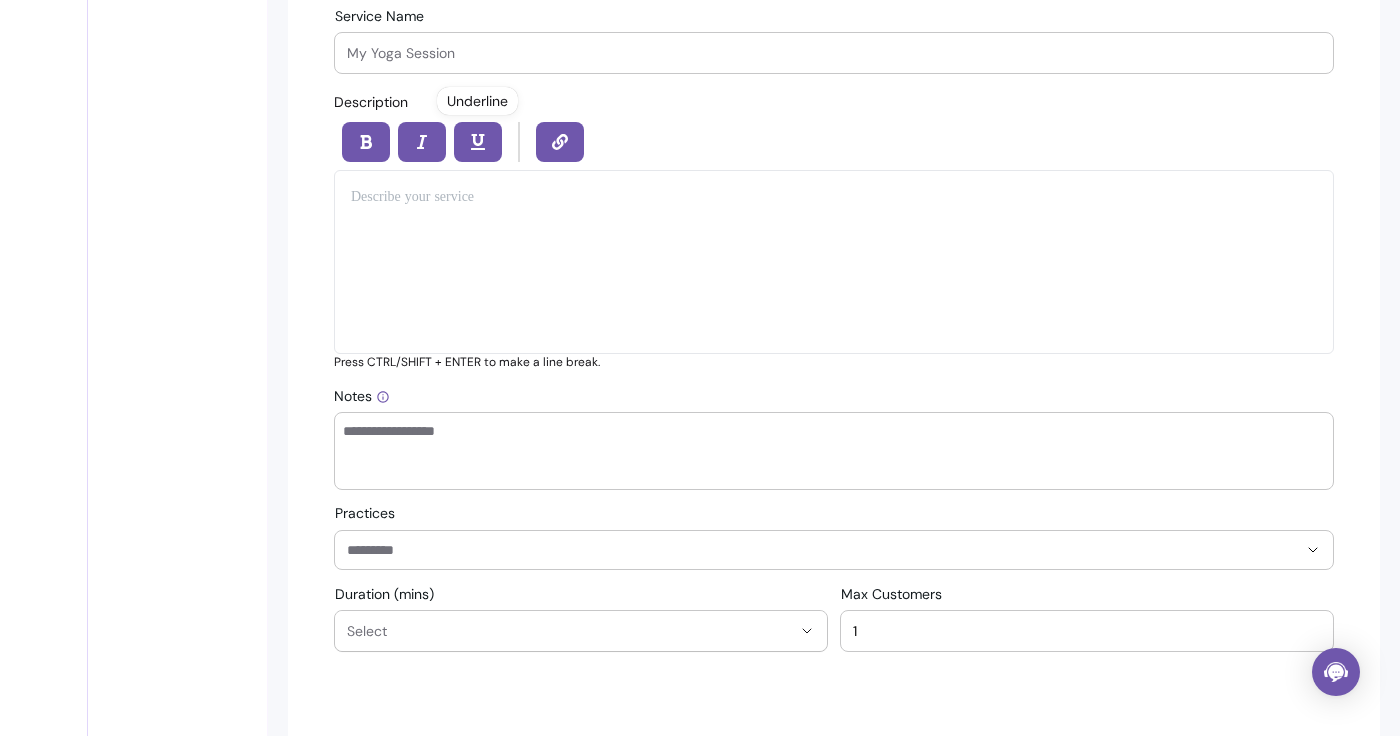 click at bounding box center [834, 262] 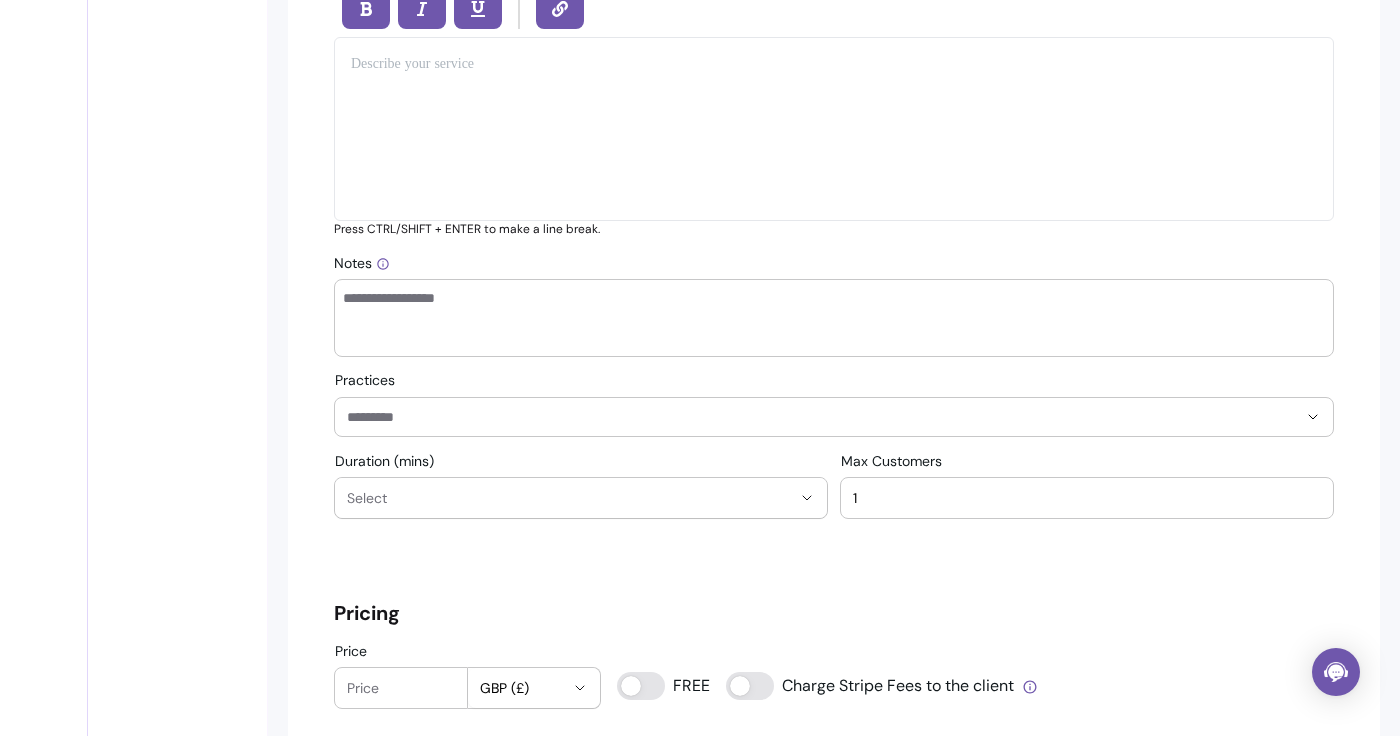click on "Notes" at bounding box center (834, 318) 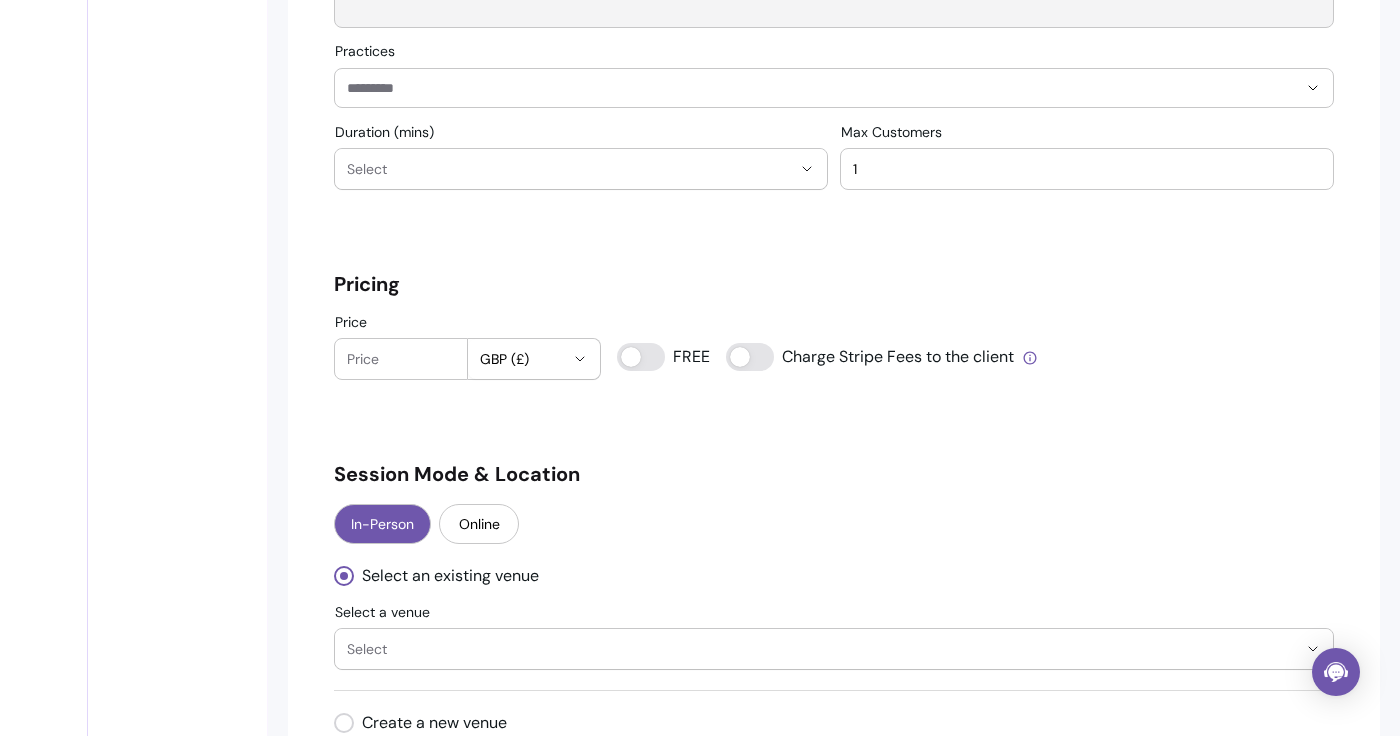 scroll, scrollTop: 1466, scrollLeft: 0, axis: vertical 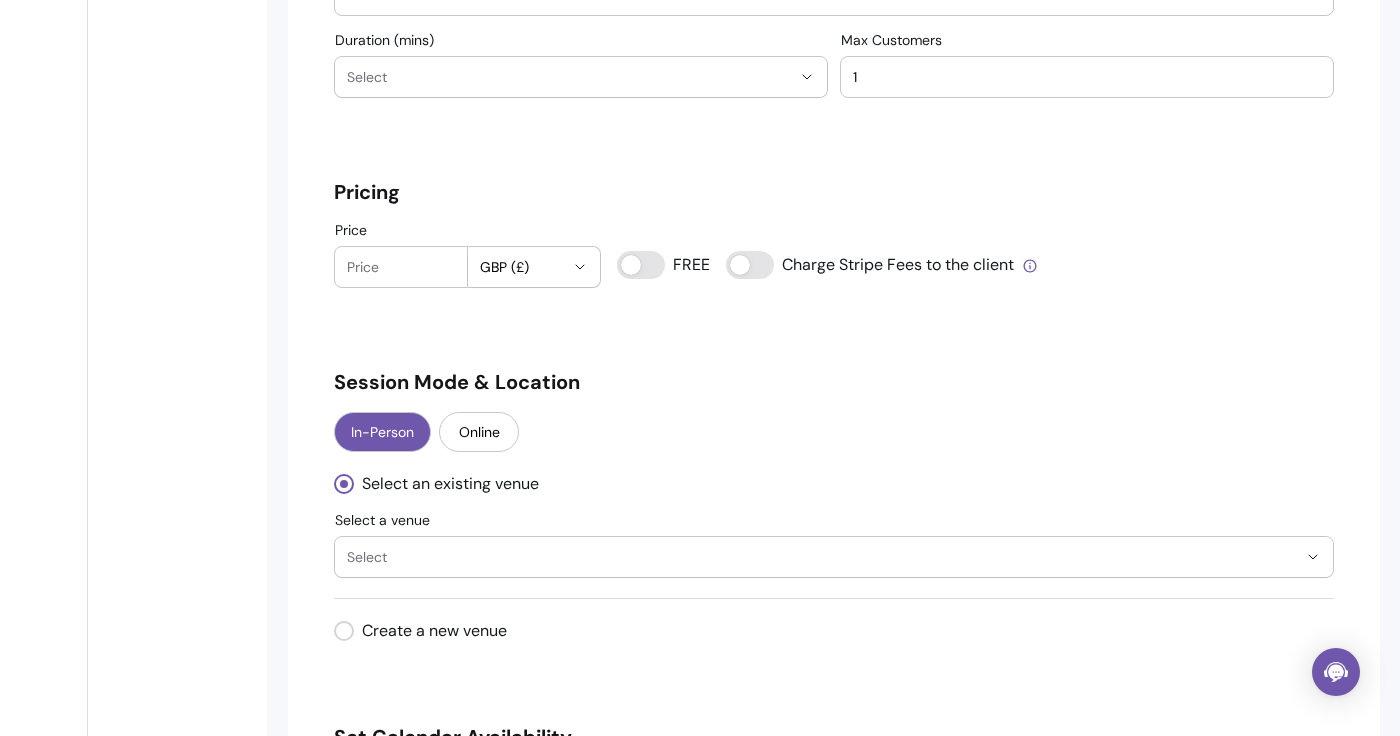 click on "GBP (£)" at bounding box center (534, 267) 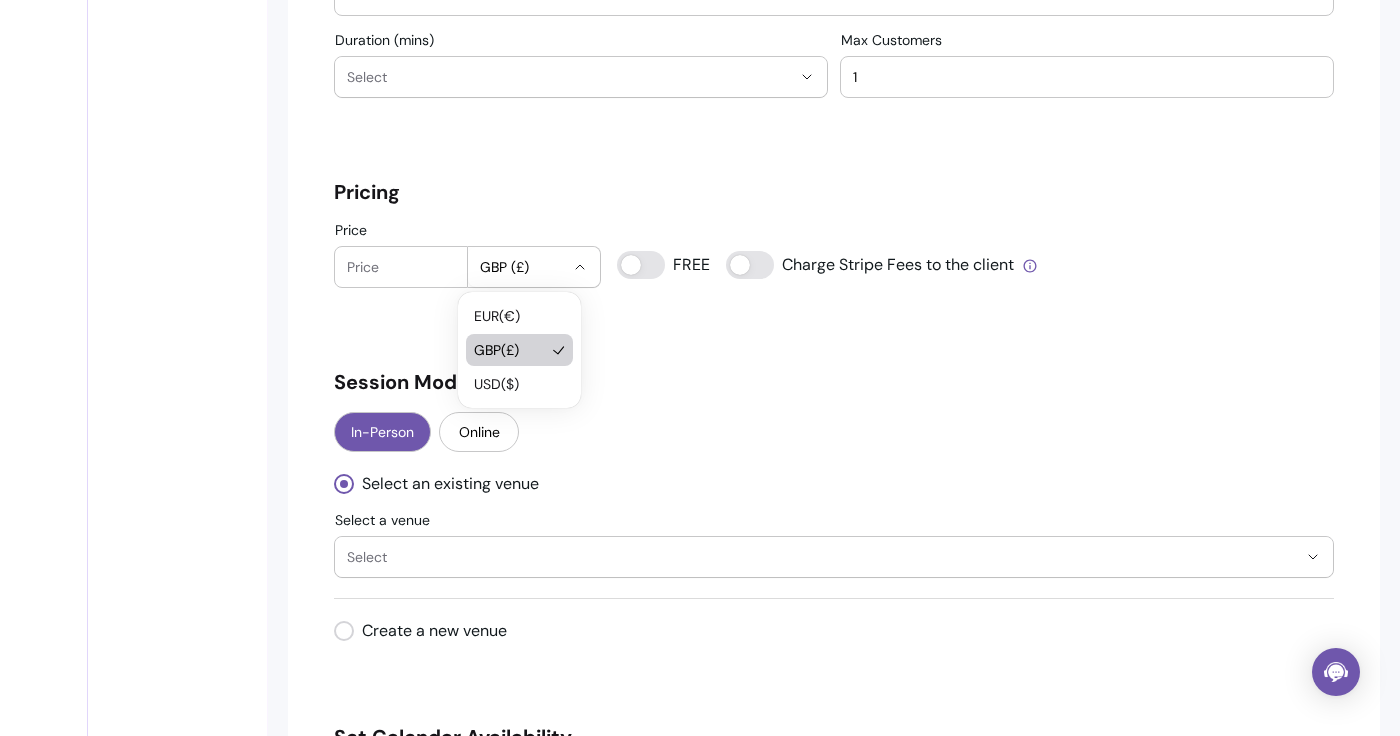 click on "**********" at bounding box center [834, 468] 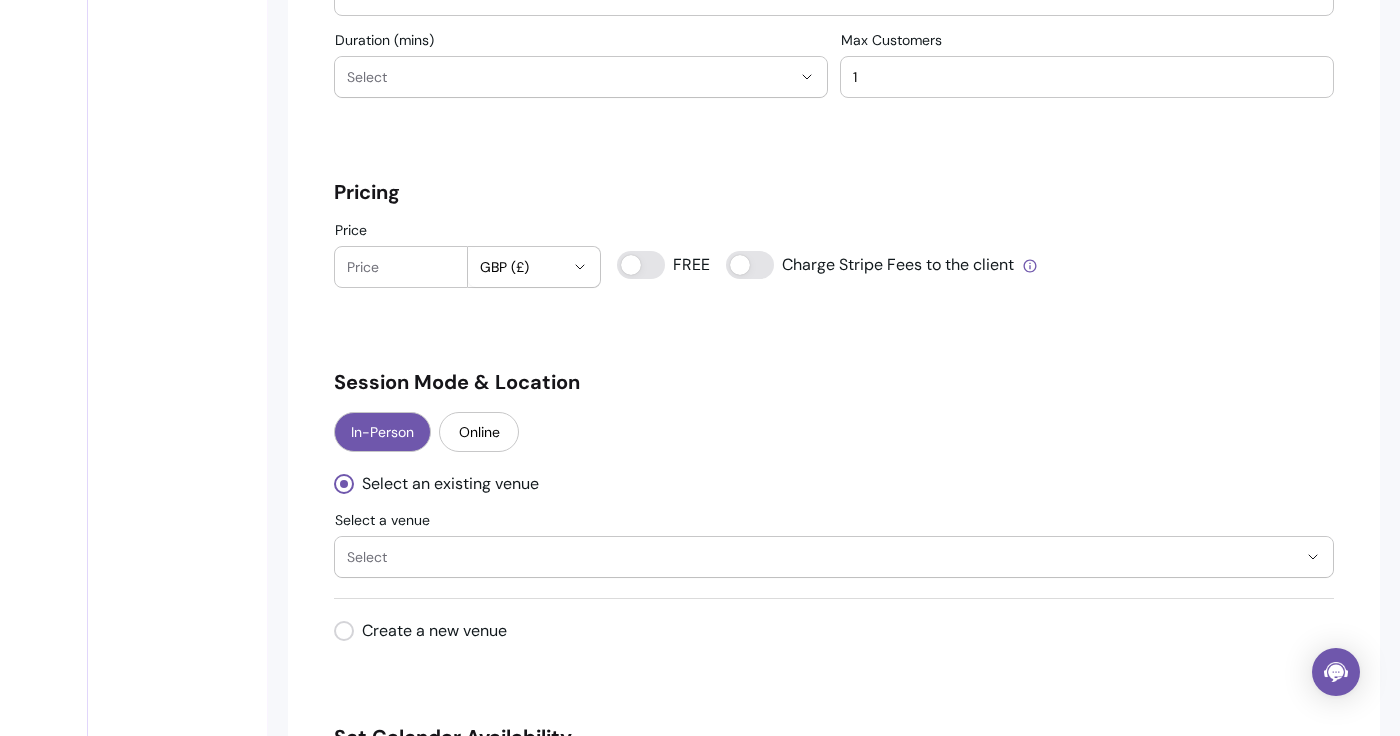type on "0" 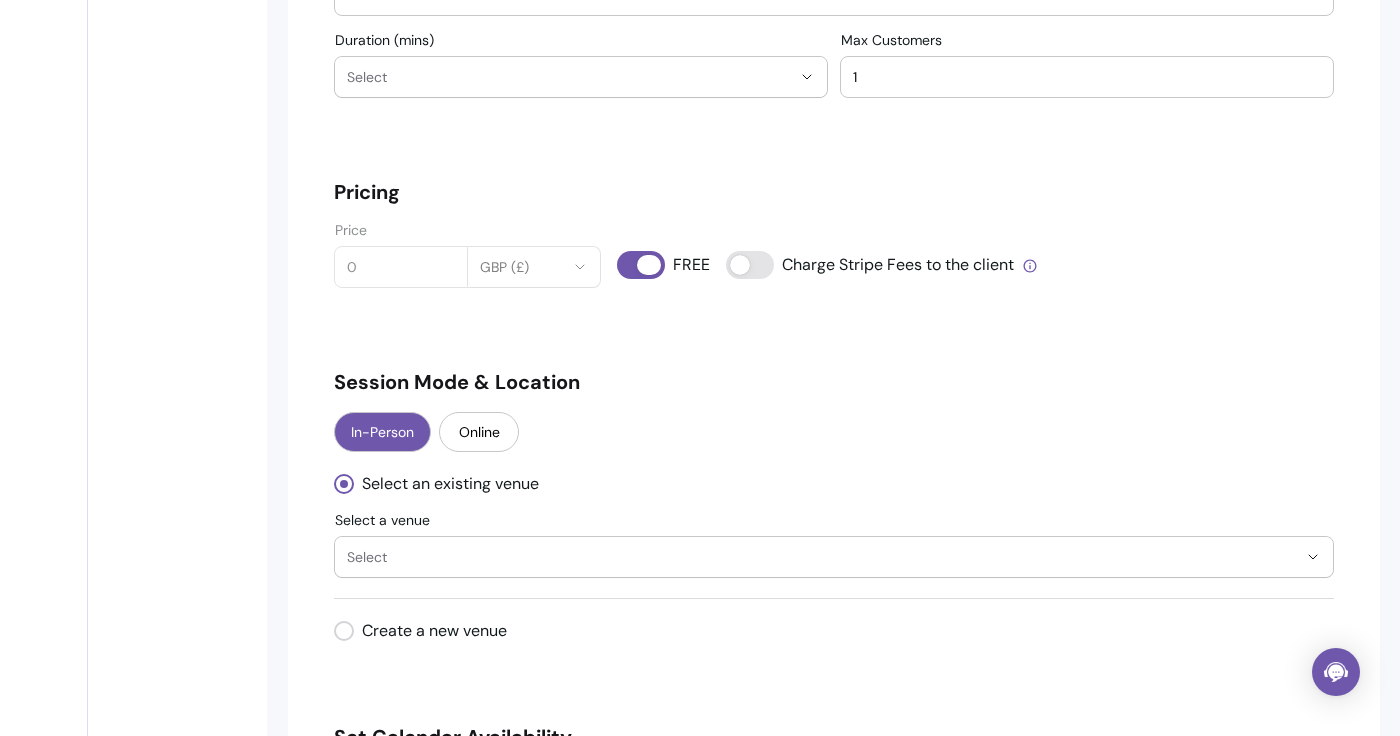 type 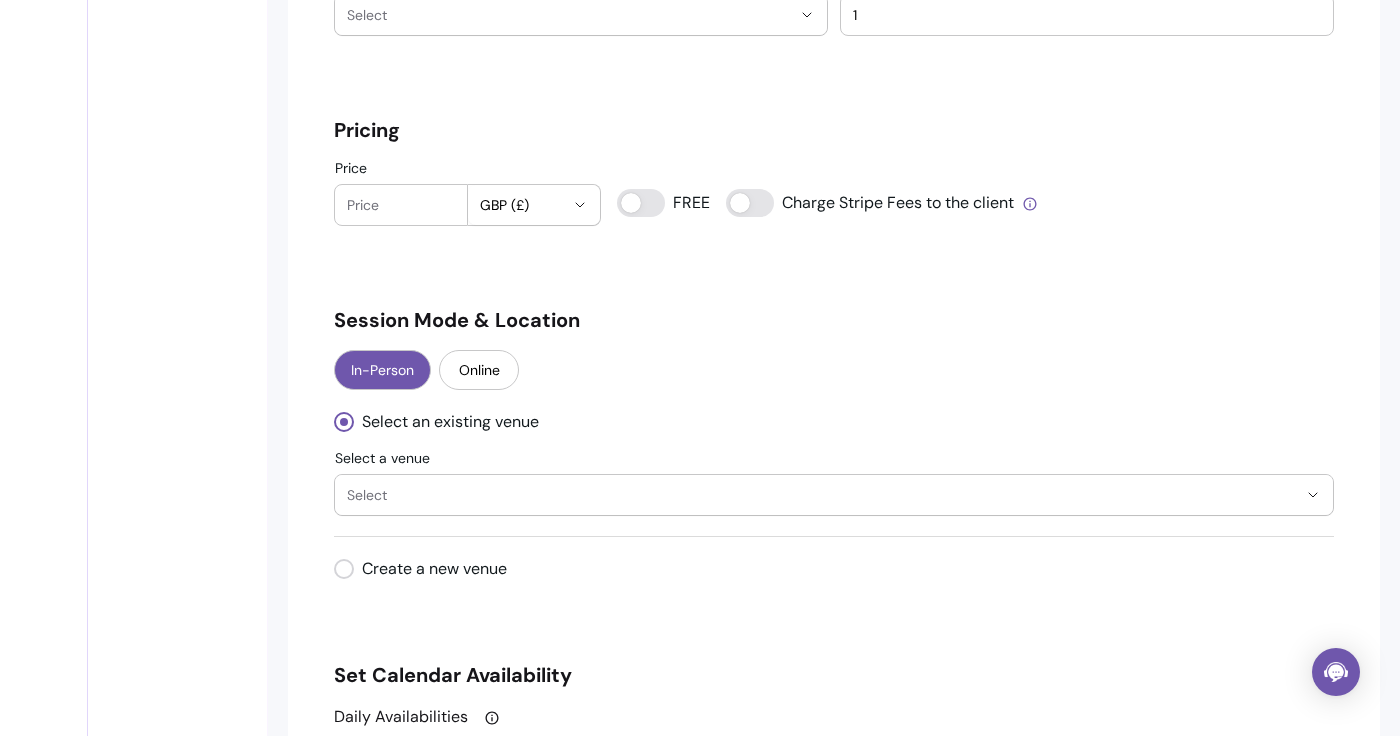 scroll, scrollTop: 1599, scrollLeft: 0, axis: vertical 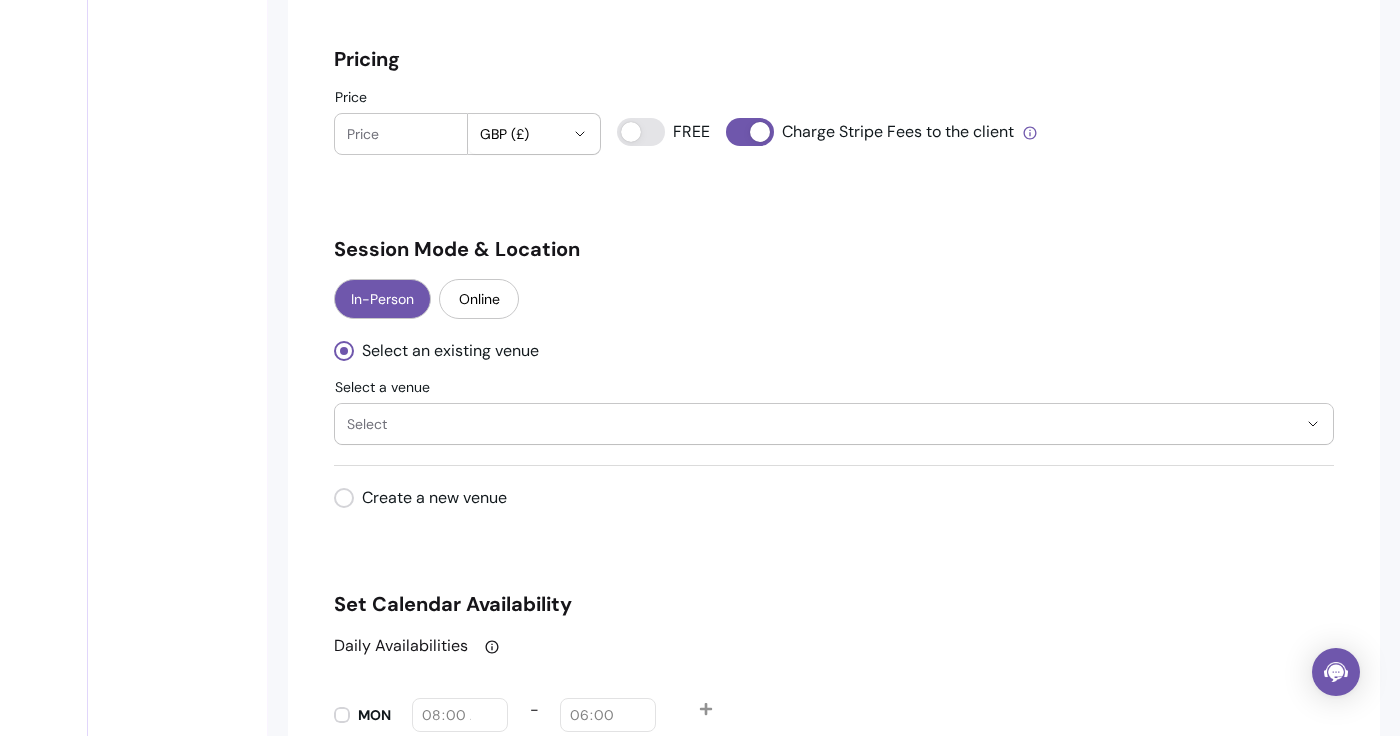 click on "Price   GBP (£) FREE Charge Stripe Fees to the client" at bounding box center [834, 122] 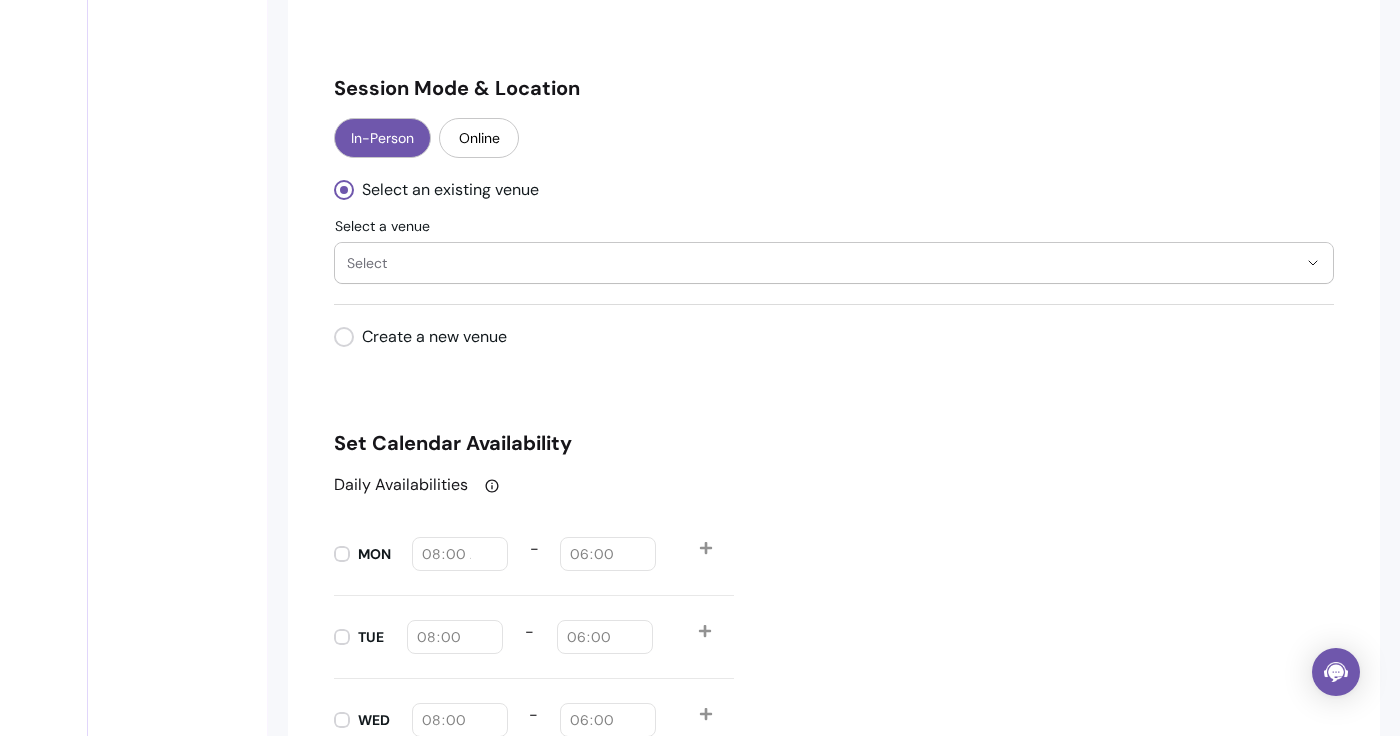 scroll, scrollTop: 1762, scrollLeft: 0, axis: vertical 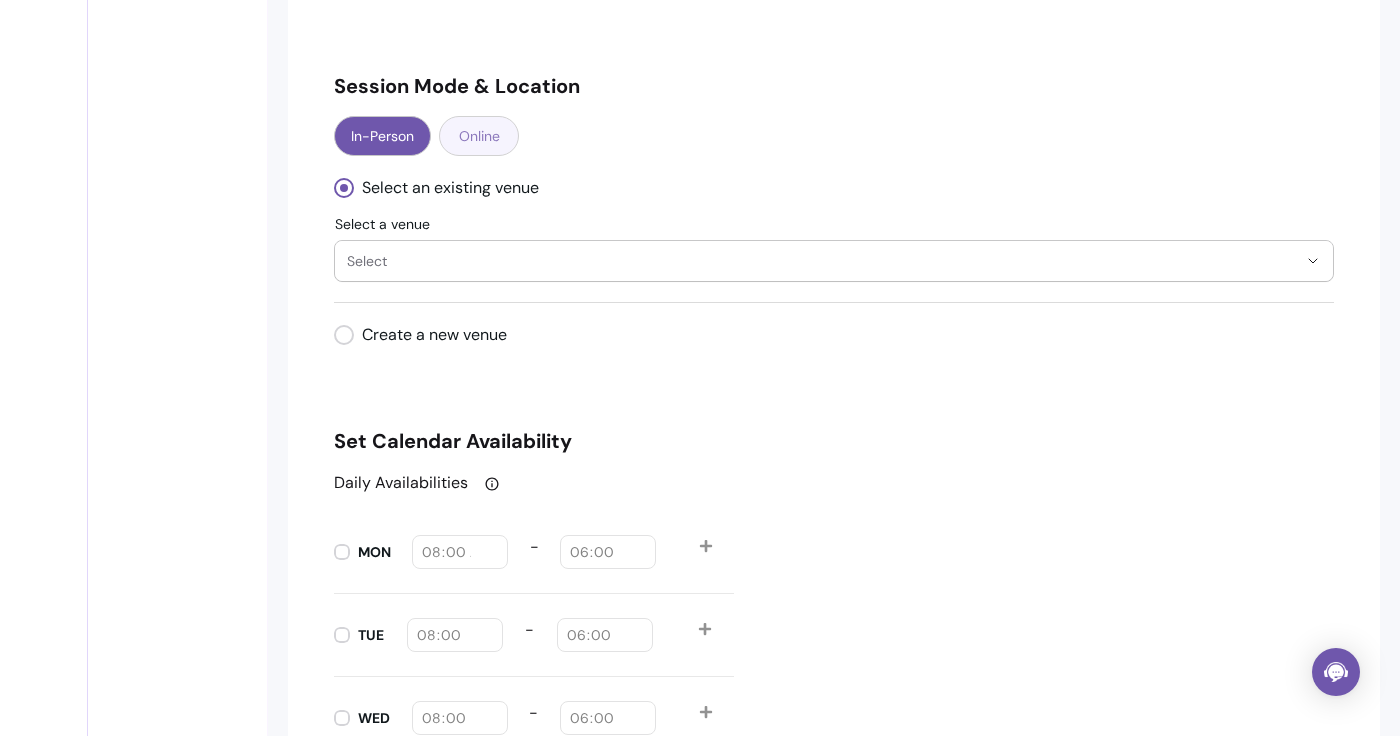 click on "Online" at bounding box center [479, 136] 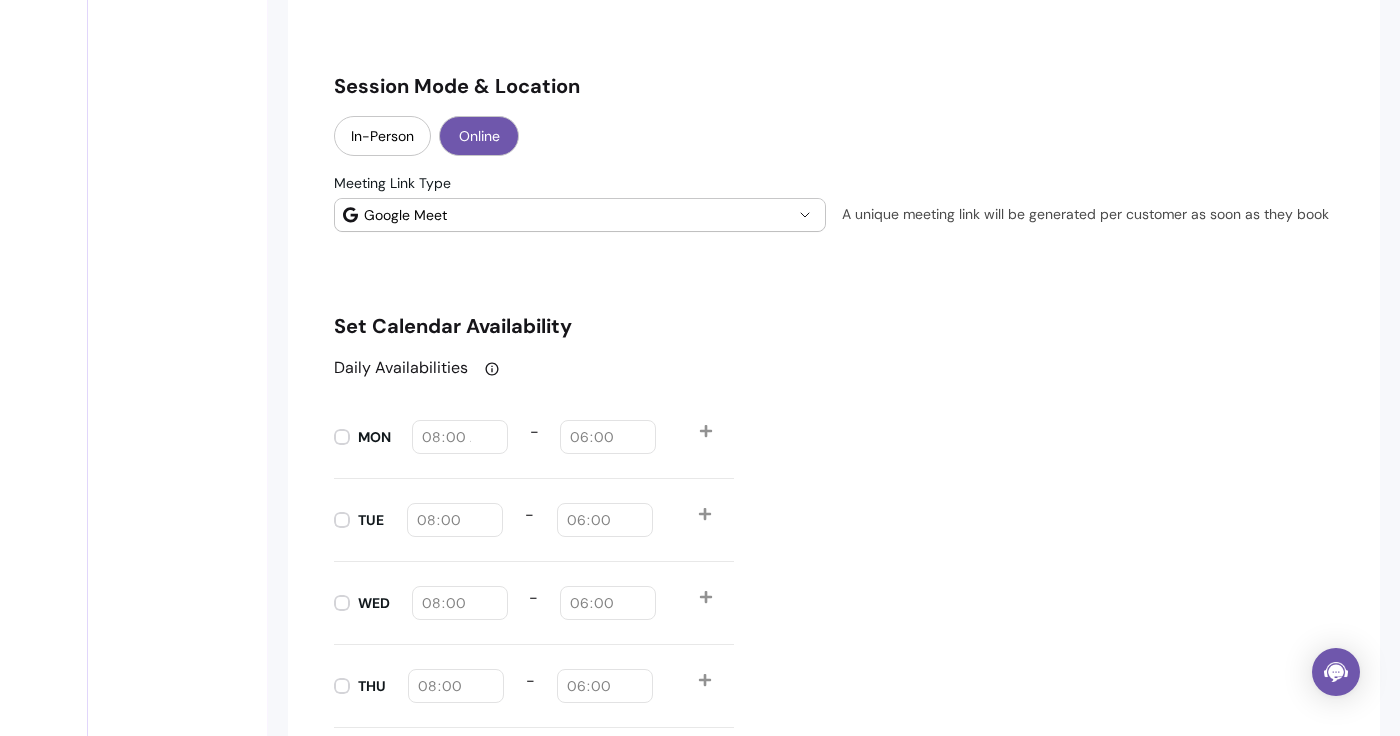 click on "Google Meet" at bounding box center [578, 215] 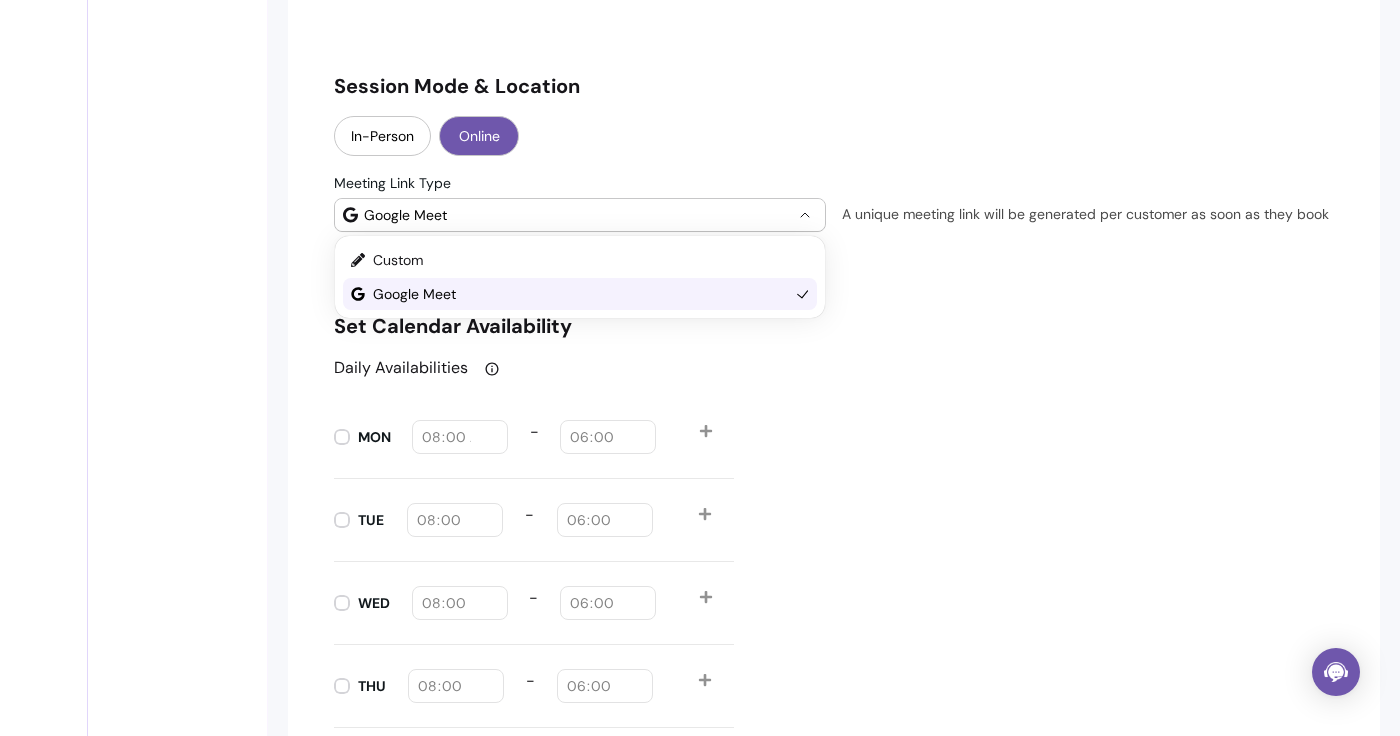 click on "**********" at bounding box center [834, 115] 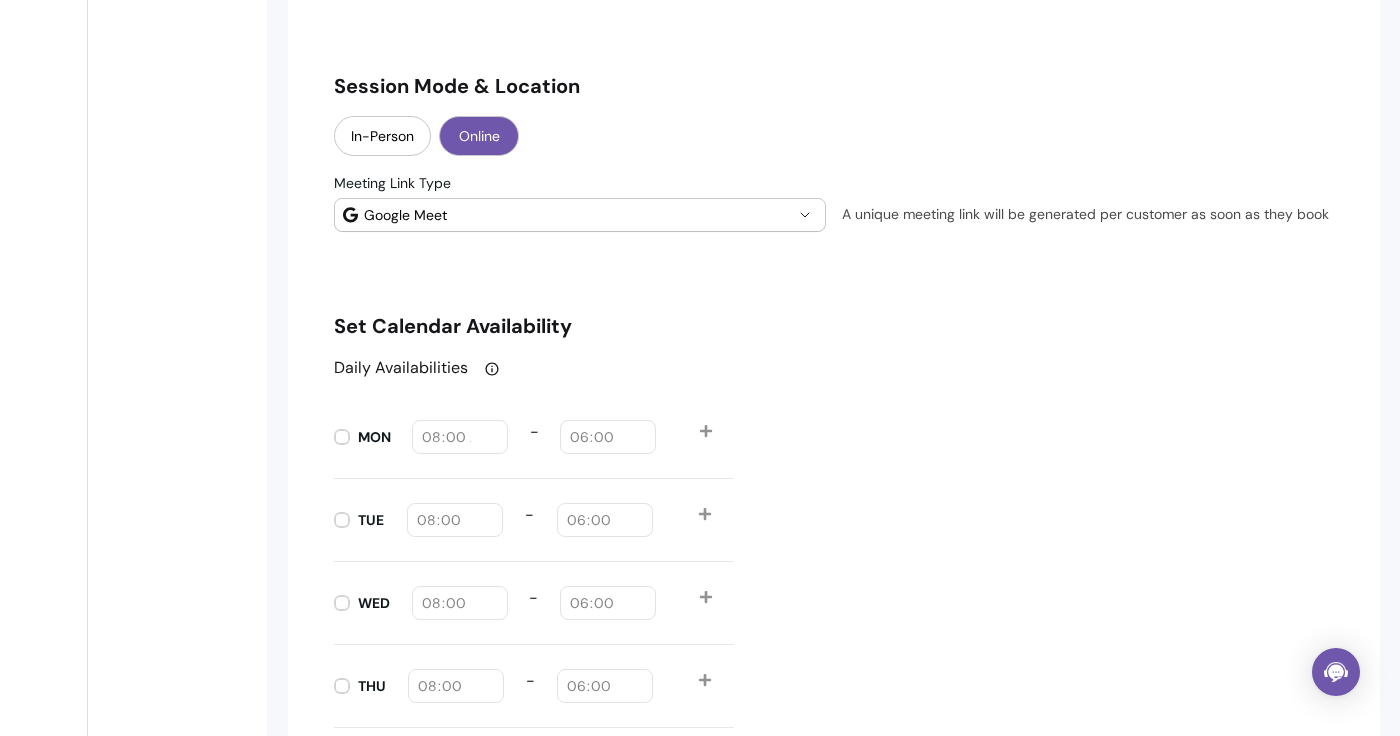 click on "**********" at bounding box center (834, 115) 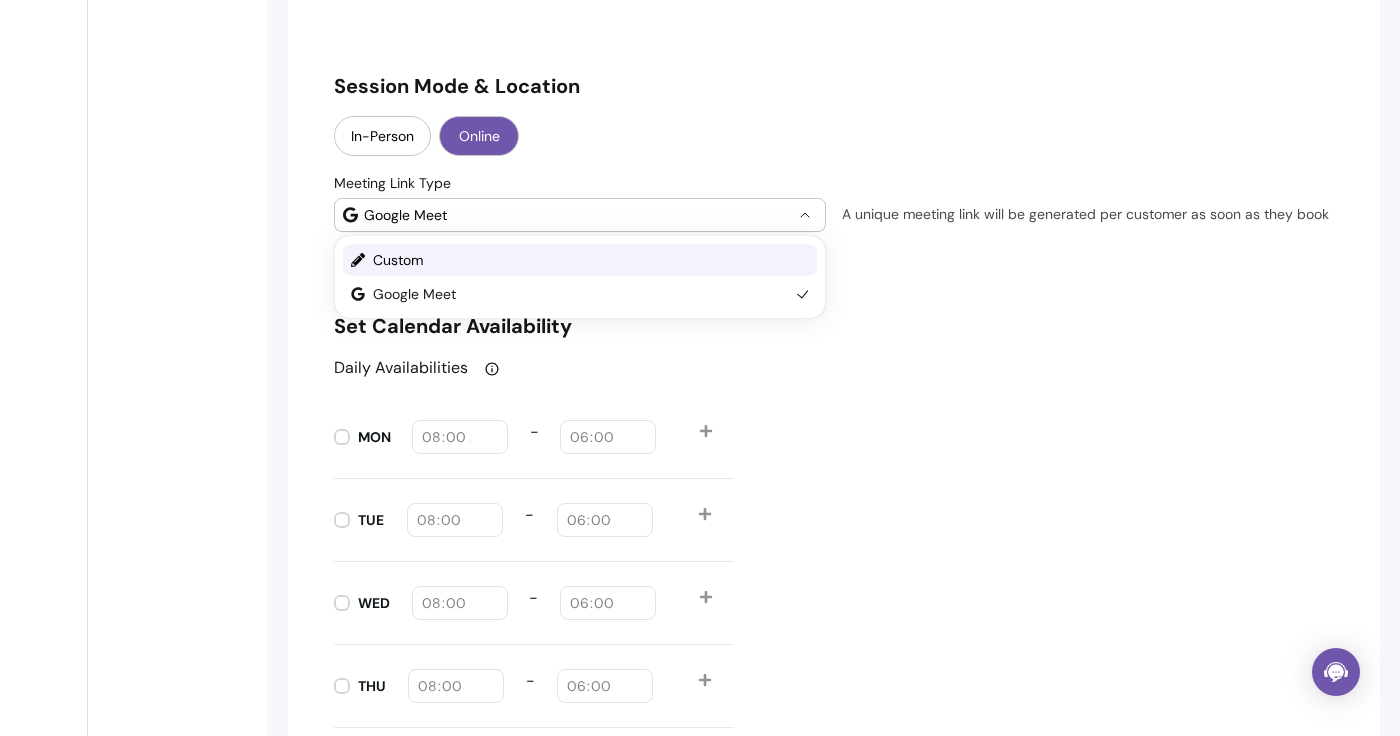 click on "Custom" at bounding box center (580, 260) 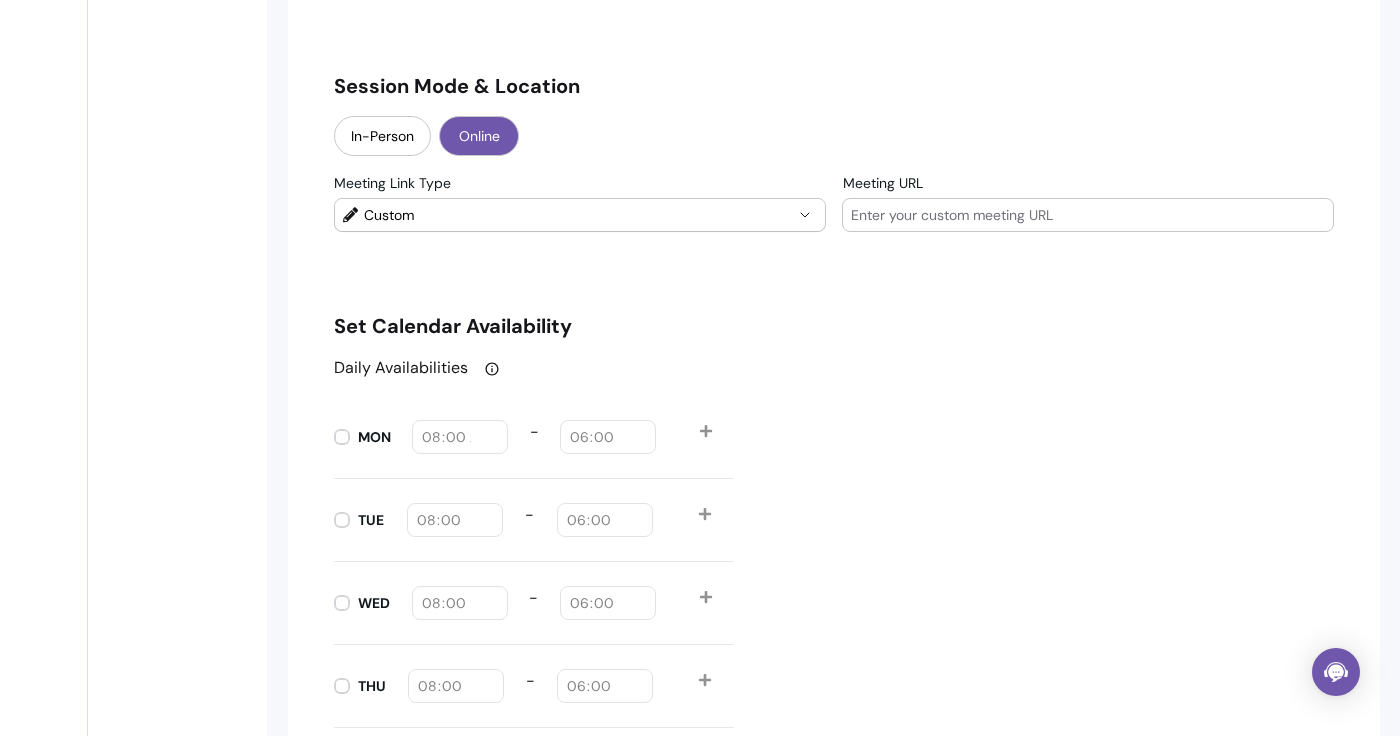 click on "Custom" at bounding box center [568, 215] 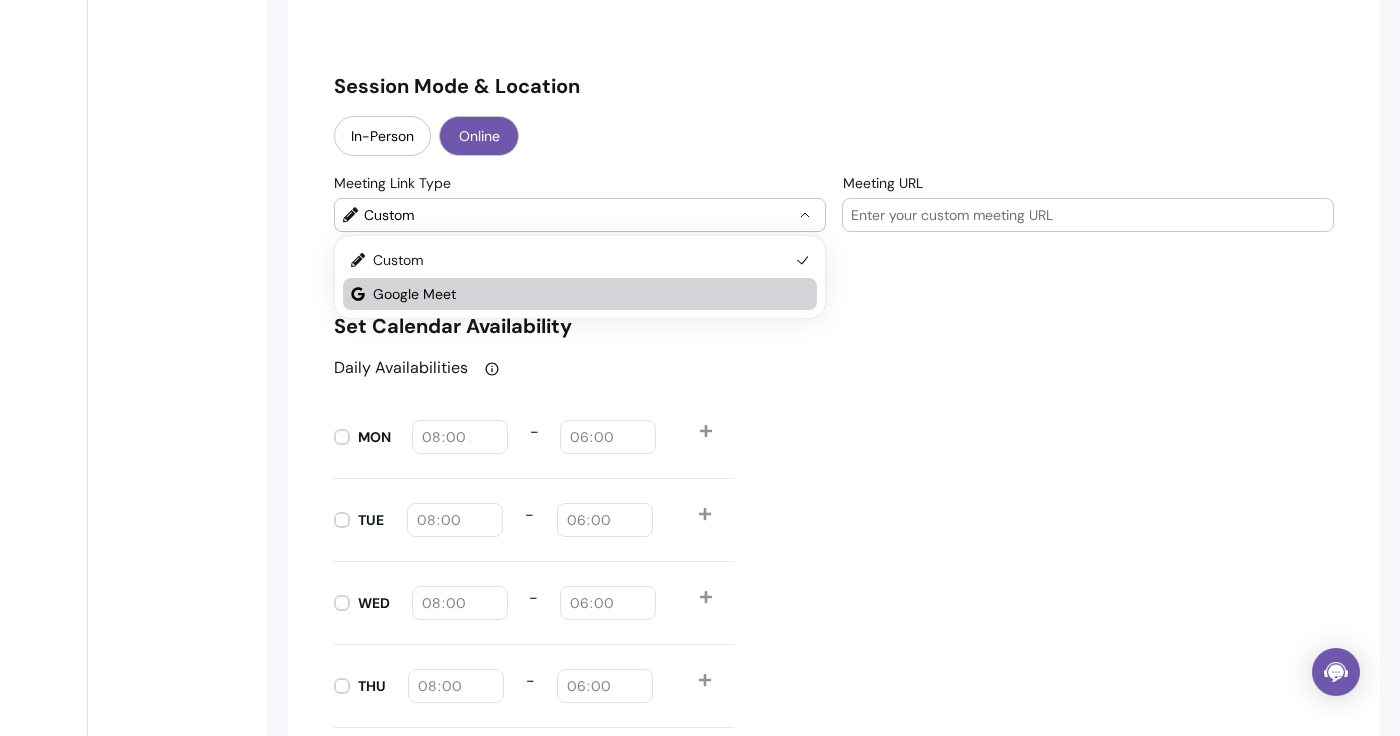 click on "Google Meet" at bounding box center (581, 294) 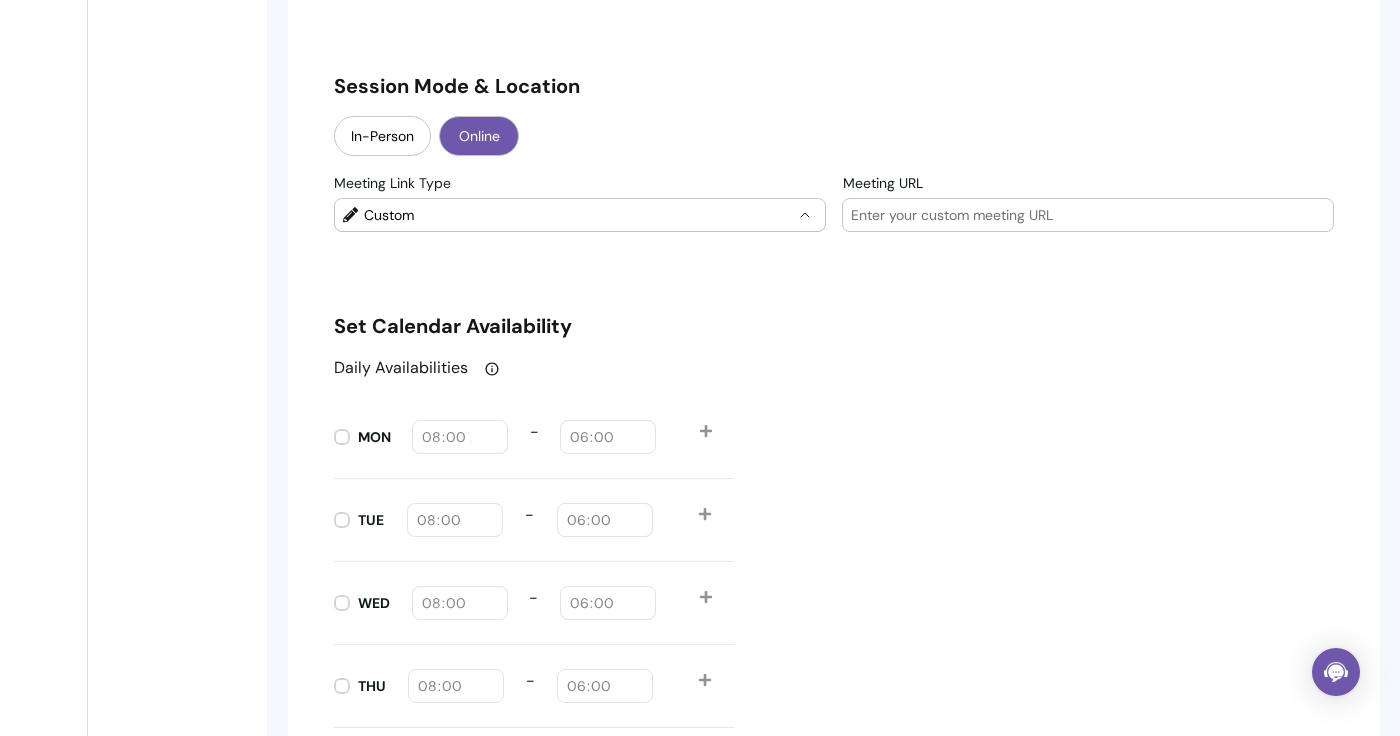 select on "****" 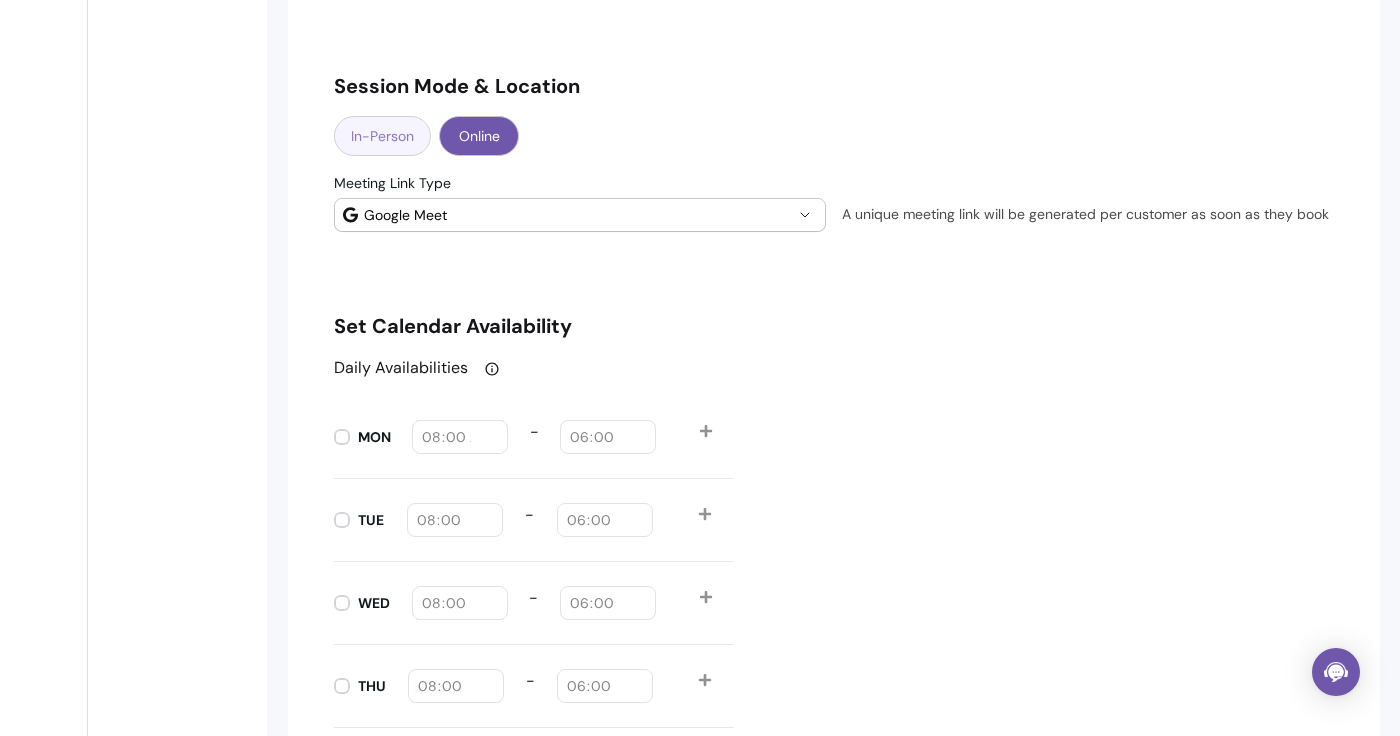 click on "In-Person" at bounding box center [382, 136] 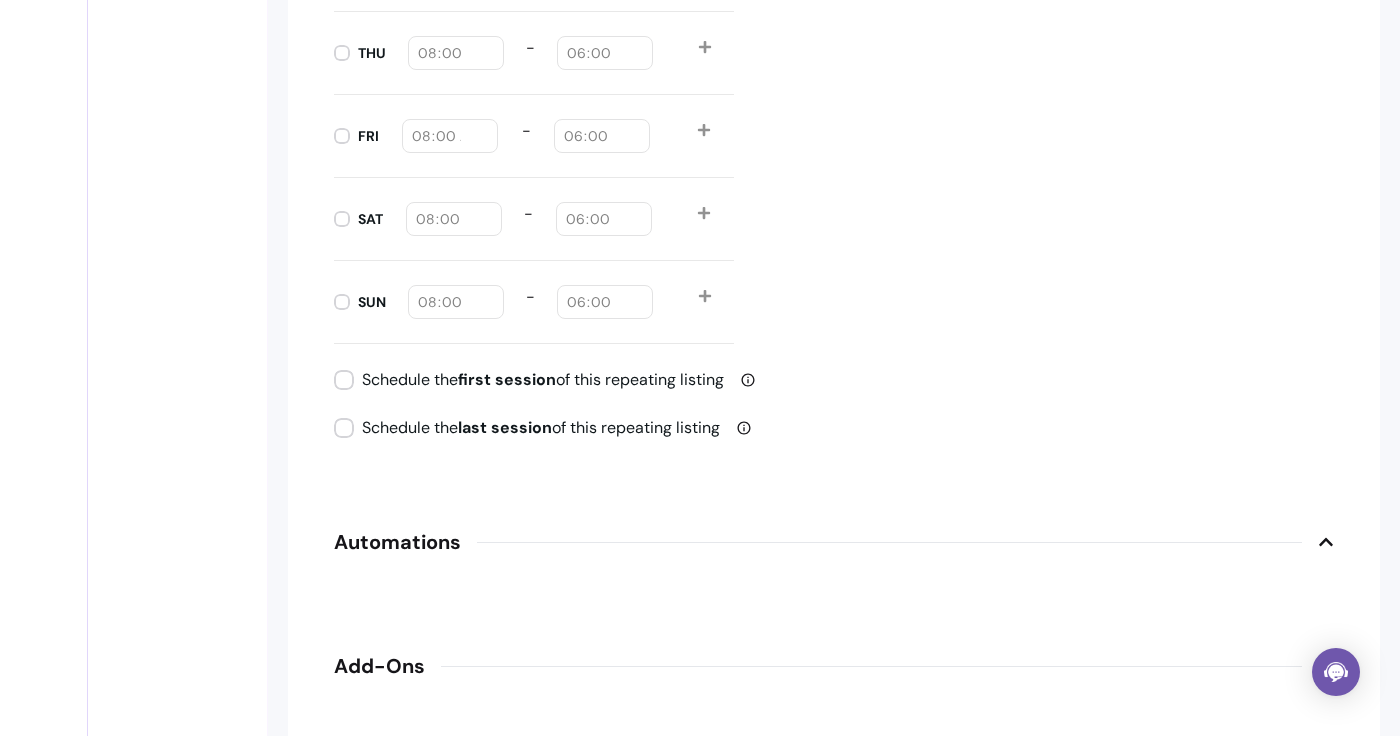 scroll, scrollTop: 2740, scrollLeft: 0, axis: vertical 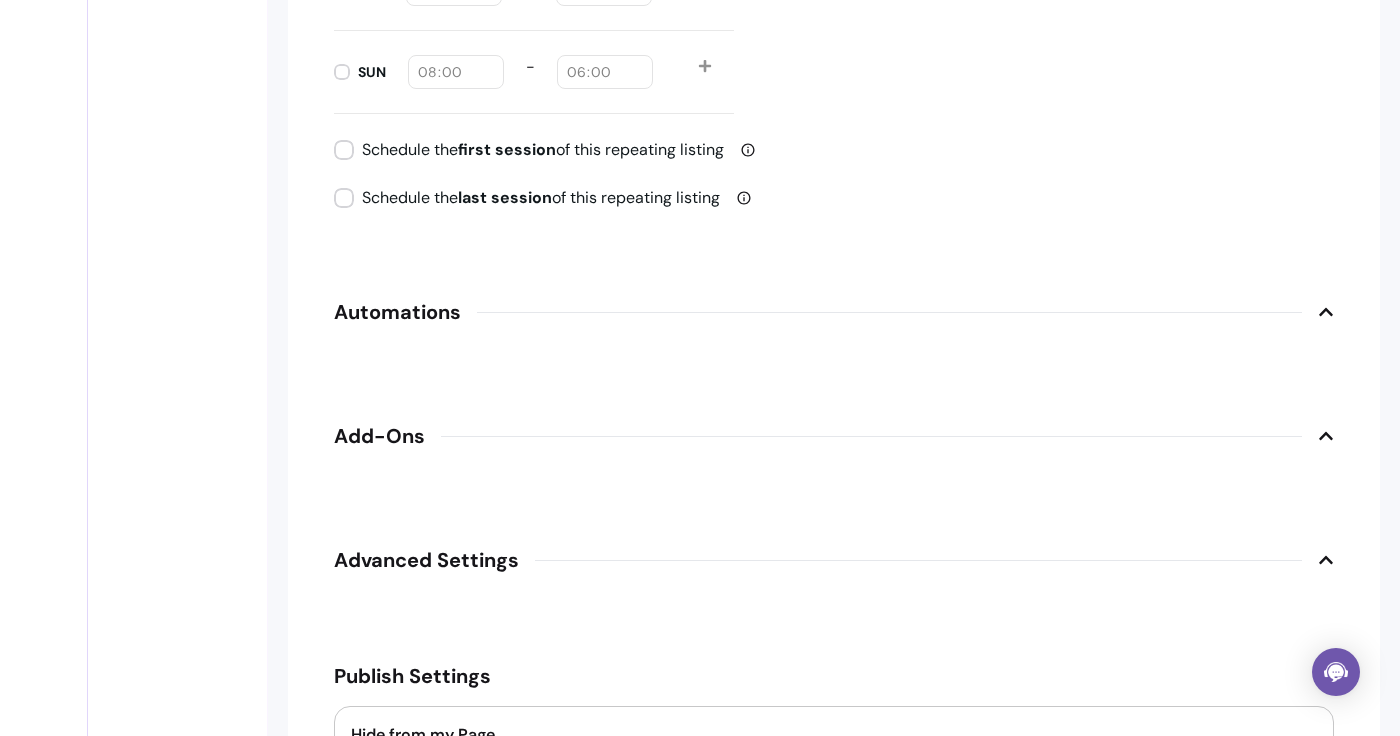 click on "Automations" at bounding box center (834, 312) 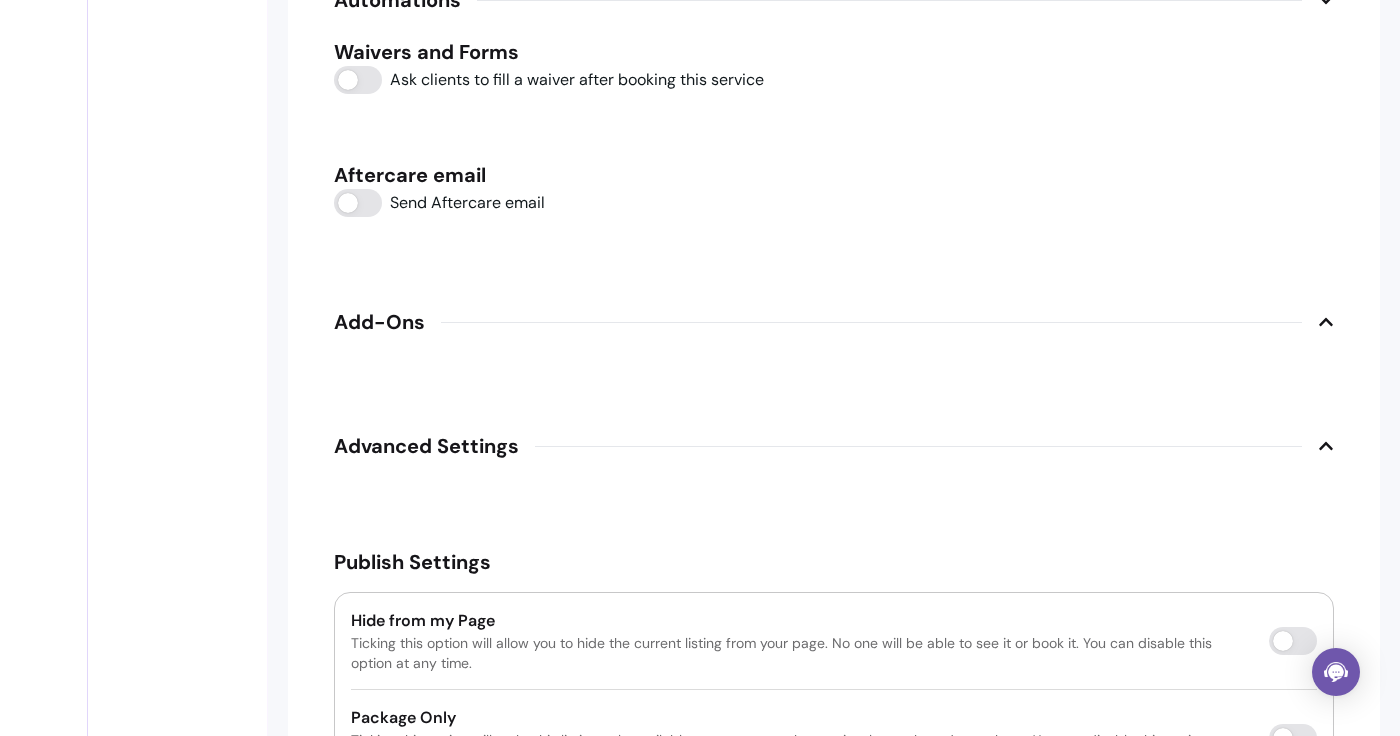 scroll, scrollTop: 3080, scrollLeft: 0, axis: vertical 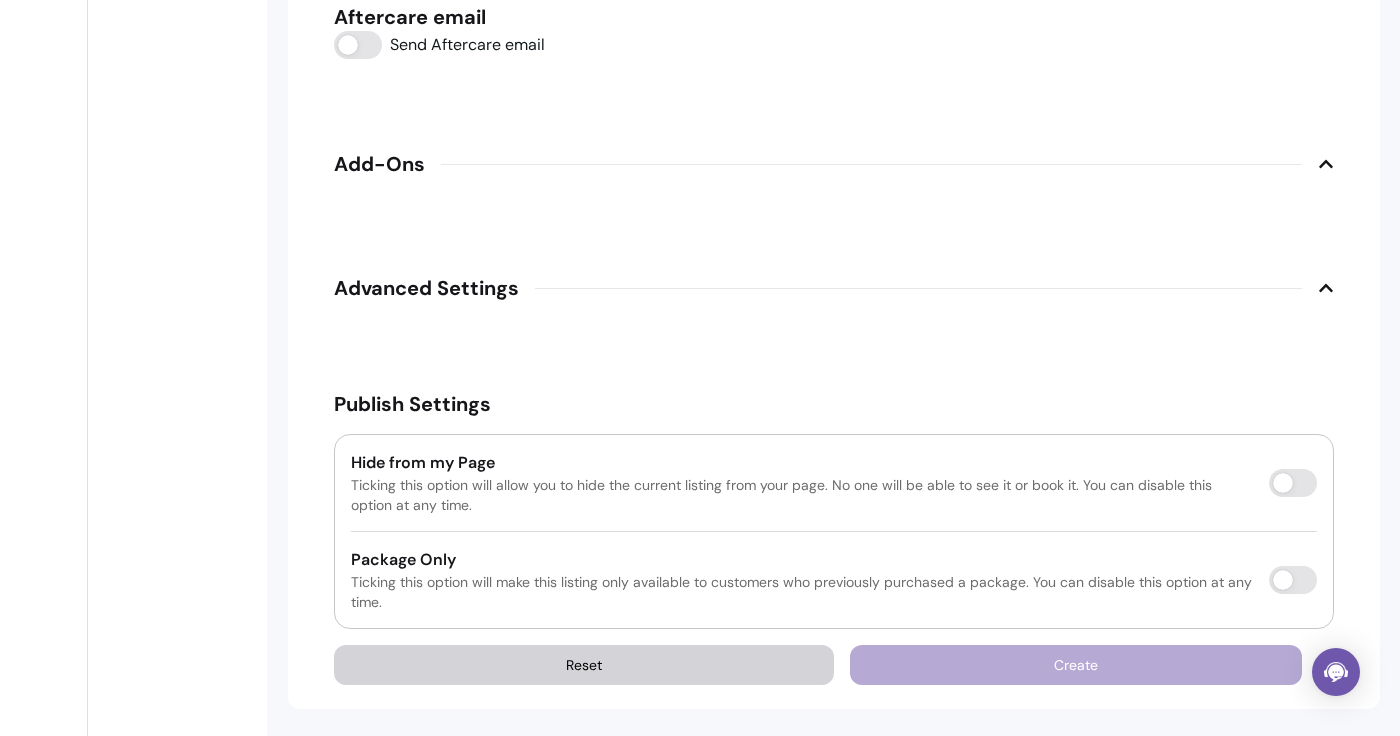 click on "Add-Ons" at bounding box center [834, 164] 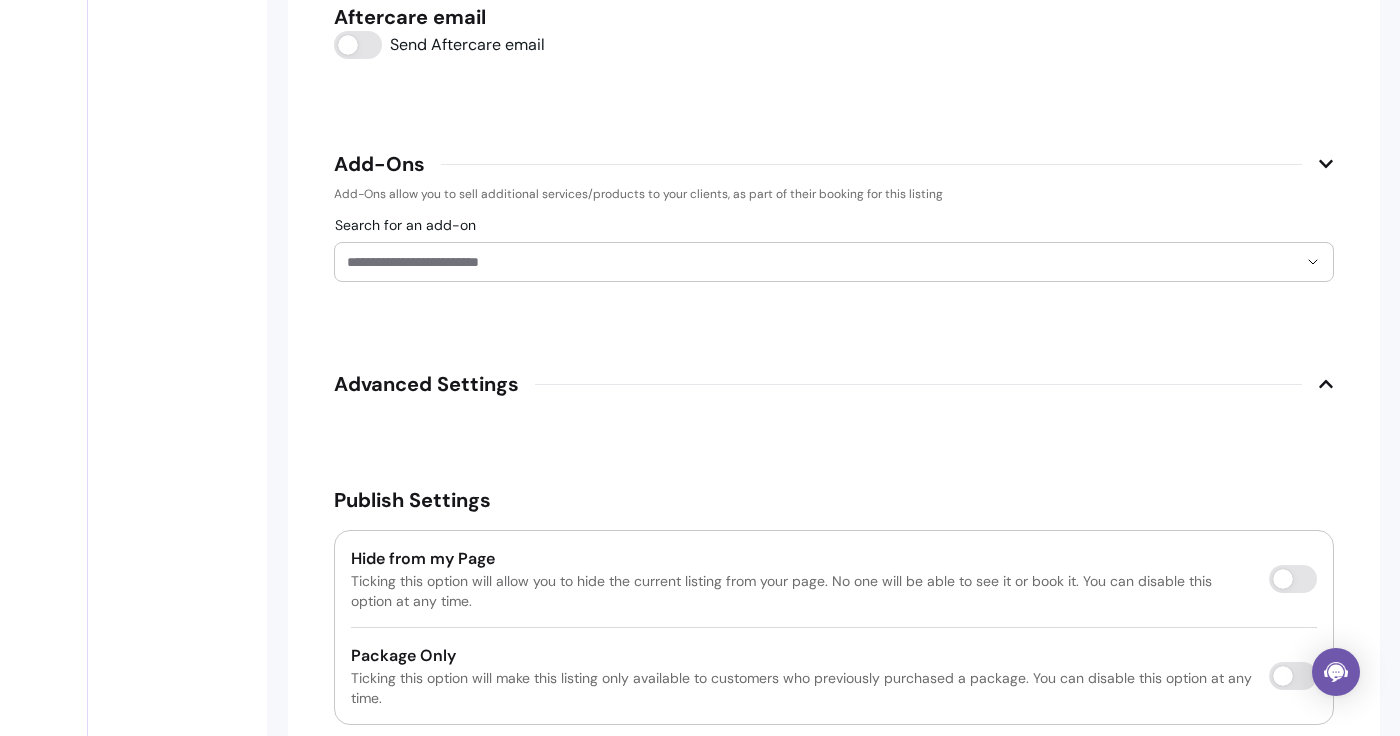 click at bounding box center [834, 262] 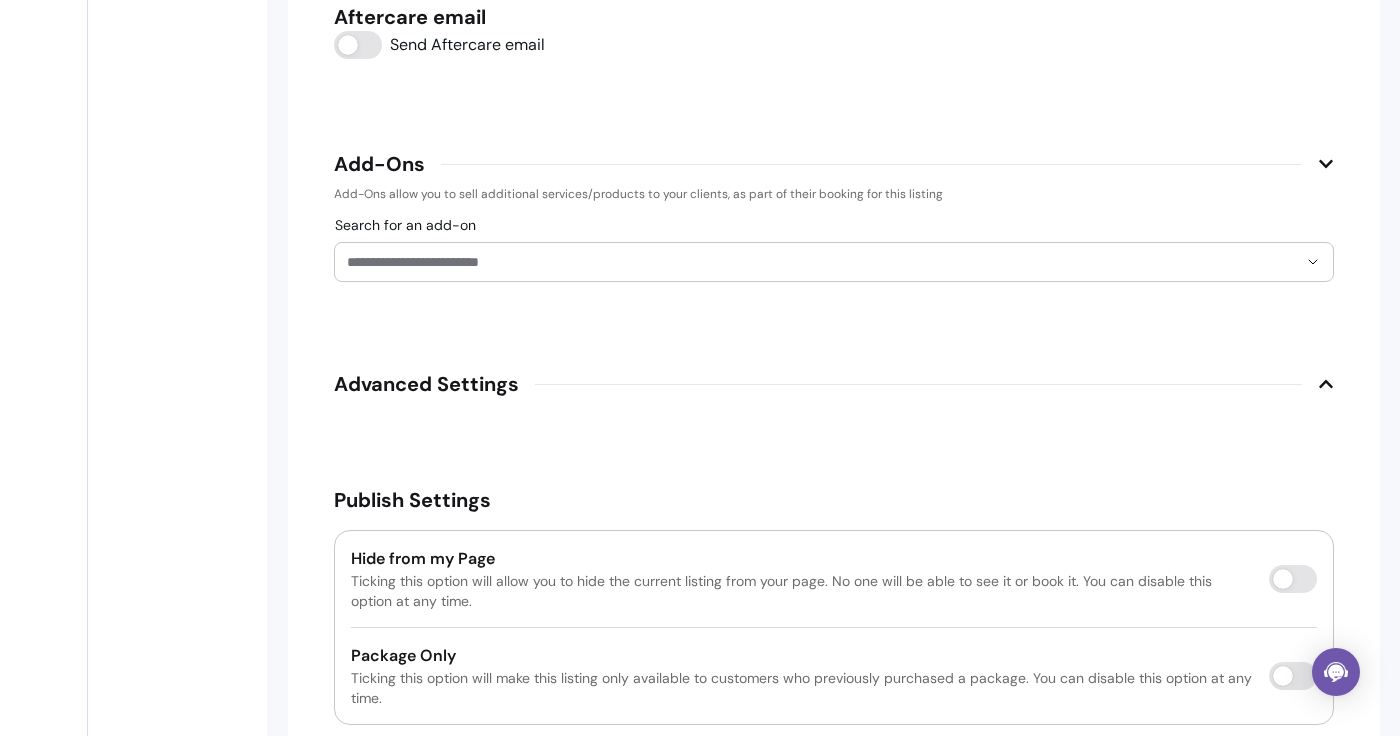 click on "**********" at bounding box center (834, -1129) 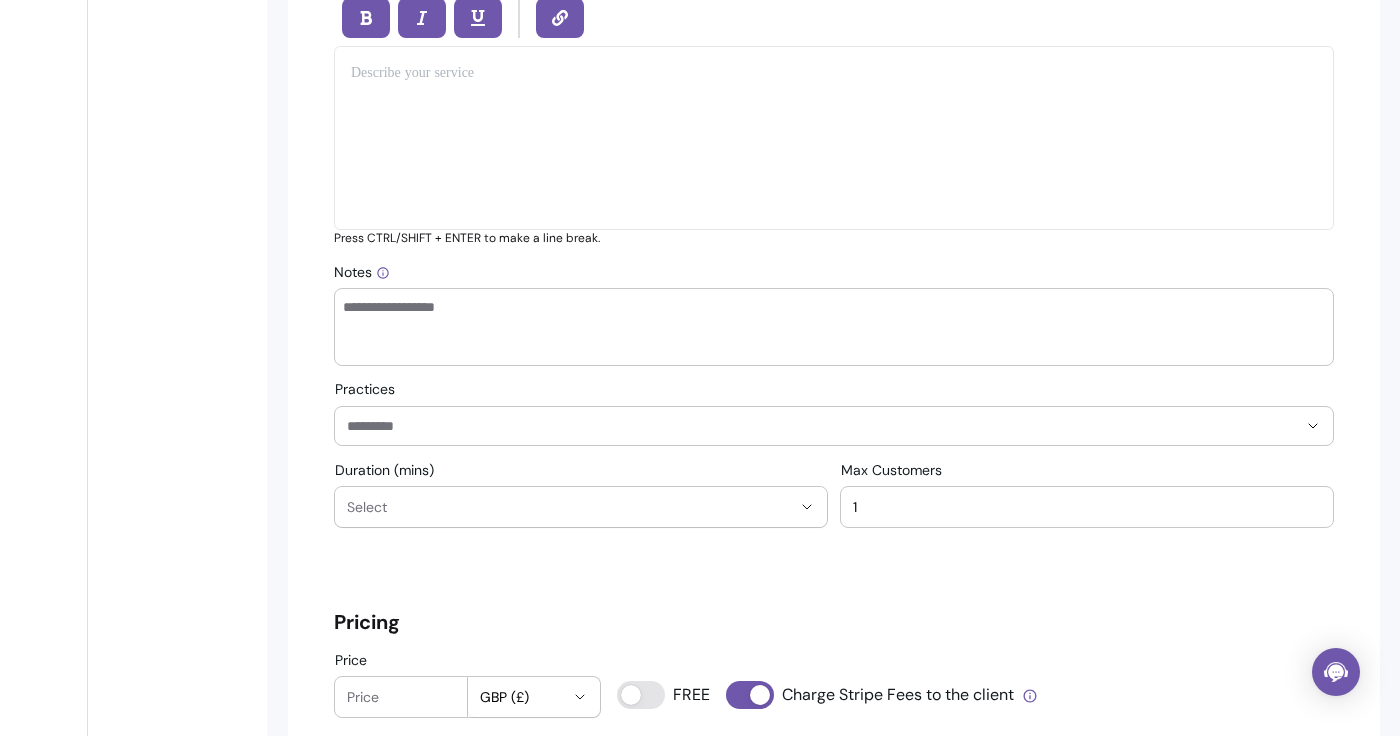 scroll, scrollTop: 0, scrollLeft: 0, axis: both 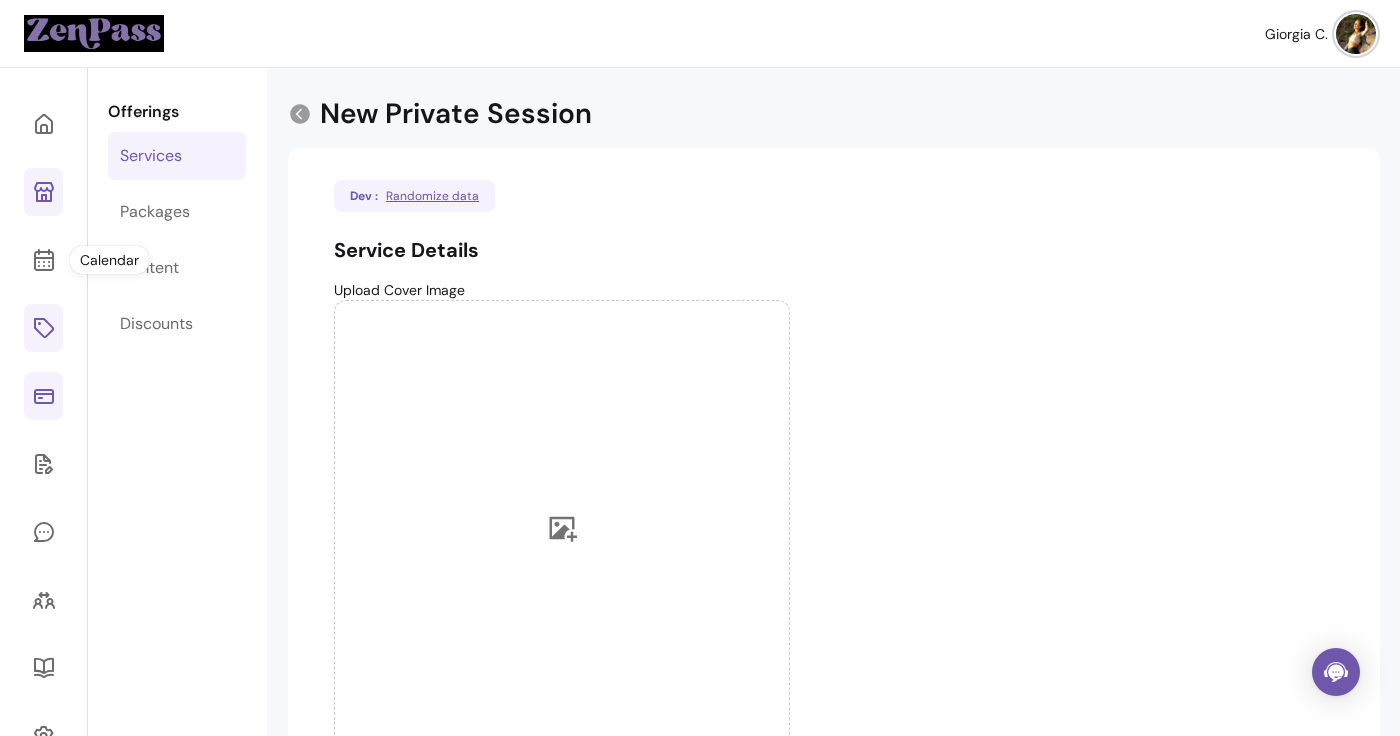 click 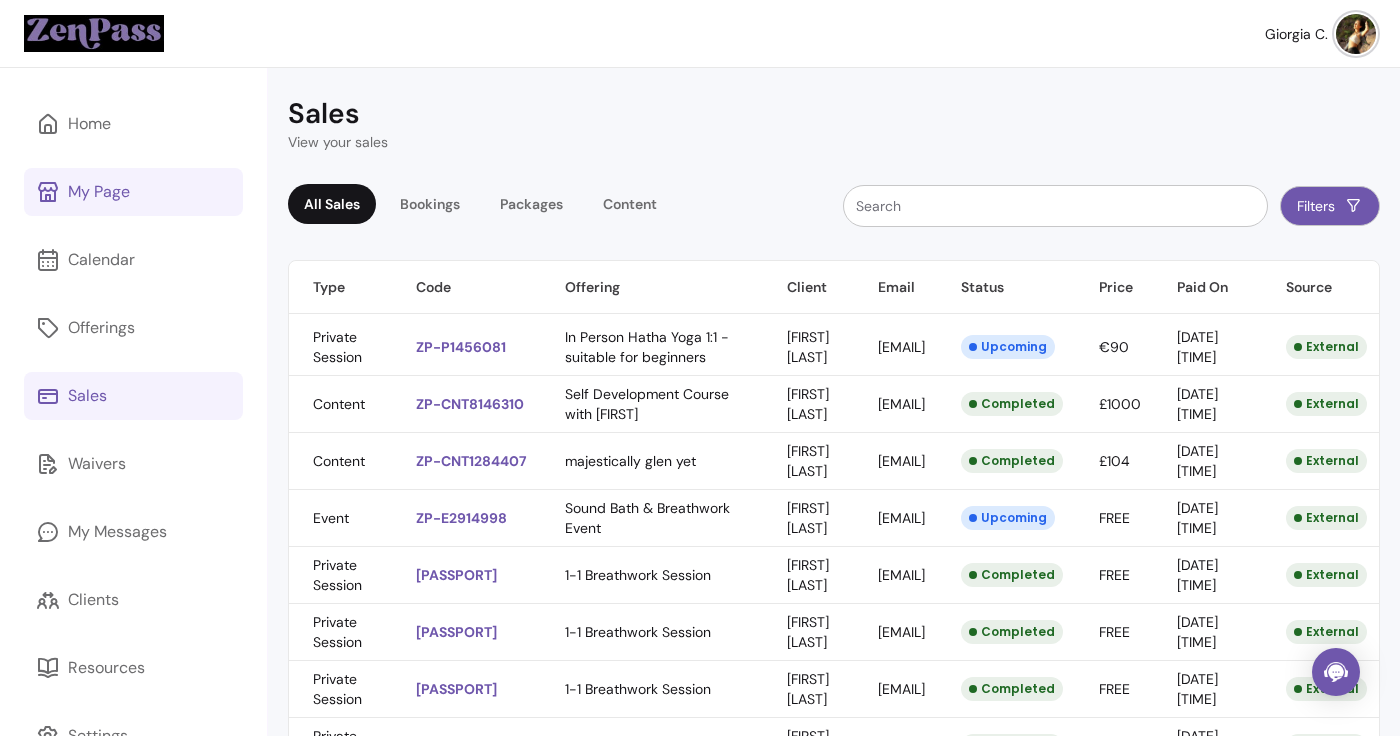 click on "Sales View your sales" at bounding box center [834, 124] 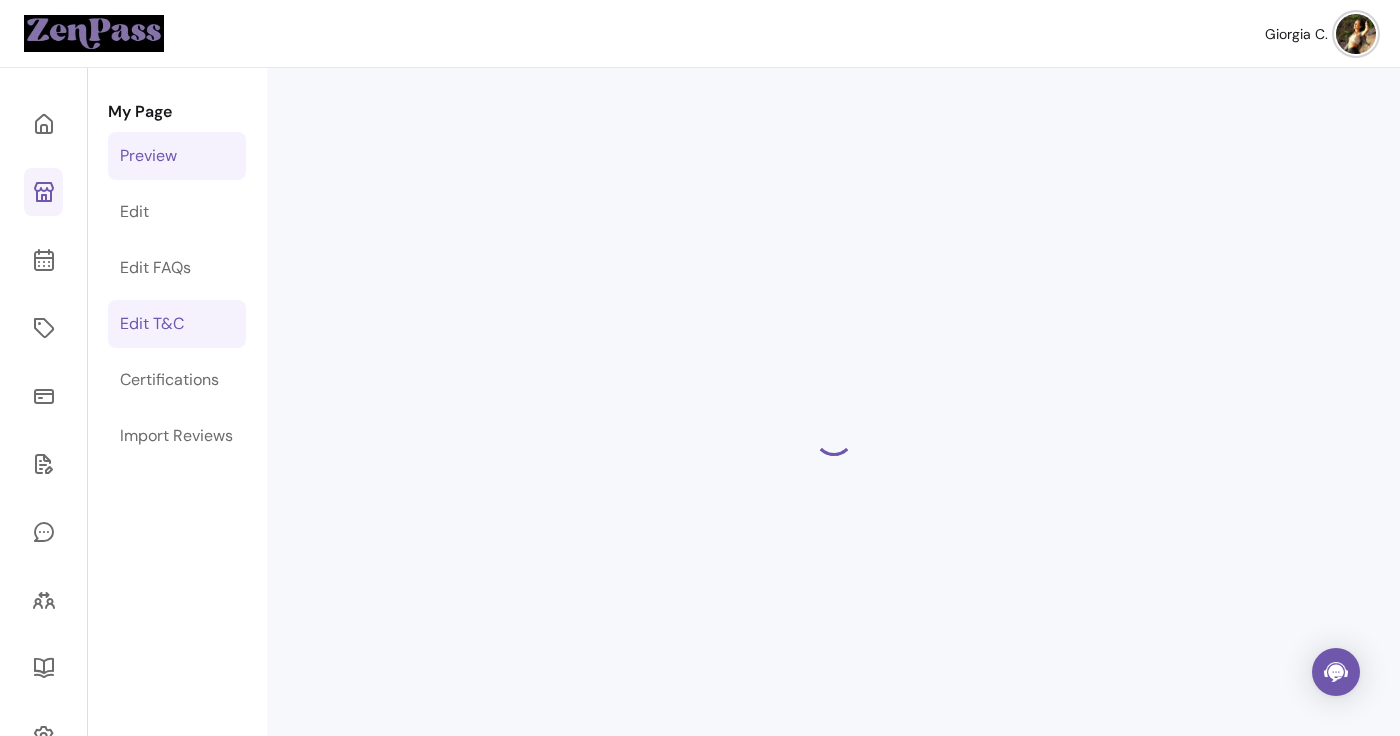 click on "Edit T&C" at bounding box center [177, 324] 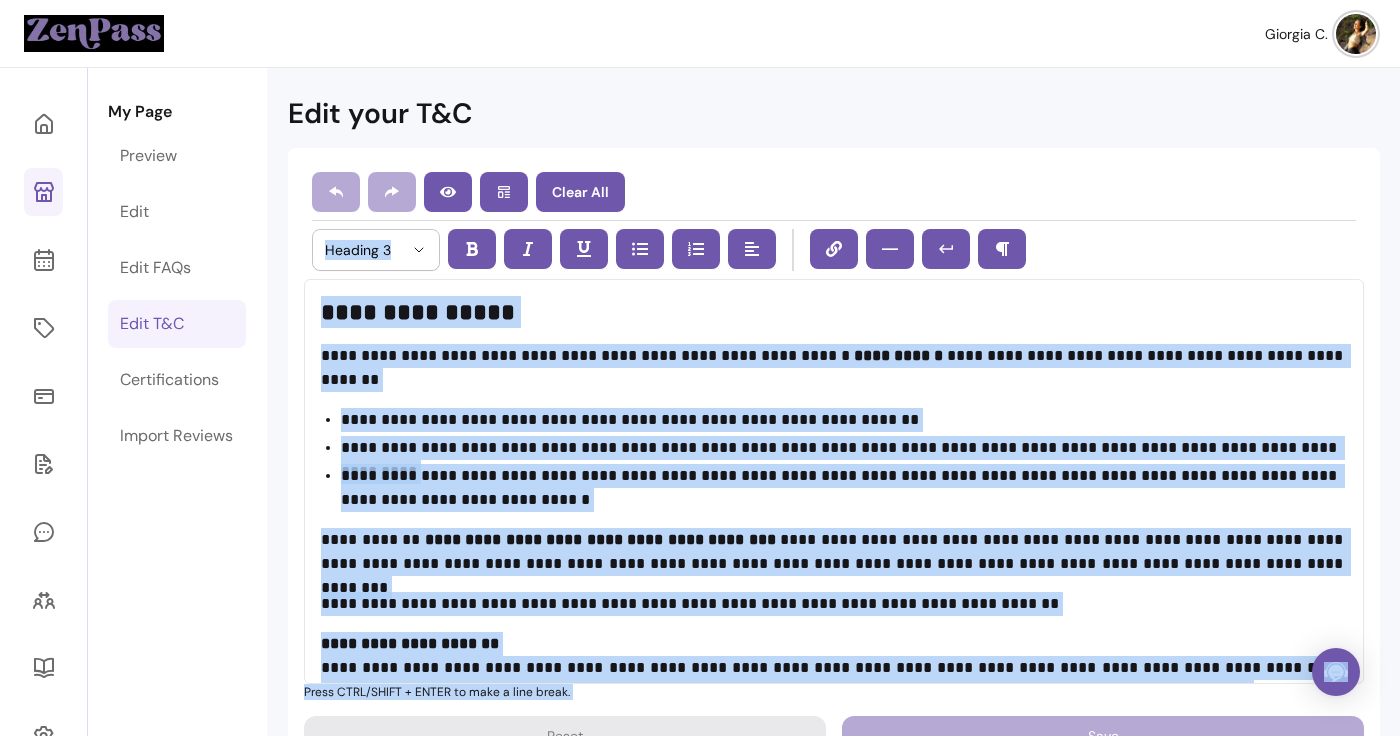 drag, startPoint x: 487, startPoint y: 199, endPoint x: 506, endPoint y: 196, distance: 19.235384 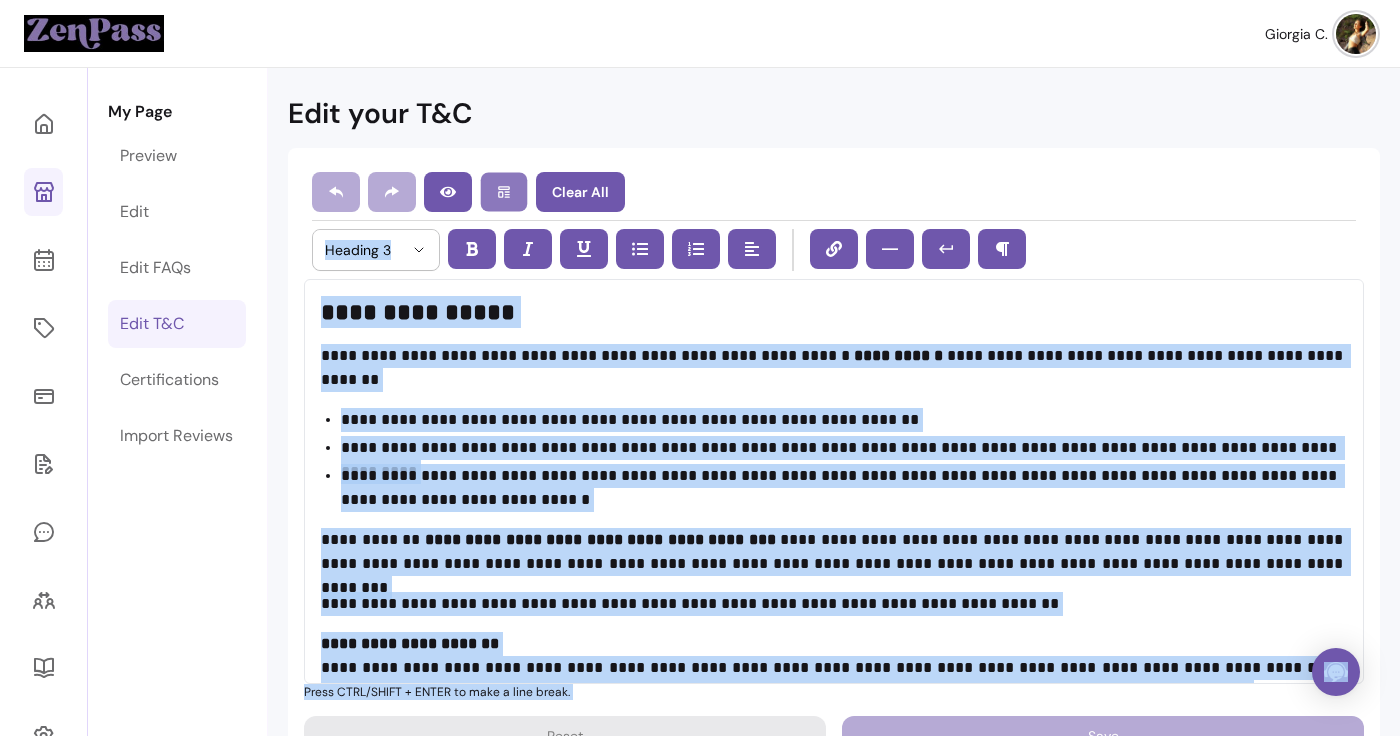 click 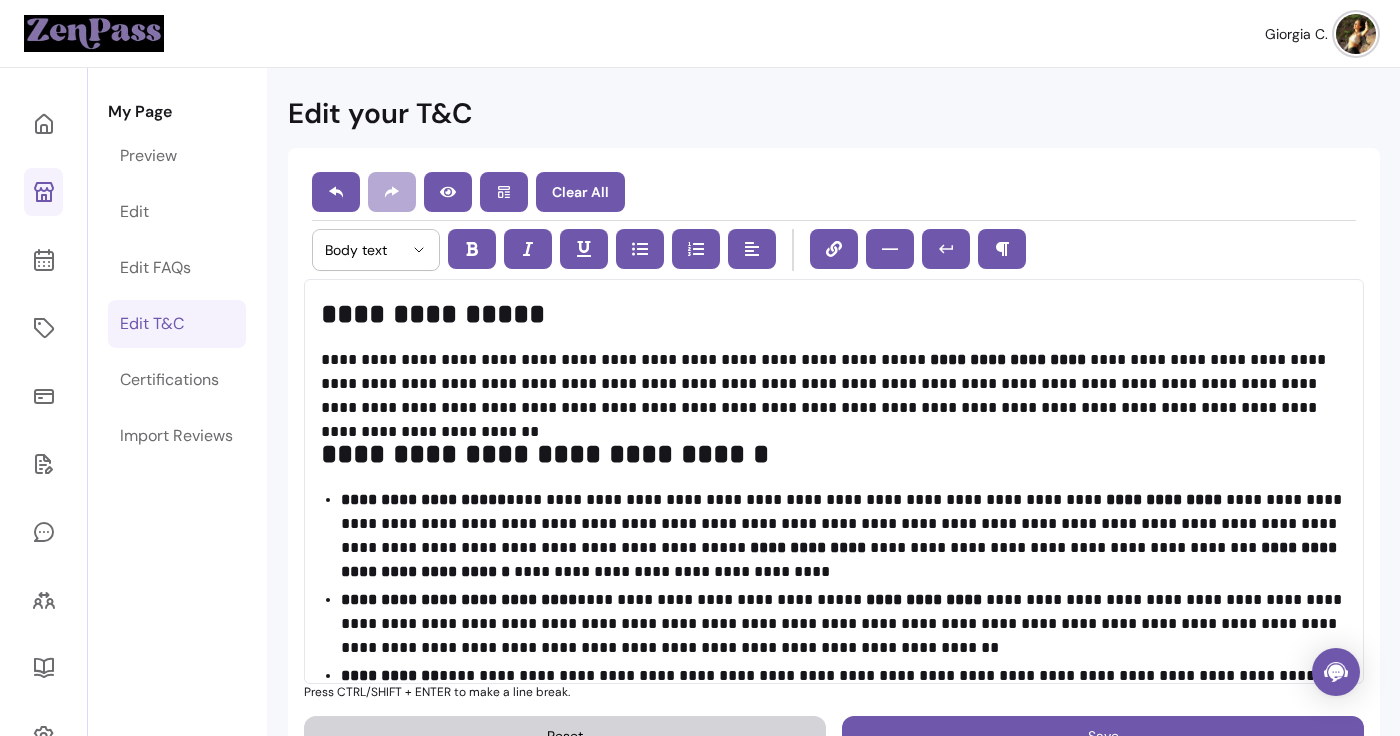 click on "Edit your T&C" at bounding box center (834, 114) 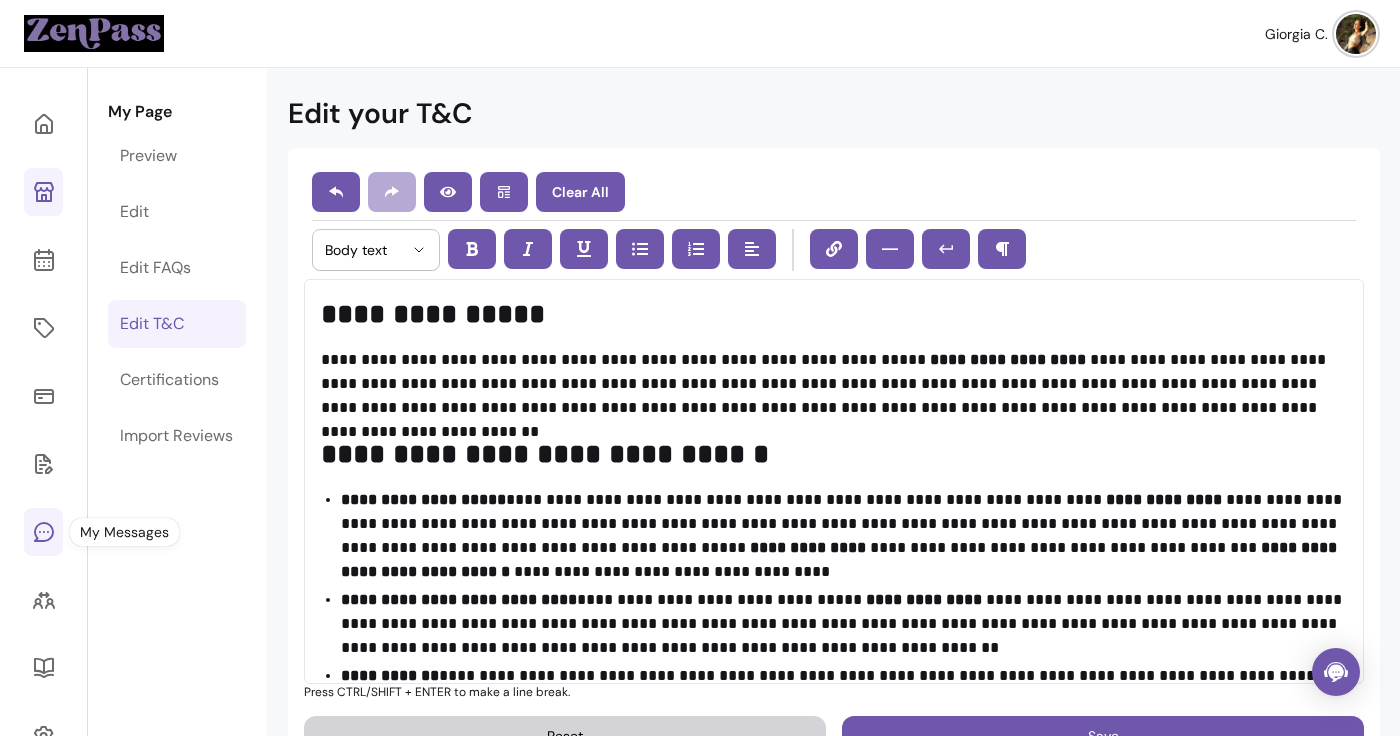 click 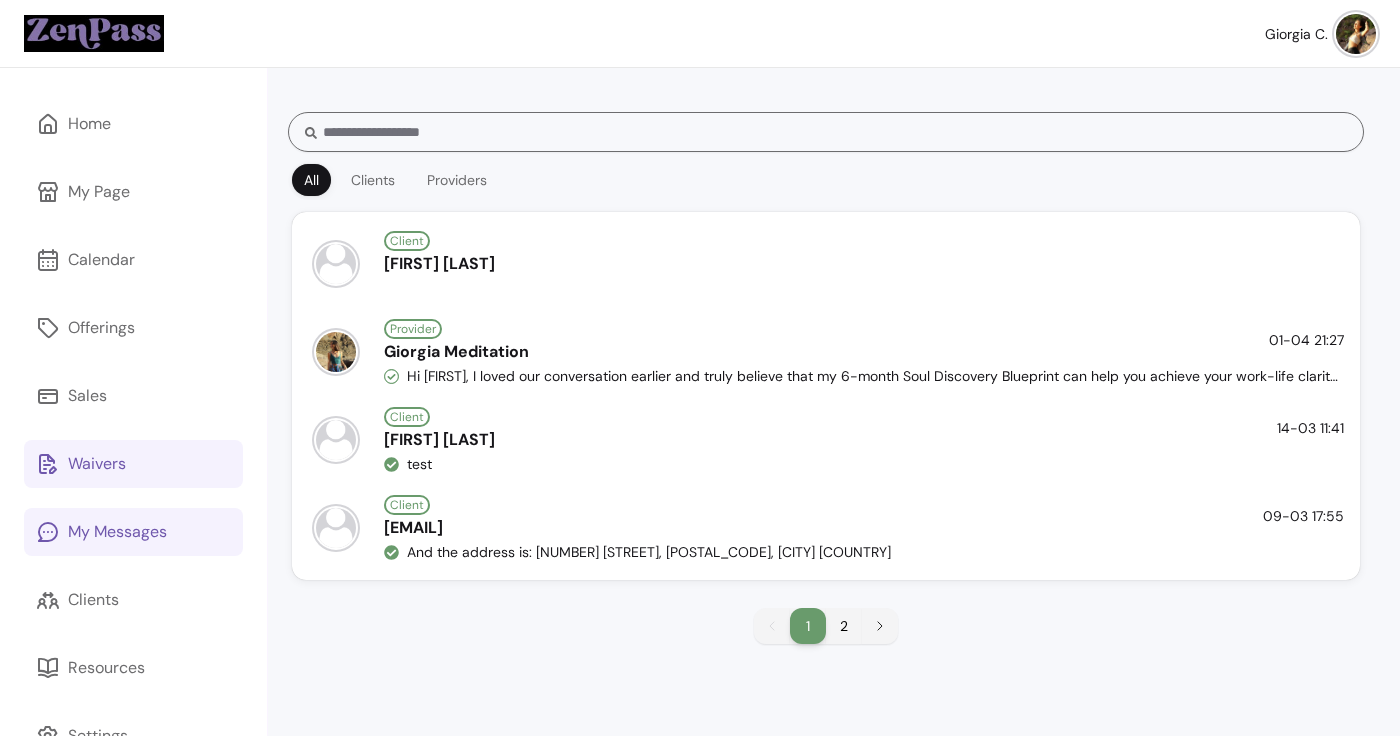 scroll, scrollTop: 68, scrollLeft: 0, axis: vertical 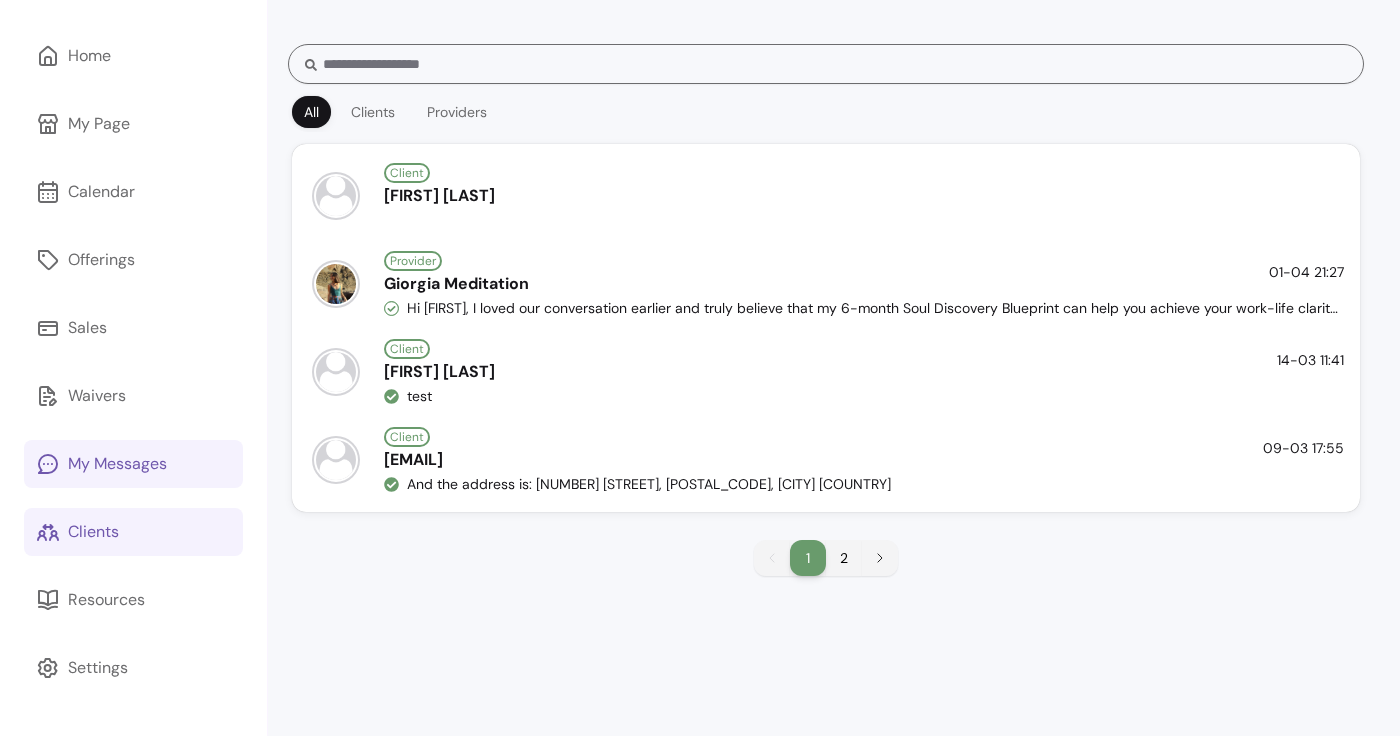 click on "Clients" at bounding box center (133, 532) 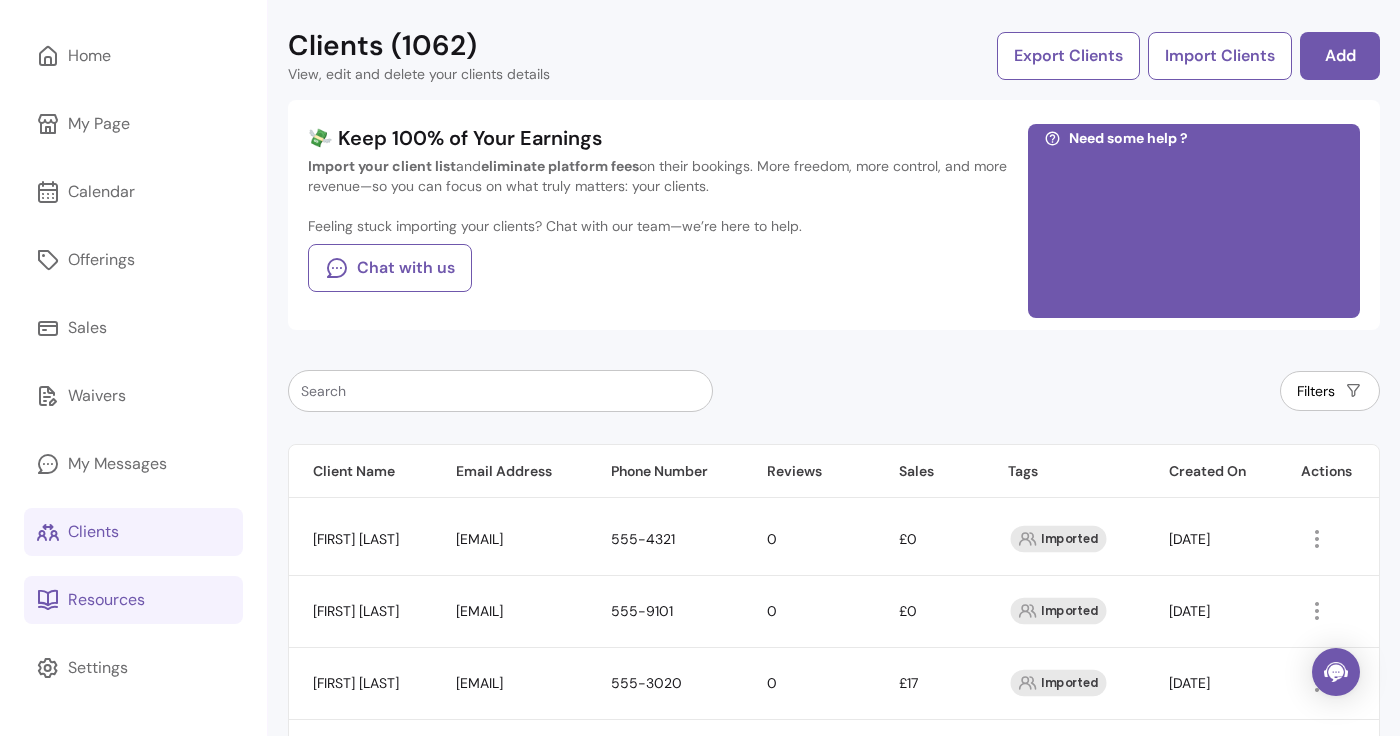 click on "Resources" at bounding box center (133, 600) 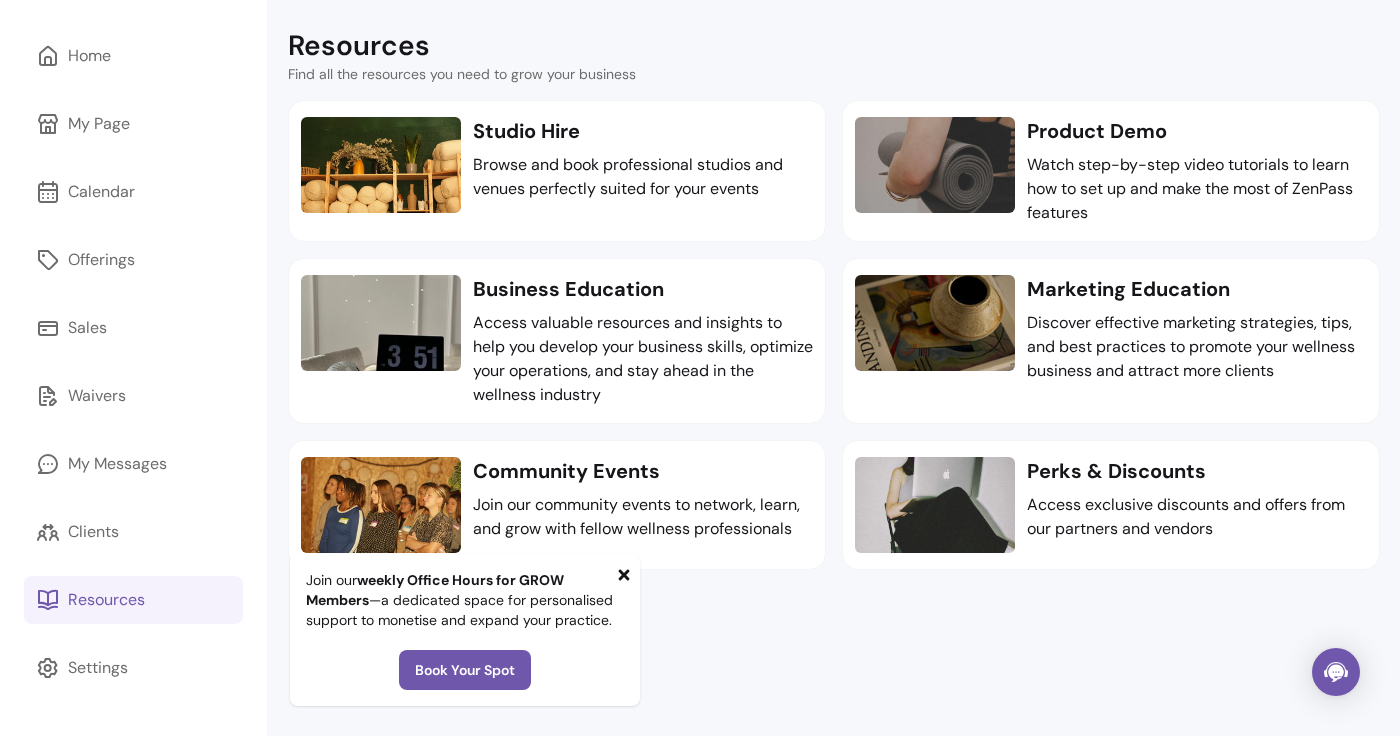 click 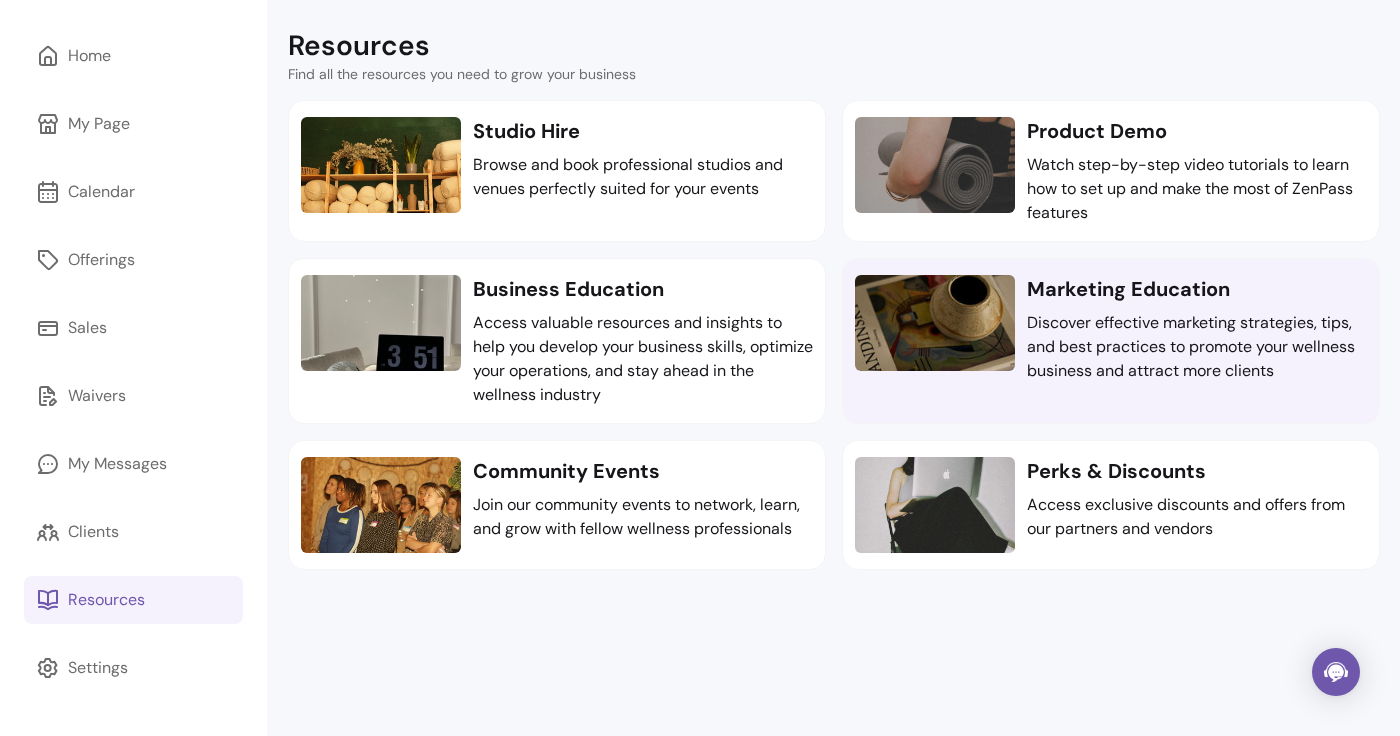 click at bounding box center [935, 323] 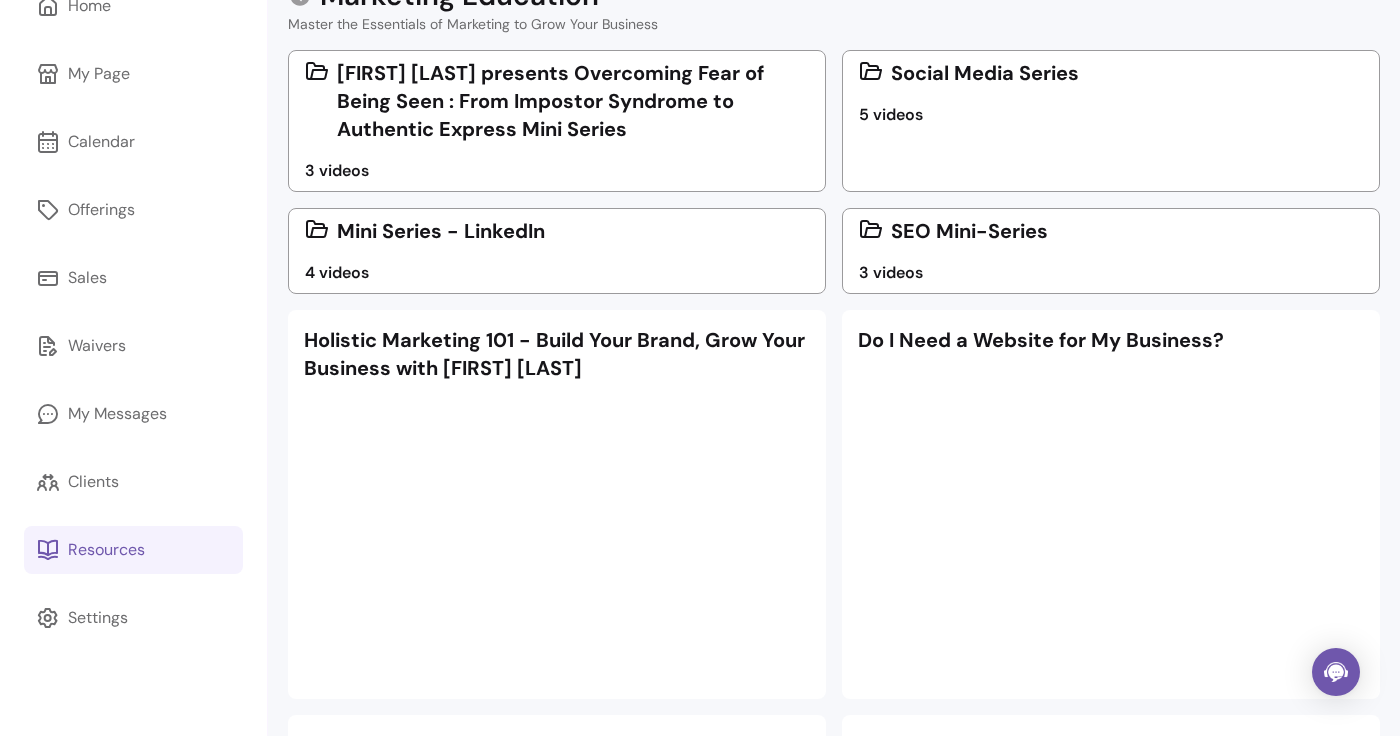 scroll, scrollTop: 0, scrollLeft: 0, axis: both 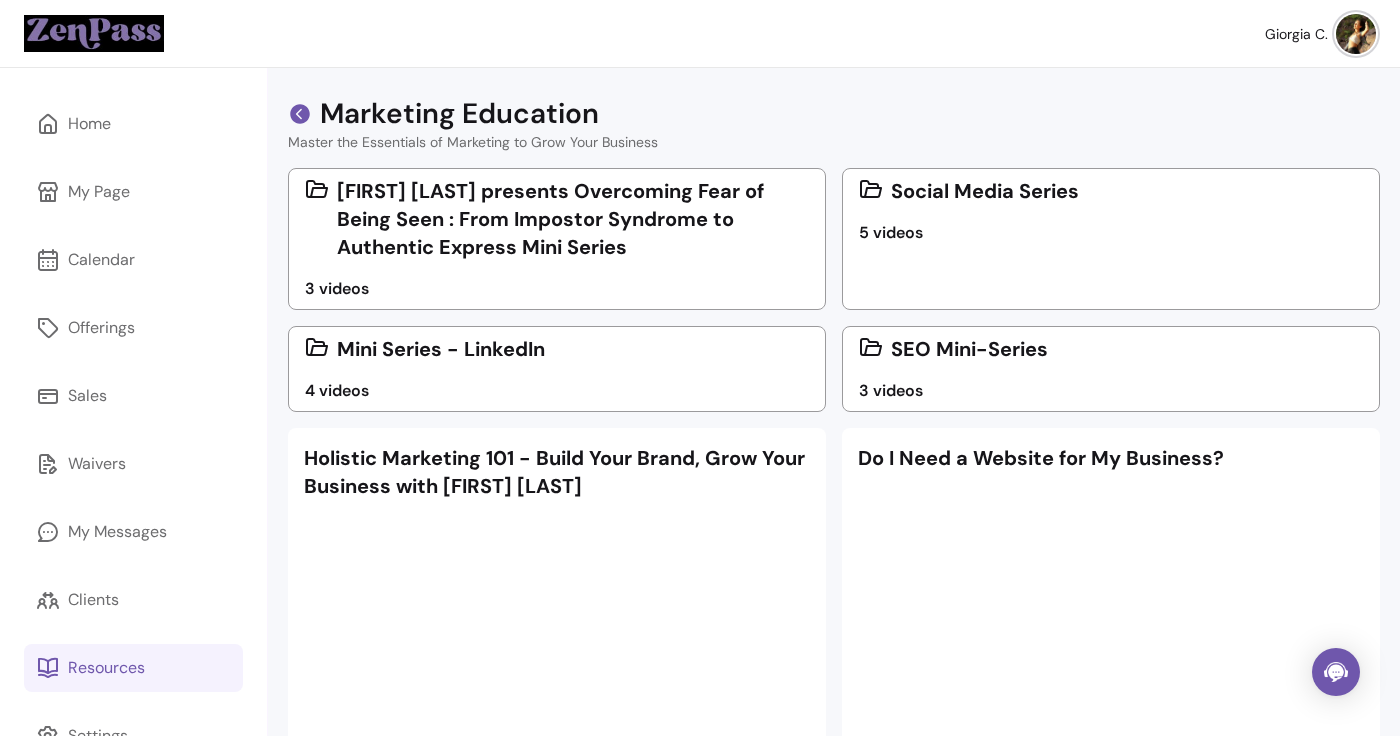click 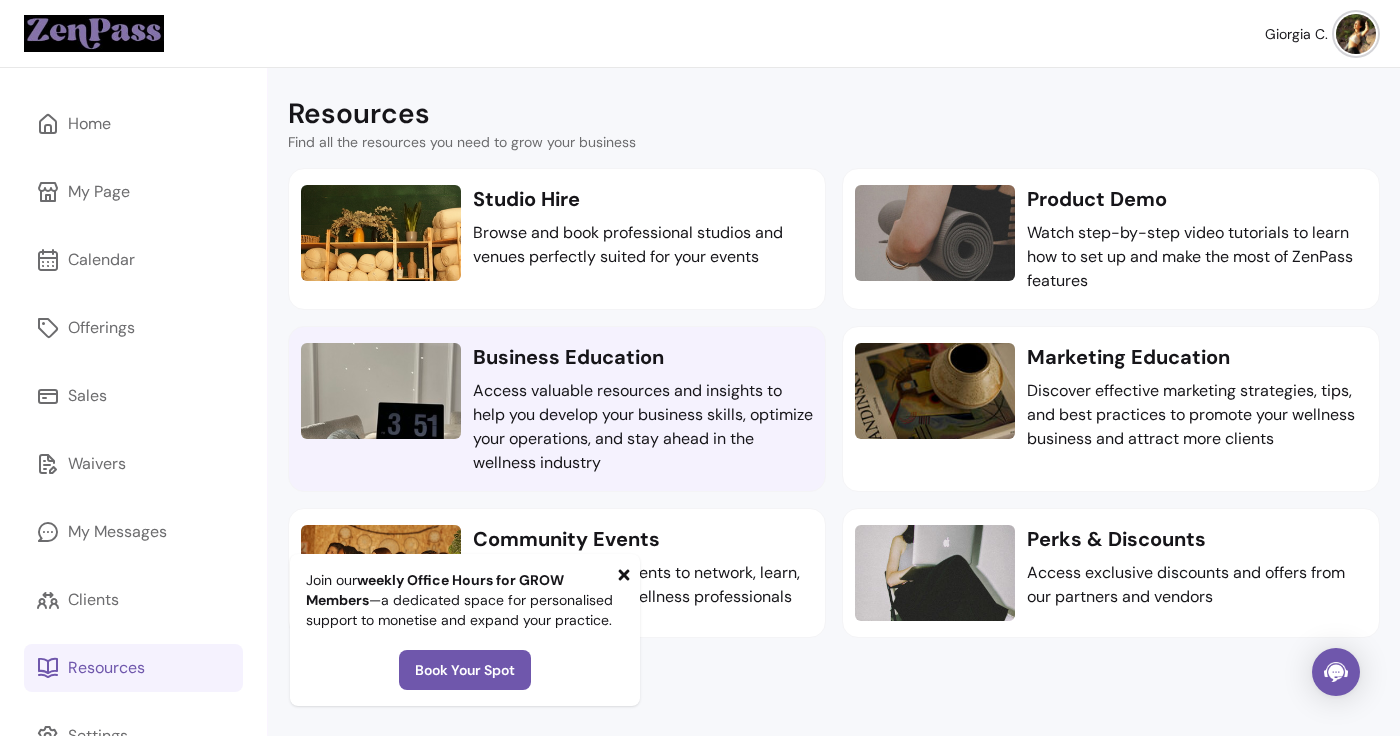 click on "Access valuable resources and insights to help you develop your business skills, optimize your operations, and stay ahead in the wellness industry" at bounding box center [643, 427] 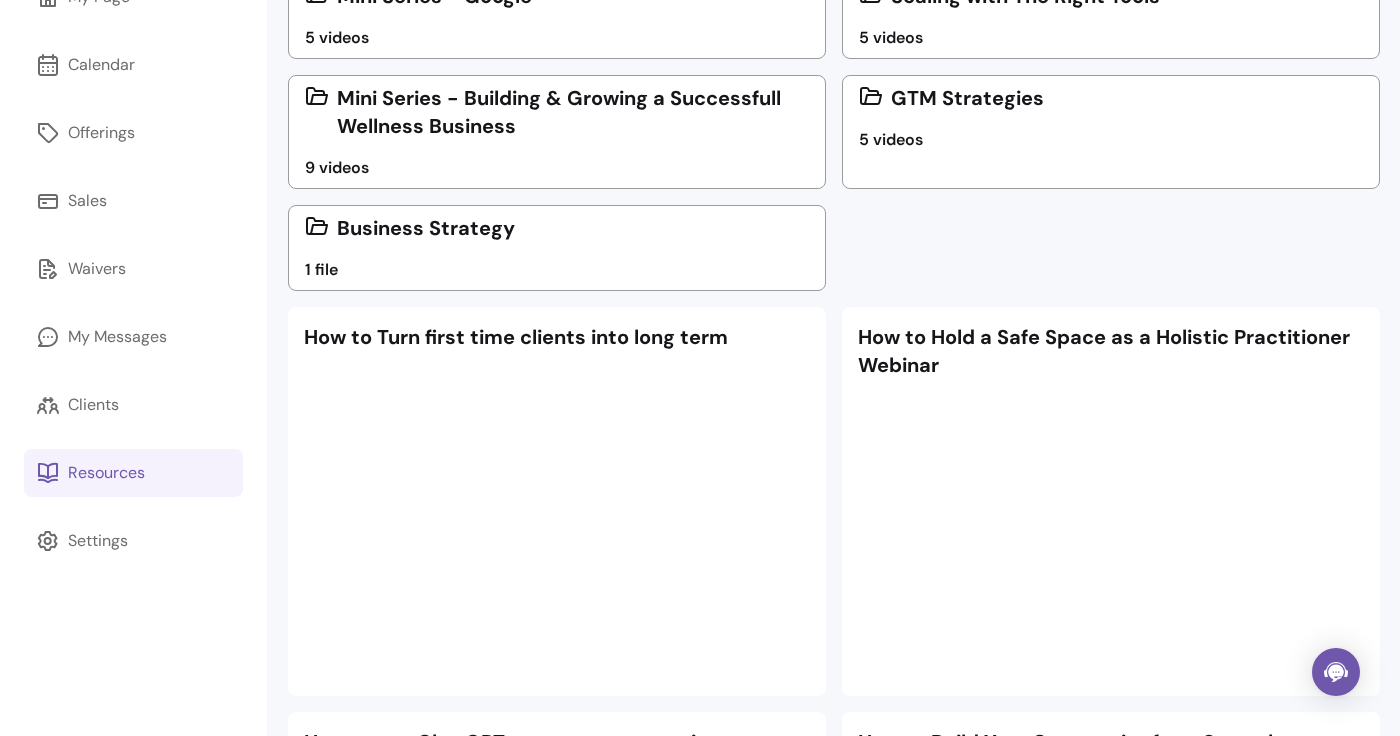 scroll, scrollTop: 0, scrollLeft: 0, axis: both 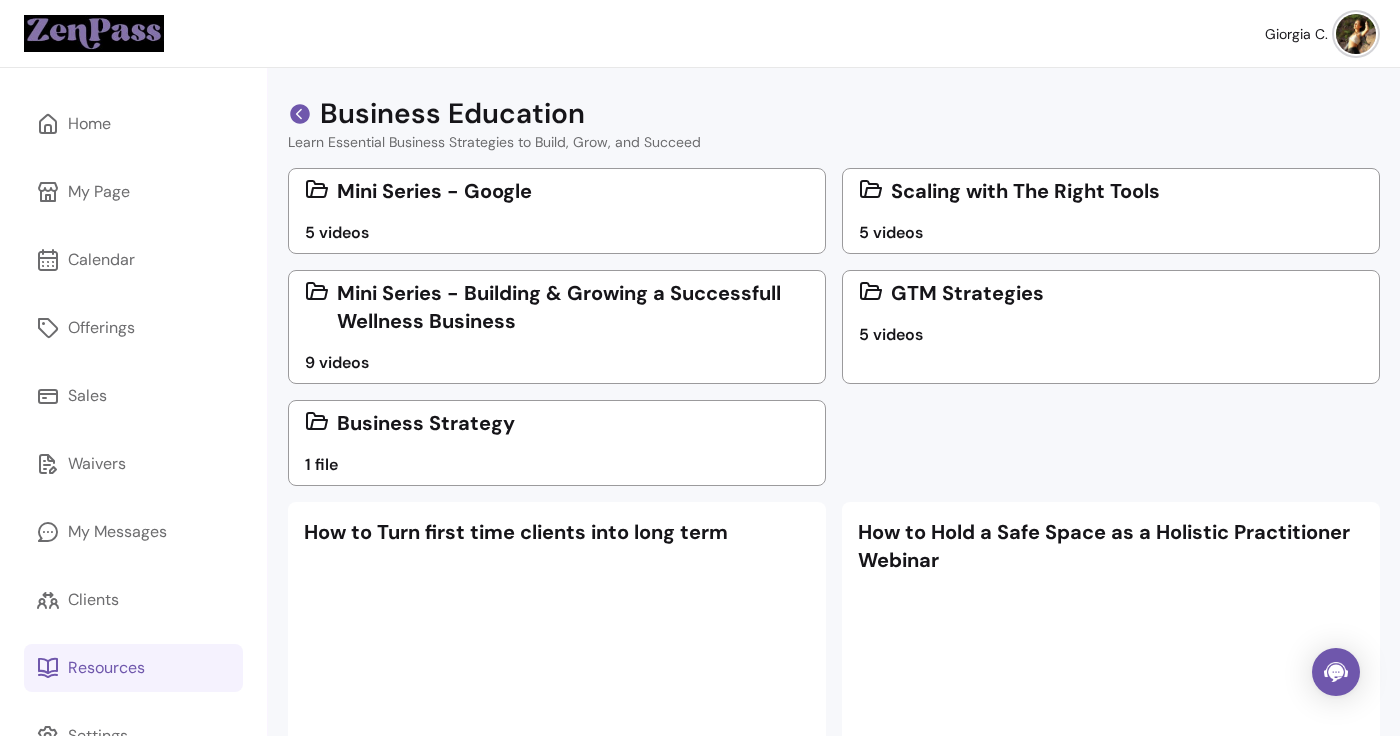 click 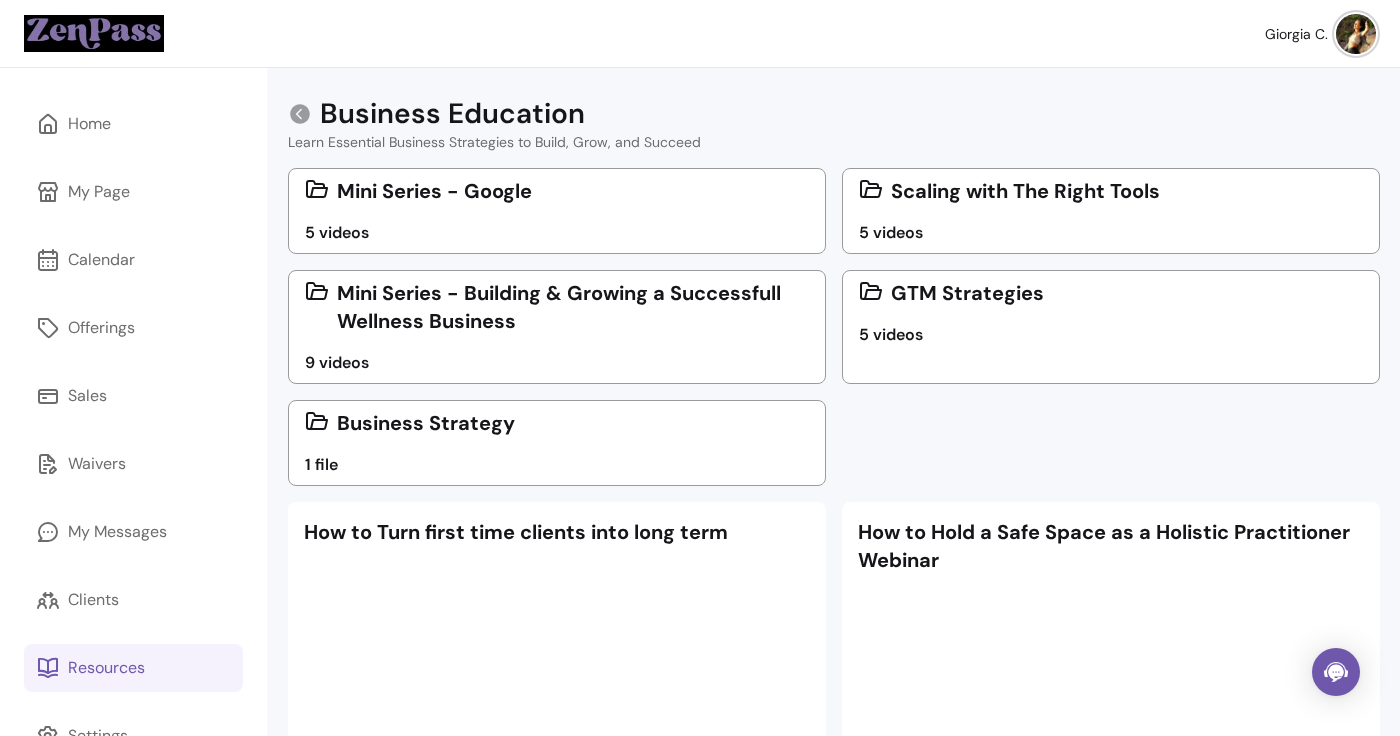 scroll, scrollTop: 68, scrollLeft: 0, axis: vertical 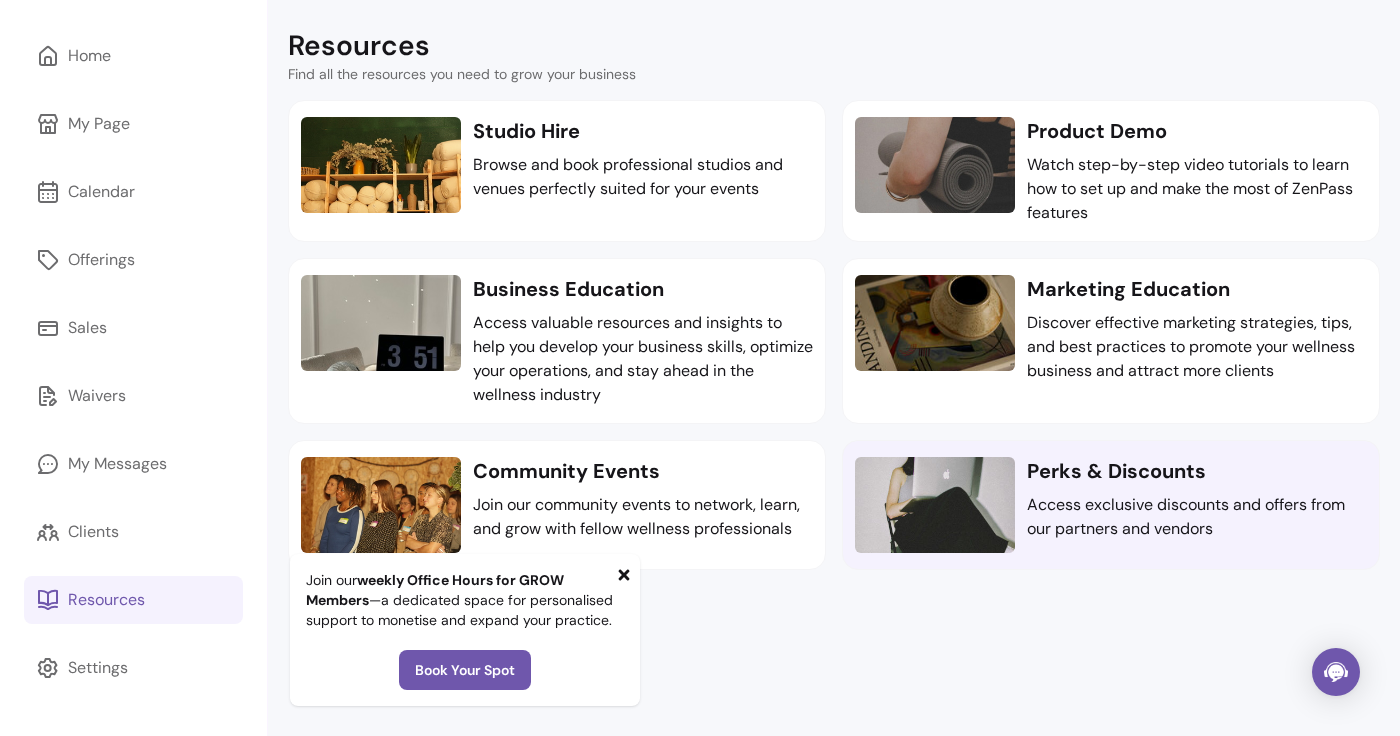click at bounding box center [935, 505] 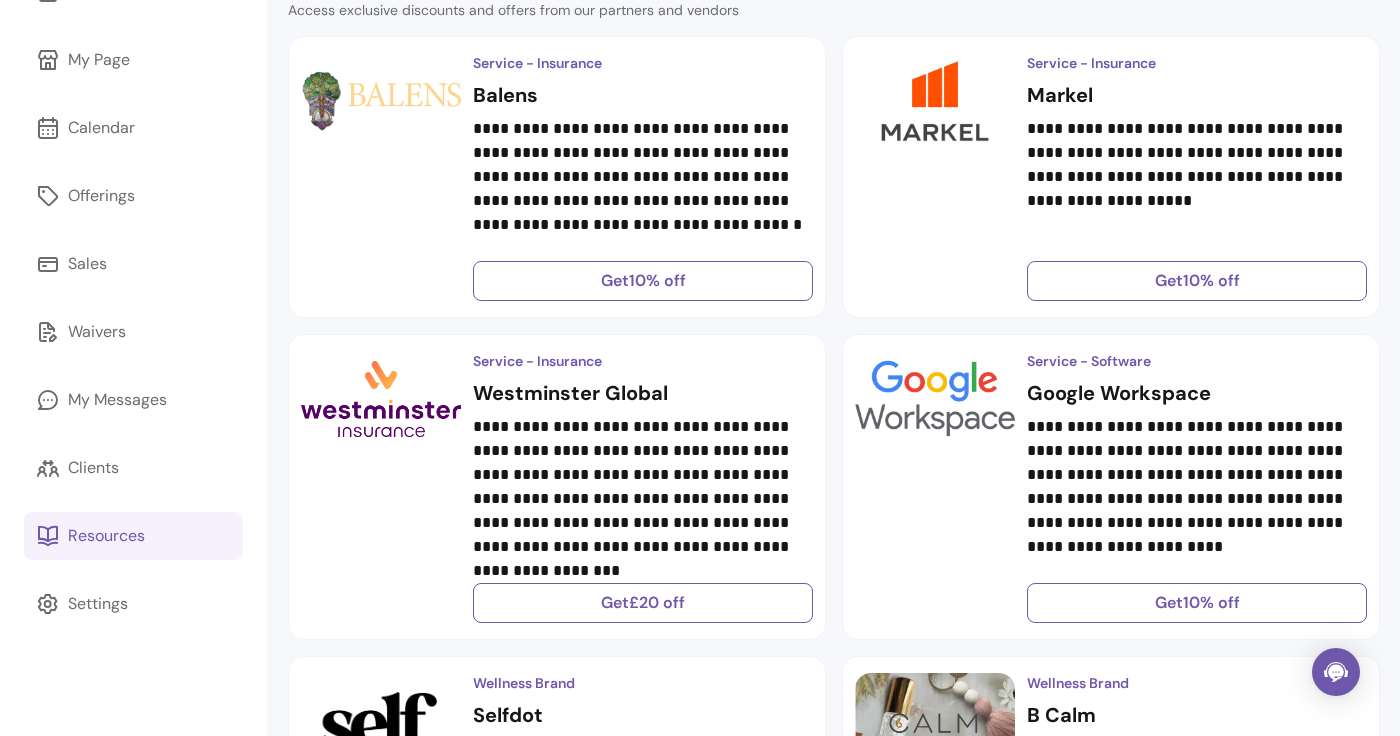 scroll, scrollTop: 130, scrollLeft: 0, axis: vertical 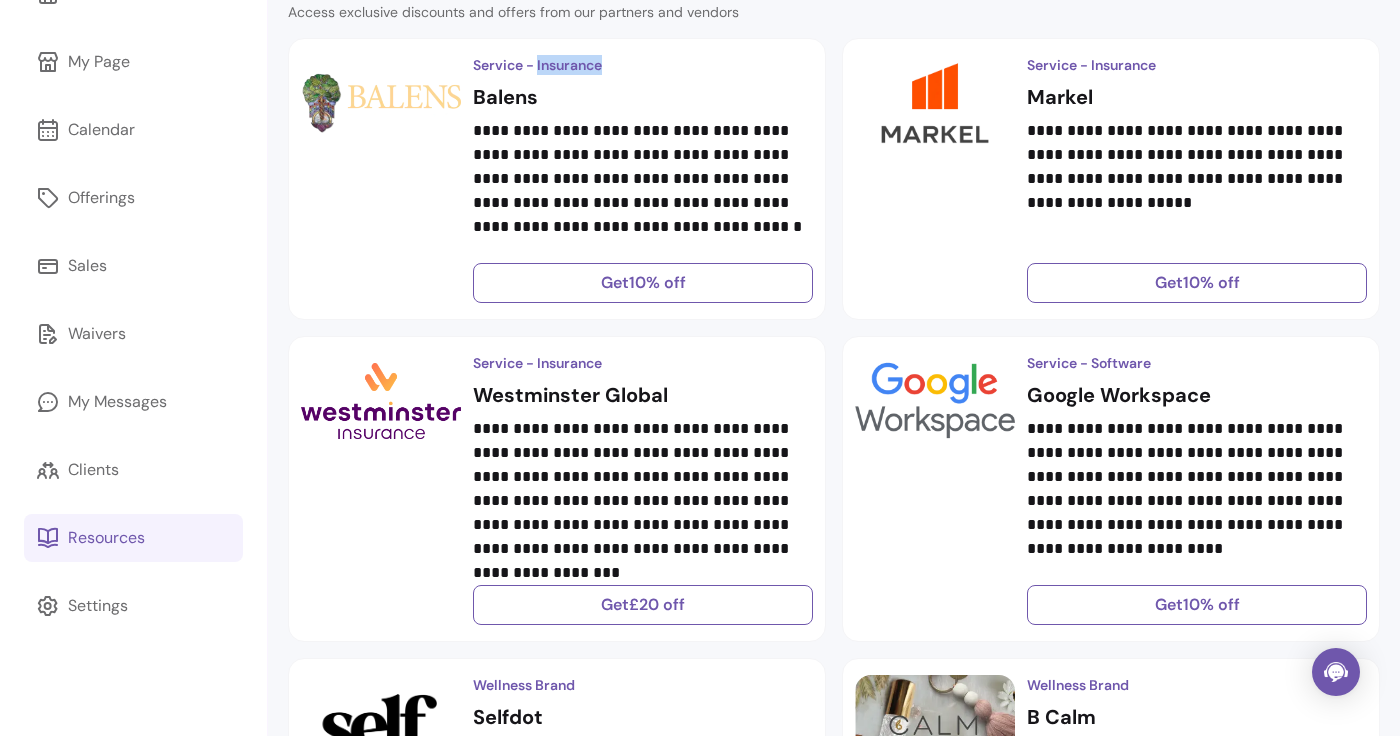 drag, startPoint x: 536, startPoint y: 63, endPoint x: 649, endPoint y: 68, distance: 113.110565 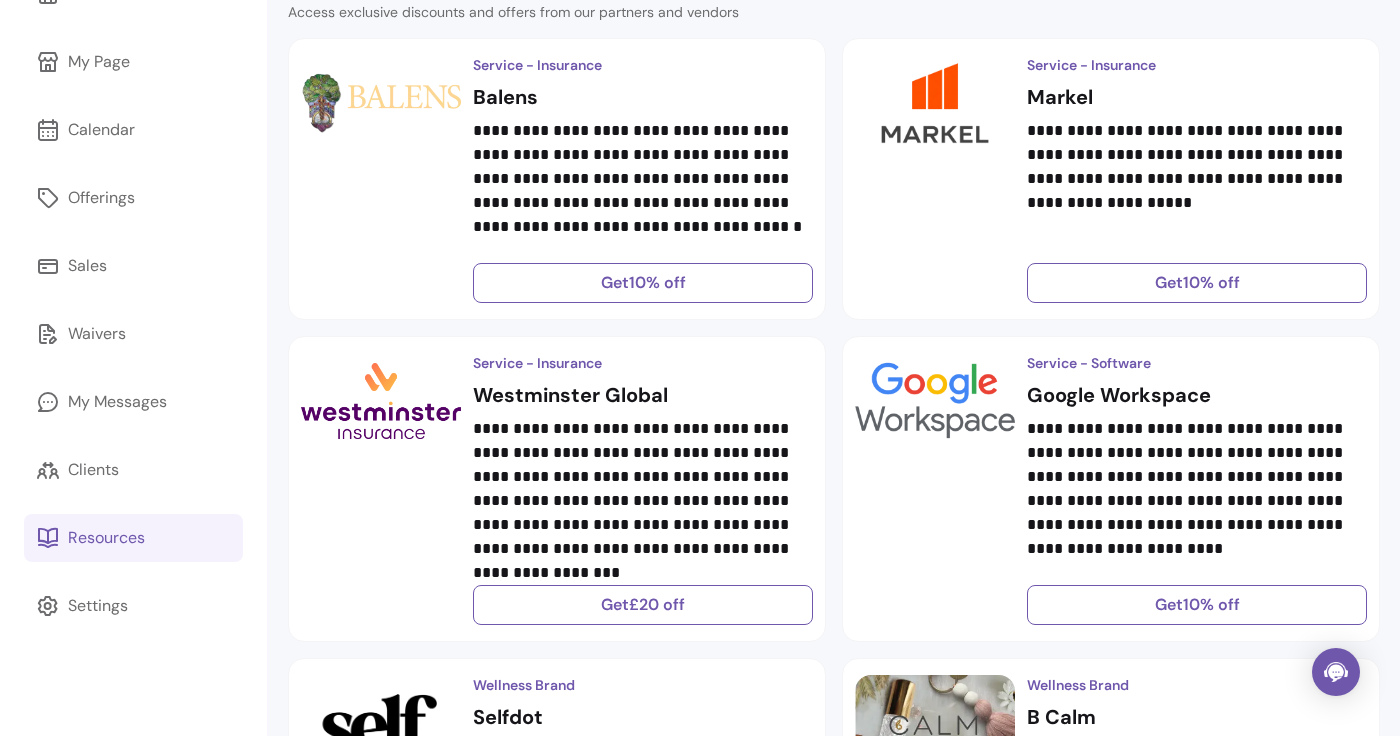 click on "**********" at bounding box center [834, 3719] 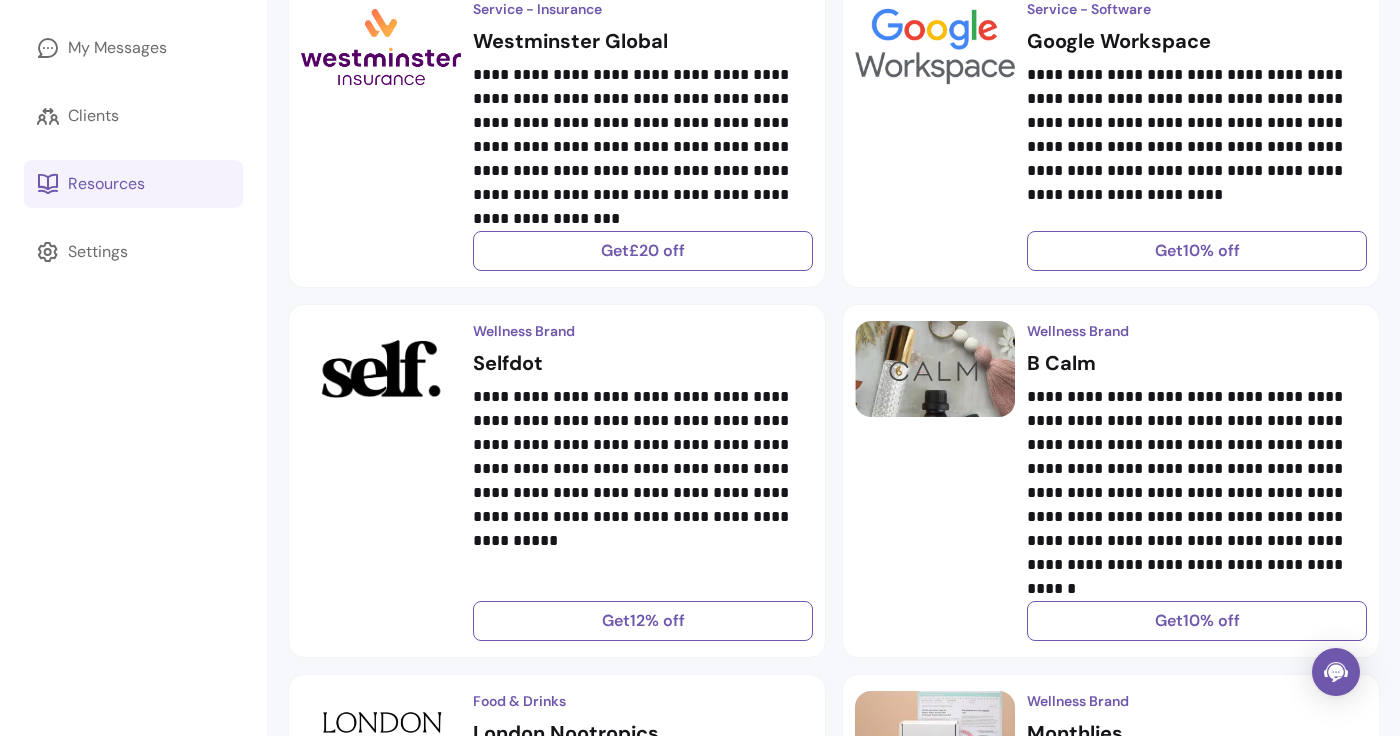 scroll, scrollTop: 0, scrollLeft: 0, axis: both 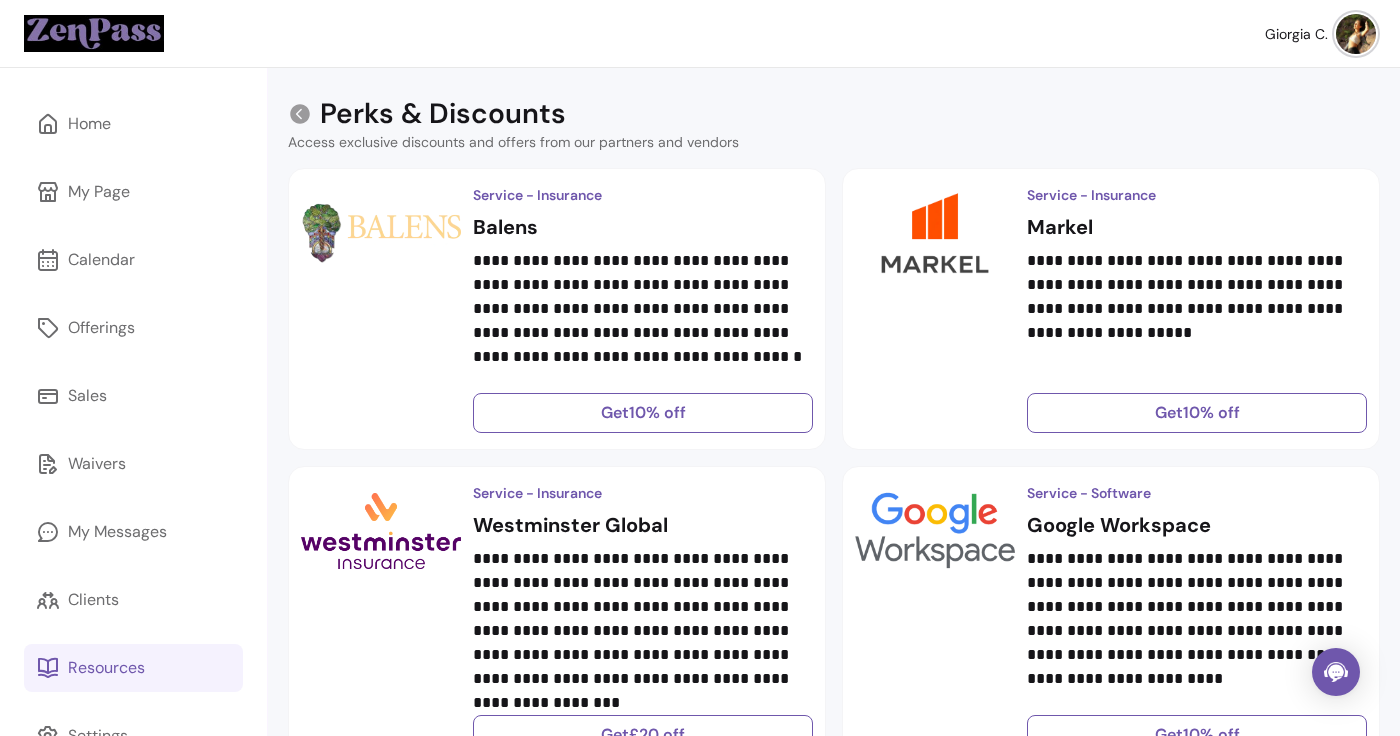 click on "Perks & Discounts Access exclusive discounts and offers from our partners and vendors" at bounding box center (834, 124) 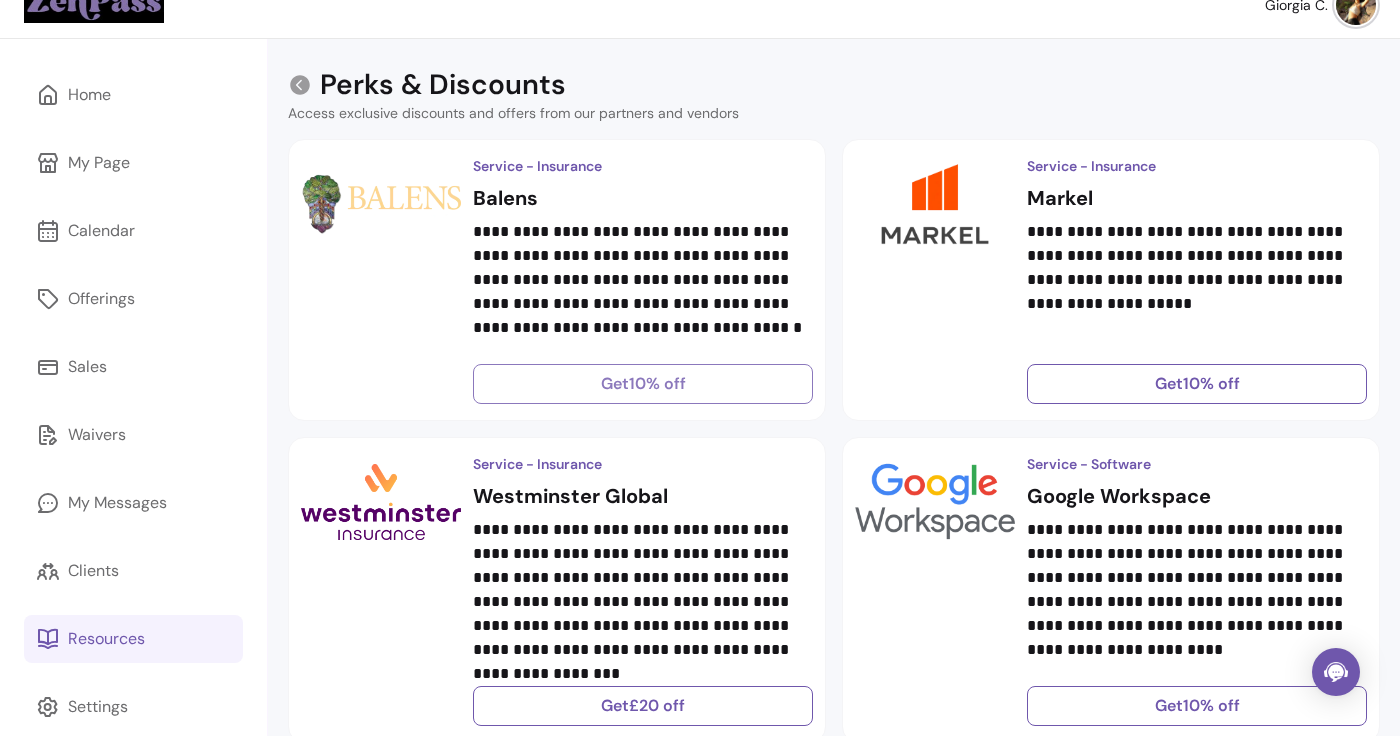 scroll, scrollTop: 18, scrollLeft: 0, axis: vertical 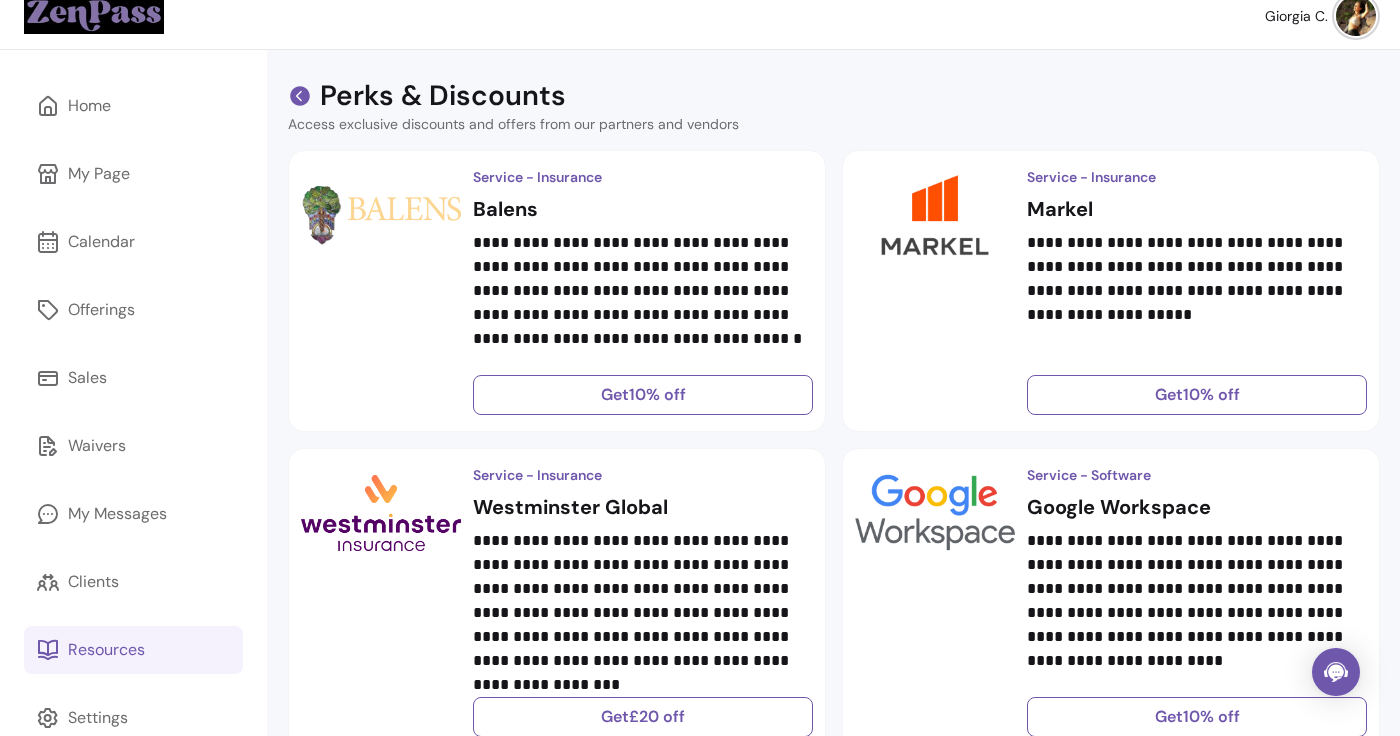 click 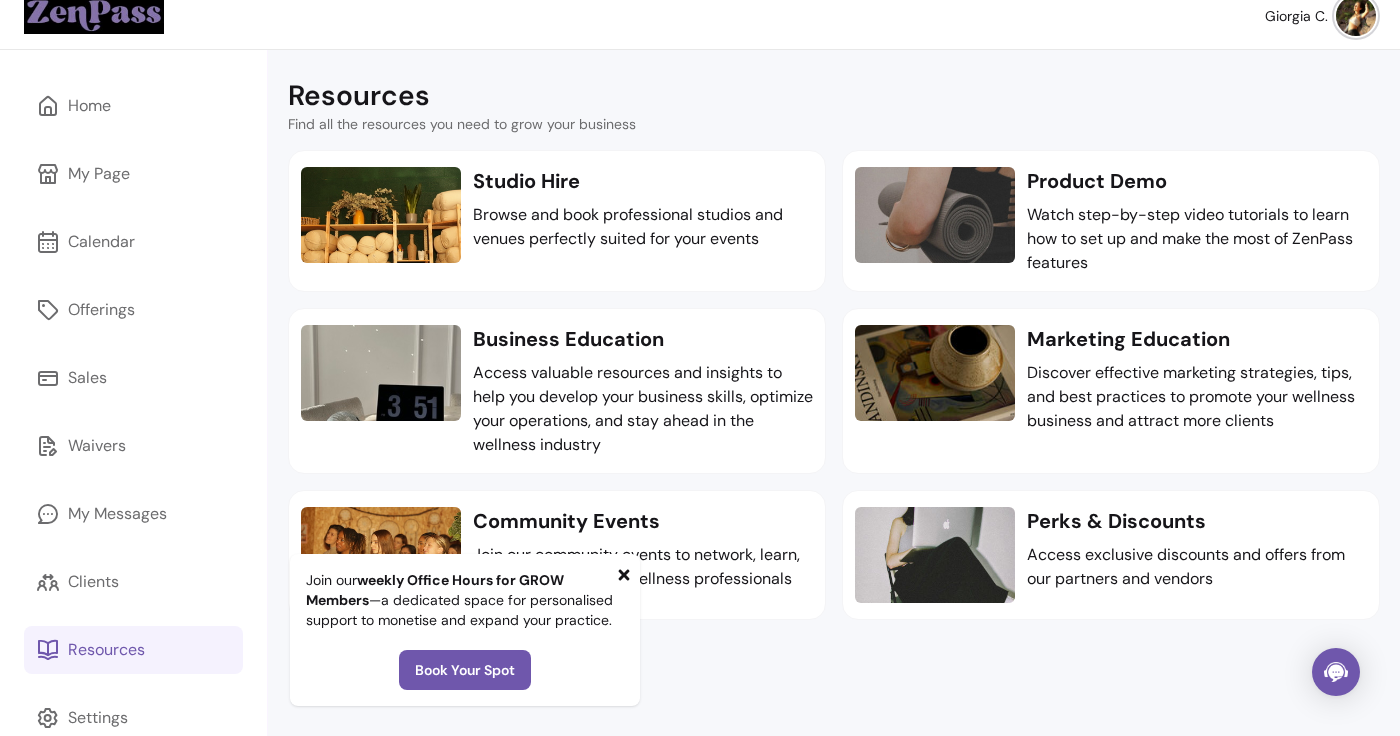 click 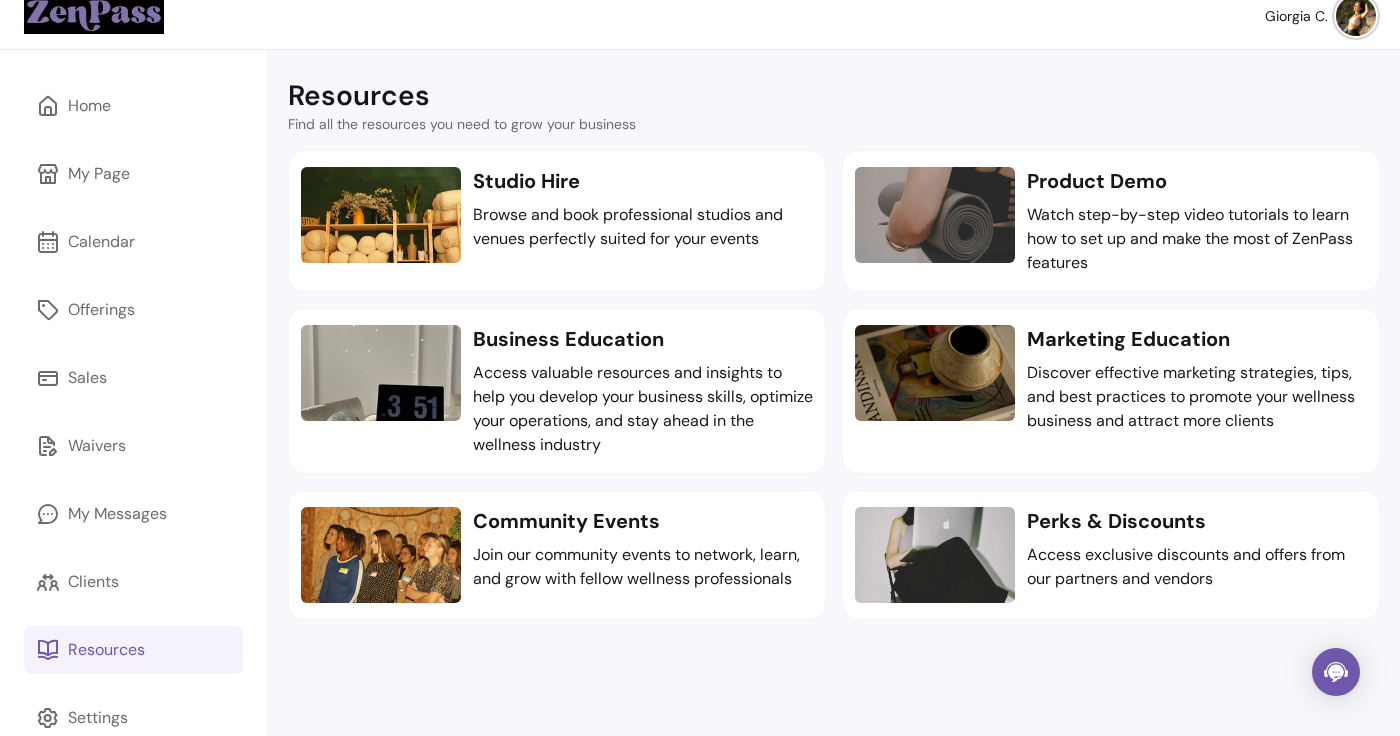click on "Resources Find all the resources you need to grow your business Studio Hire Browse and book professional studios and venues perfectly suited for your events Studio Hire Browse and book professional studios and venues perfectly suited for your events Product Demo Watch step-by-step video tutorials to learn how to set up and make the most of ZenPass features Product Demo Watch step-by-step video tutorials to learn how to set up and make the most of ZenPass features Business Education Access valuable resources and insights to help you develop your business skills, optimize your operations, and stay ahead in the wellness industry Business Education Access valuable resources and insights to help you develop your business skills, optimize your operations, and stay ahead in the wellness industry Marketing Education Discover effective marketing strategies, tips, and best practices to promote your wellness business and attract more clients Marketing Education Community Events Community Events Perks & Discounts" at bounding box center [834, 418] 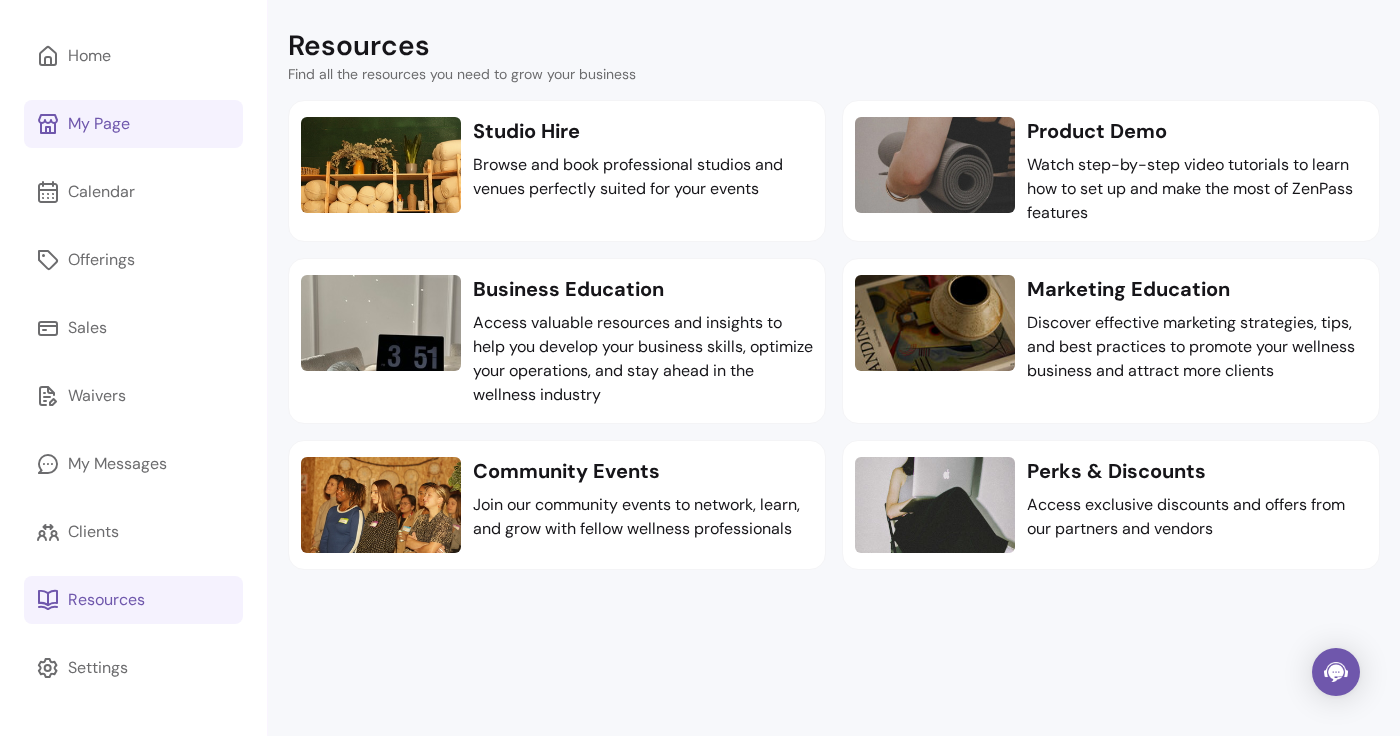 click on "My Page" at bounding box center [133, 124] 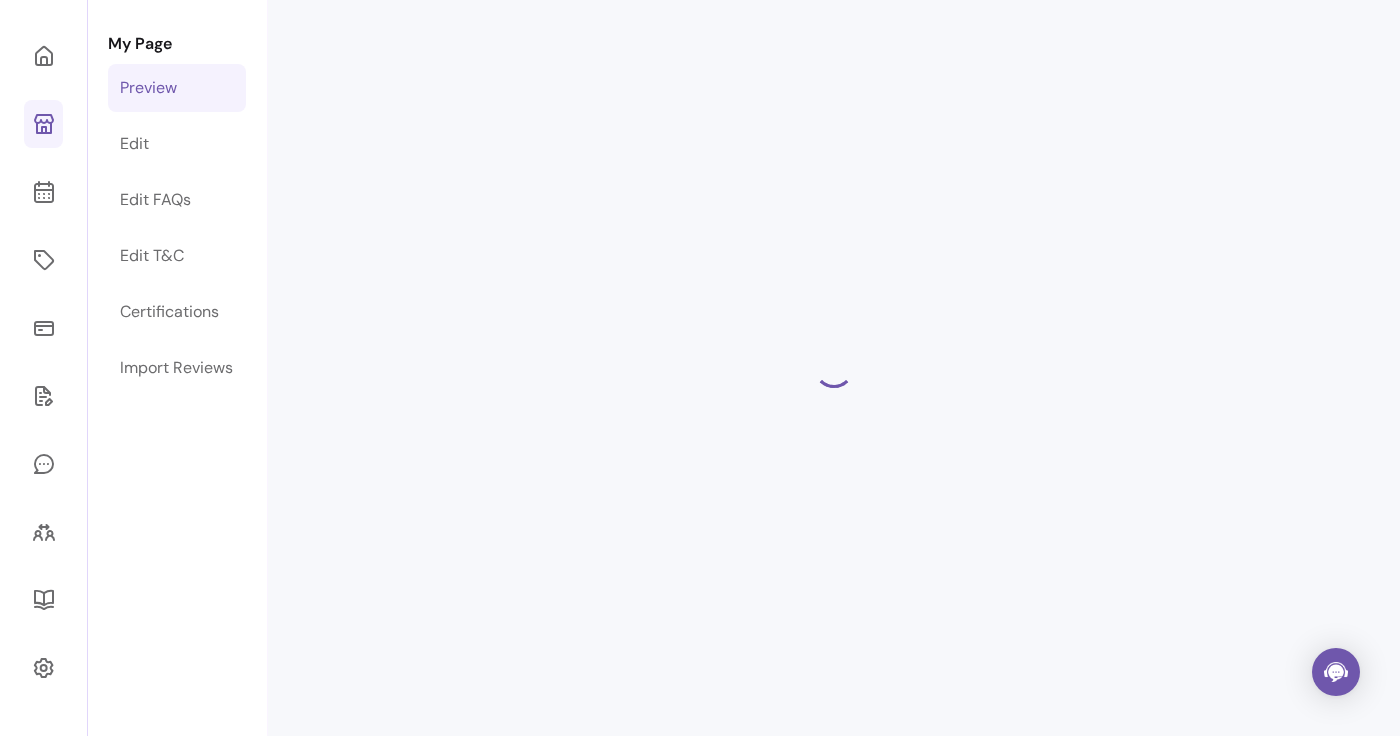 scroll, scrollTop: 0, scrollLeft: 0, axis: both 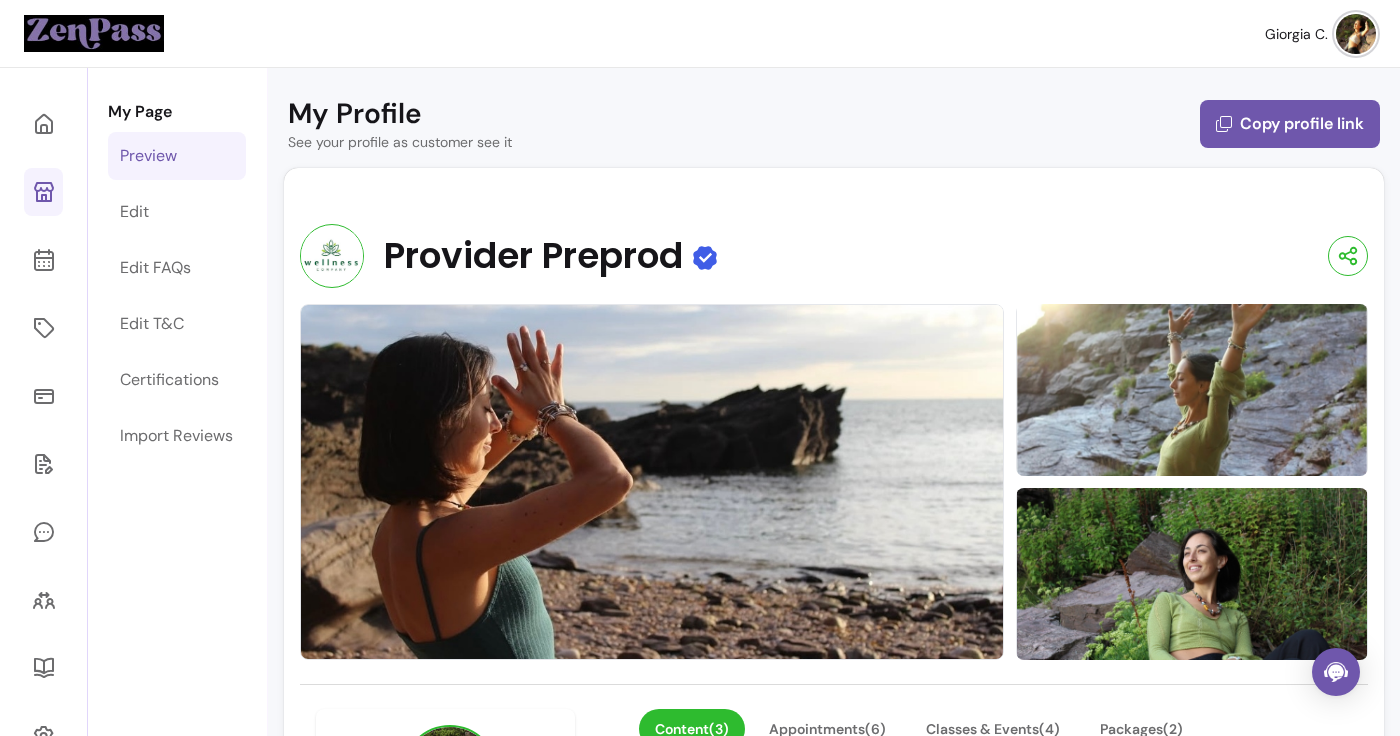 click on "My Profile See your profile as customer see it Copy profile link" at bounding box center (834, 124) 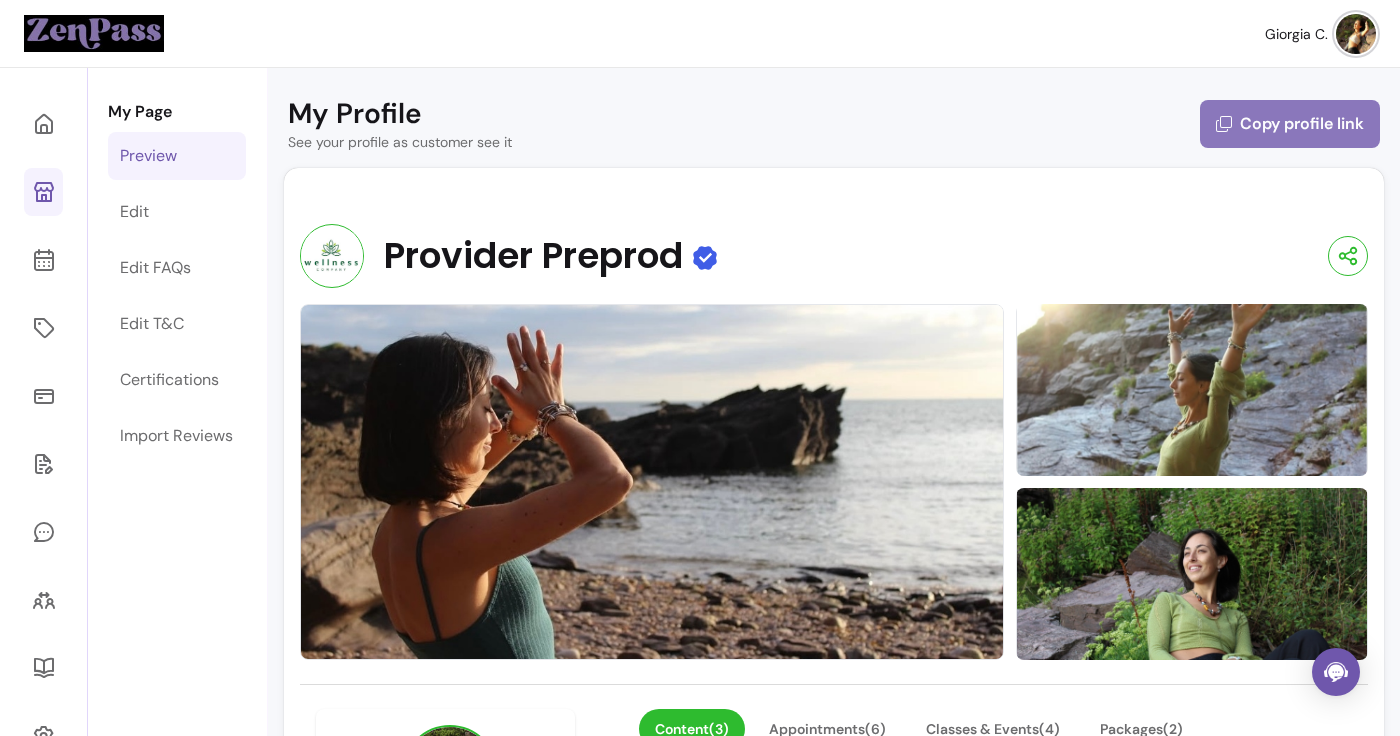 click on "Copy profile link" at bounding box center [1290, 124] 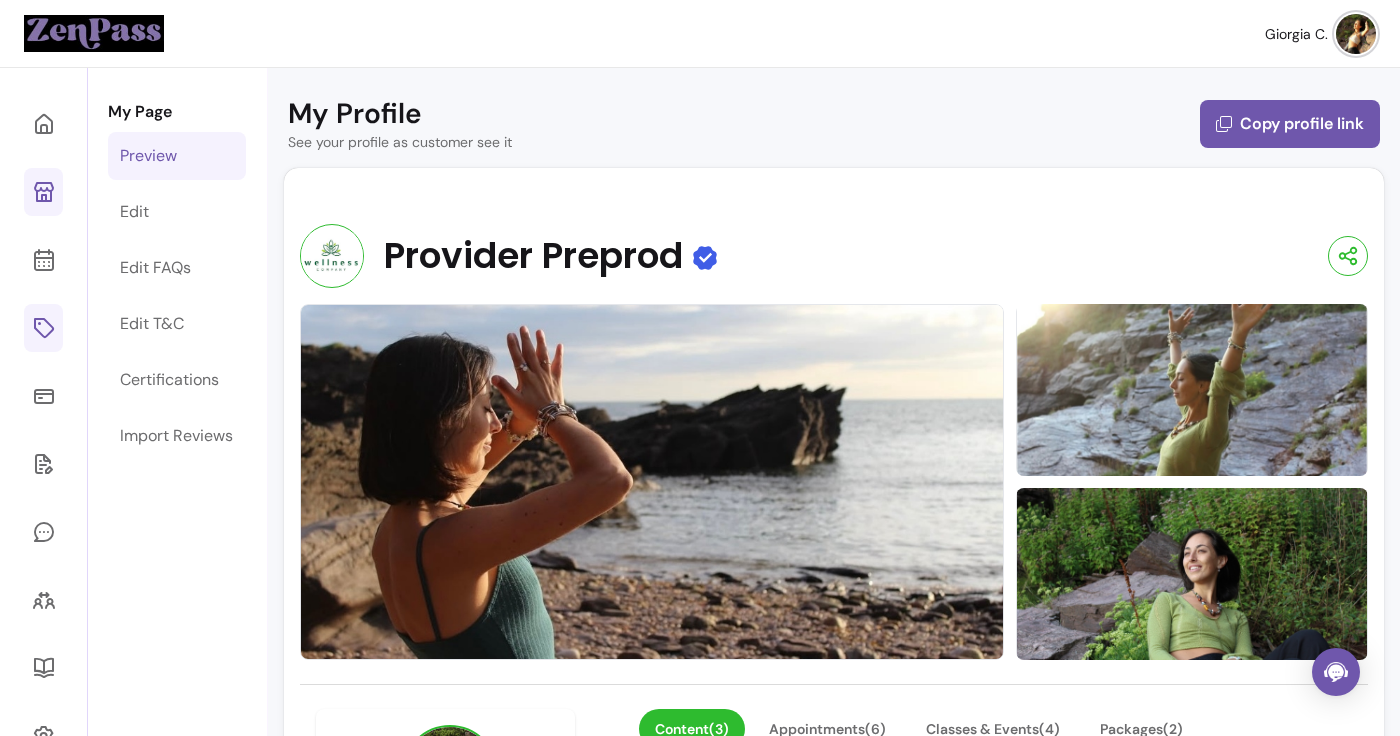 click 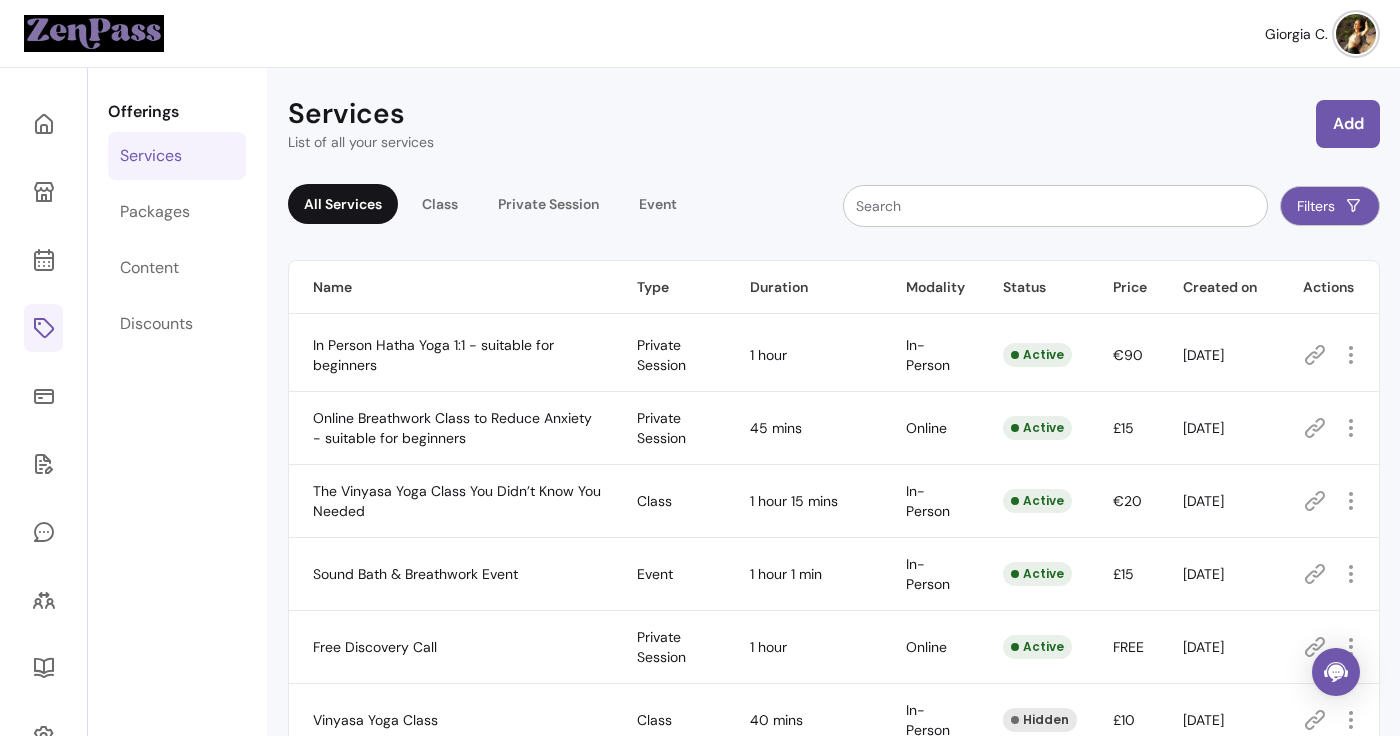 click 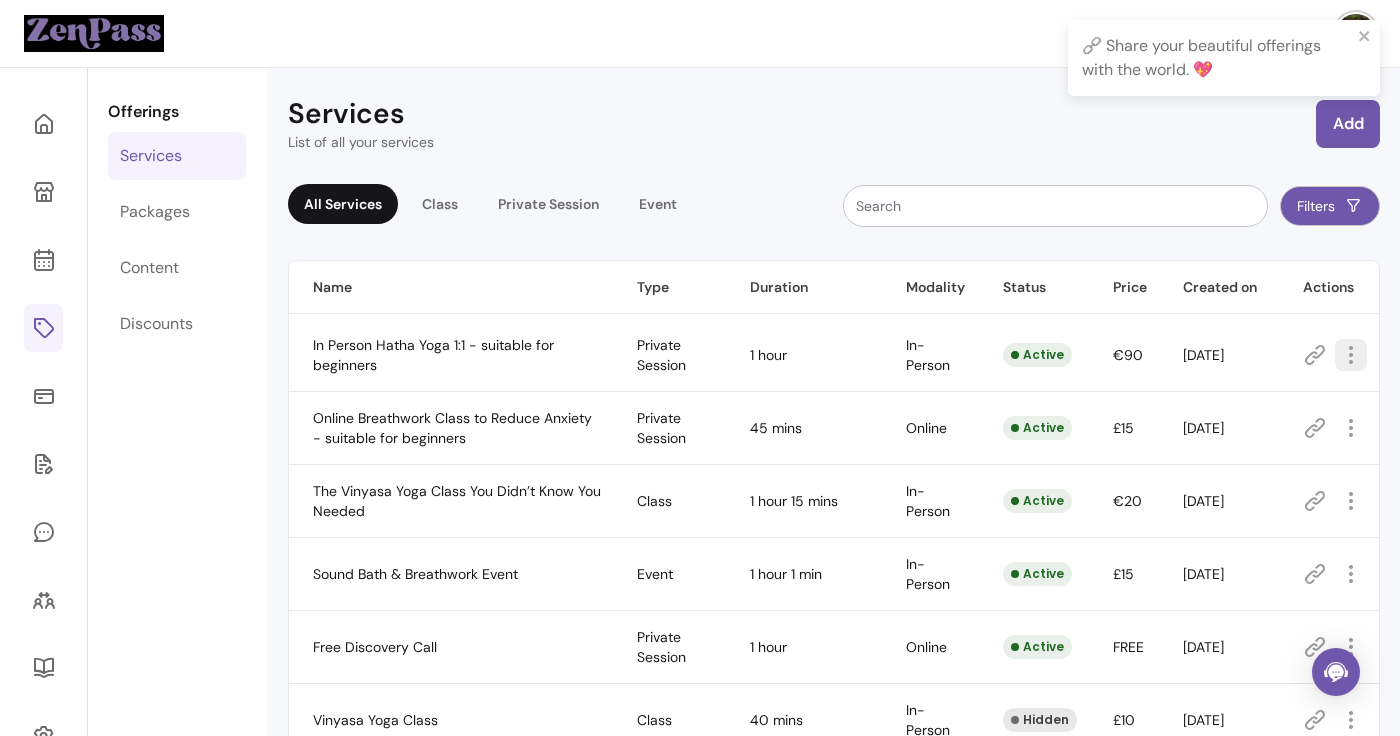 click 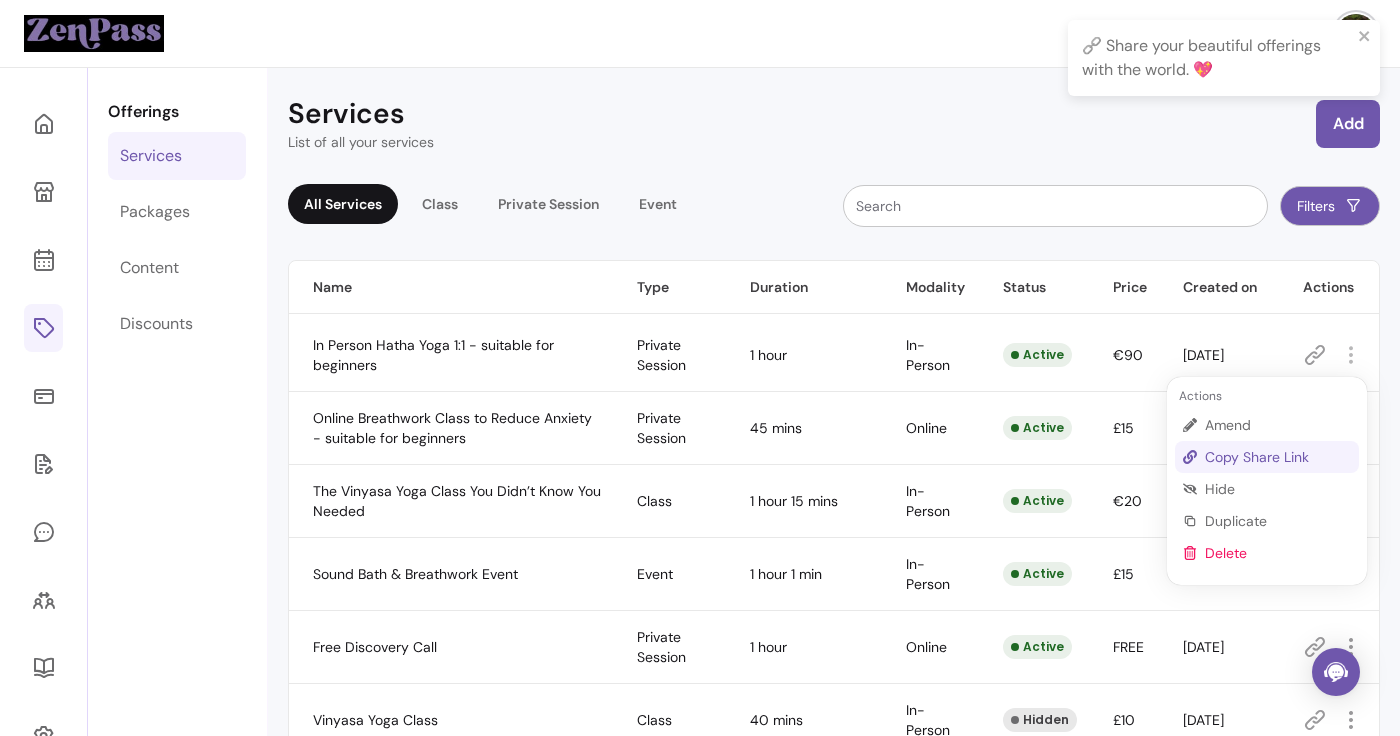 click on "Copy Share Link" at bounding box center [1278, 457] 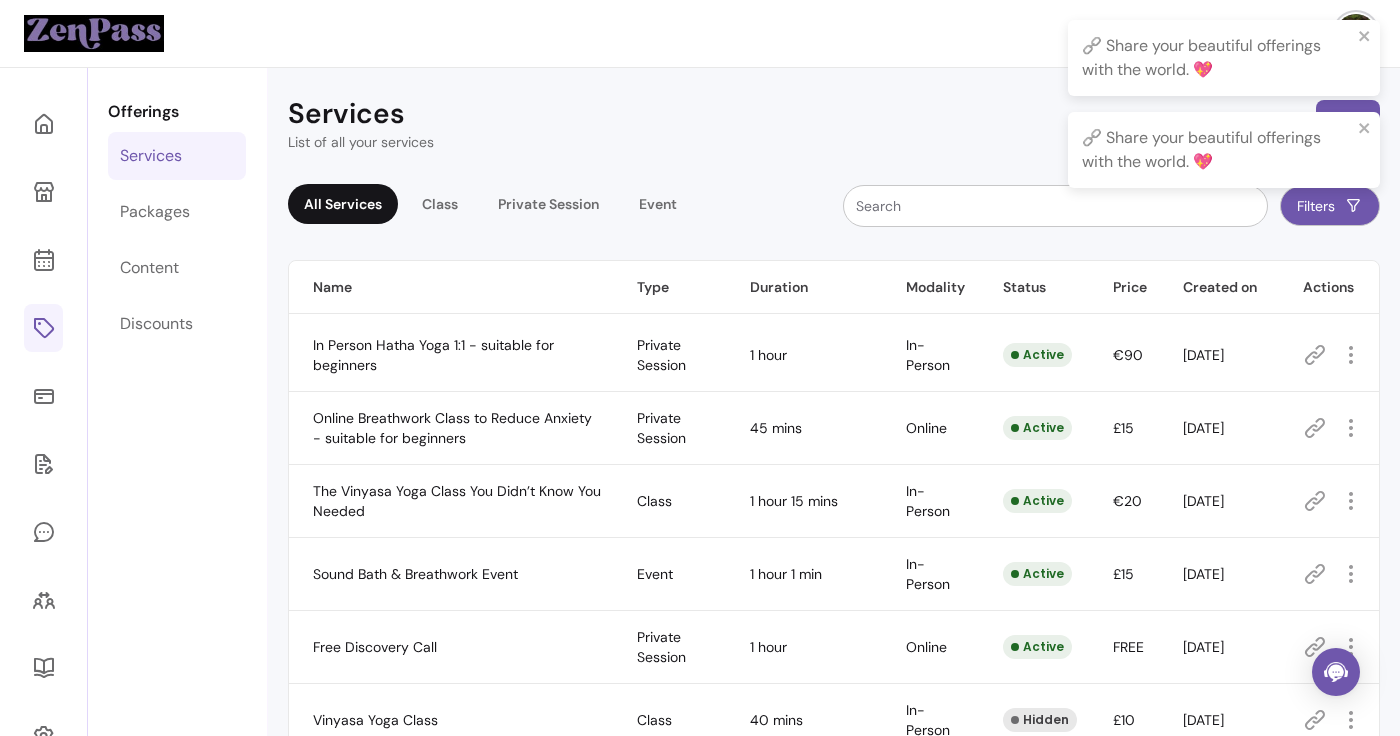 click on "Services List of all your services Add All Services Class Private Session Event Filters Name Type Duration Modality Status Price Created on Actions In Person Hatha Yoga 1:1 - suitable for beginners Private Session 1 hour In-Person Active €90  24-Sep-2024 Online Breathwork Class to Reduce Anxiety - suitable for beginners Private Session 45 mins Online Active £15  24-Sep-2024 The Vinyasa Yoga Class You Didn’t Know You Needed Class 1 hour 15 mins In-Person Active €20  11-Mar-2025 Sound Bath & Breathwork Event Event 1 hour 1 min In-Person Active £15  11-Mar-2025 Free Discovery Call Private Session 1 hour Online Active FREE 11-Mar-2025 Vinyasa Yoga Class Class 40 mins In-Person Hidden £10  11-Mar-2025 Sound Bath Class 1 hour In-Person Active £77  19-Mar-2025 Harmony at Sunset: Evening Flow Yoga Retreat Private Session 2 hours 45 mins In-Person Active £17  21-Mar-2025 1-1 Breathwork Session Private Session 45 mins In-Person Active £10  25-Mar-2025 apud opposite hypochondria Event In-Person Active £43" at bounding box center (834, 643) 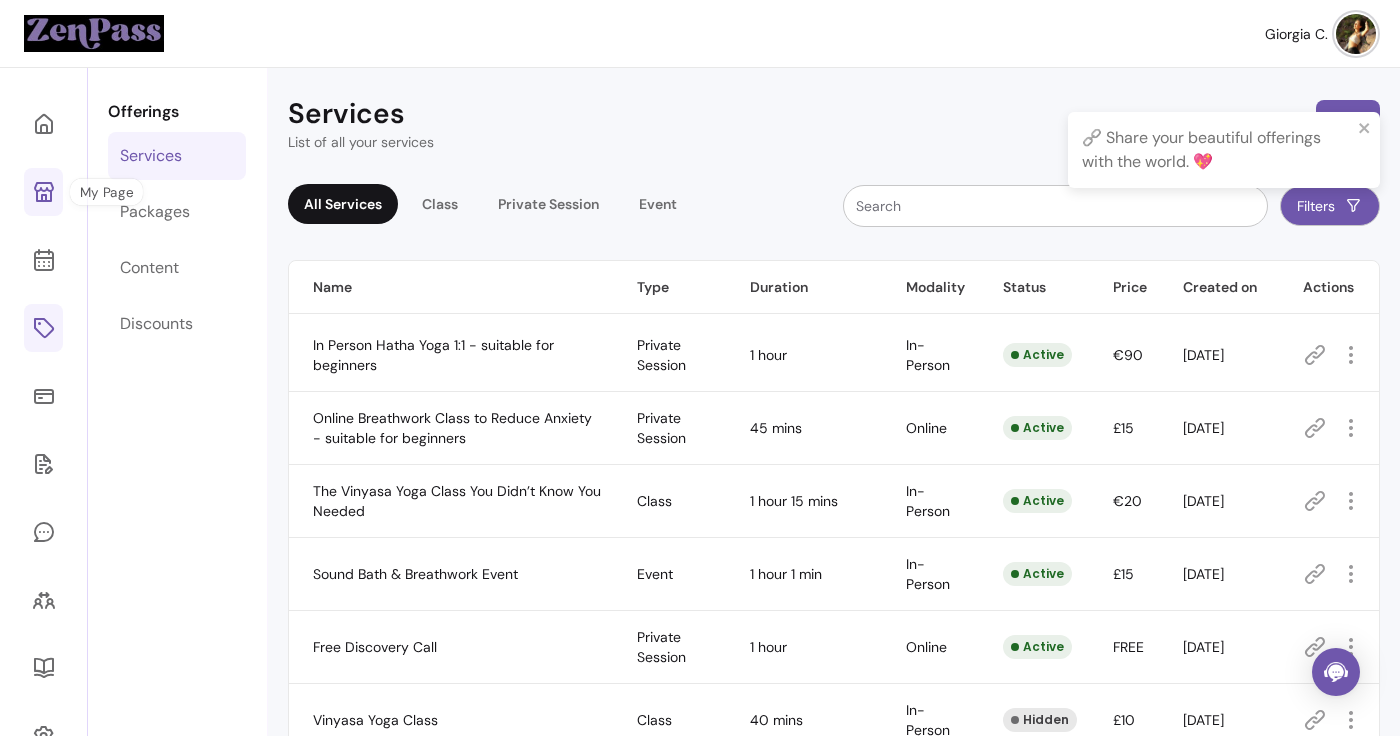 click at bounding box center (43, 192) 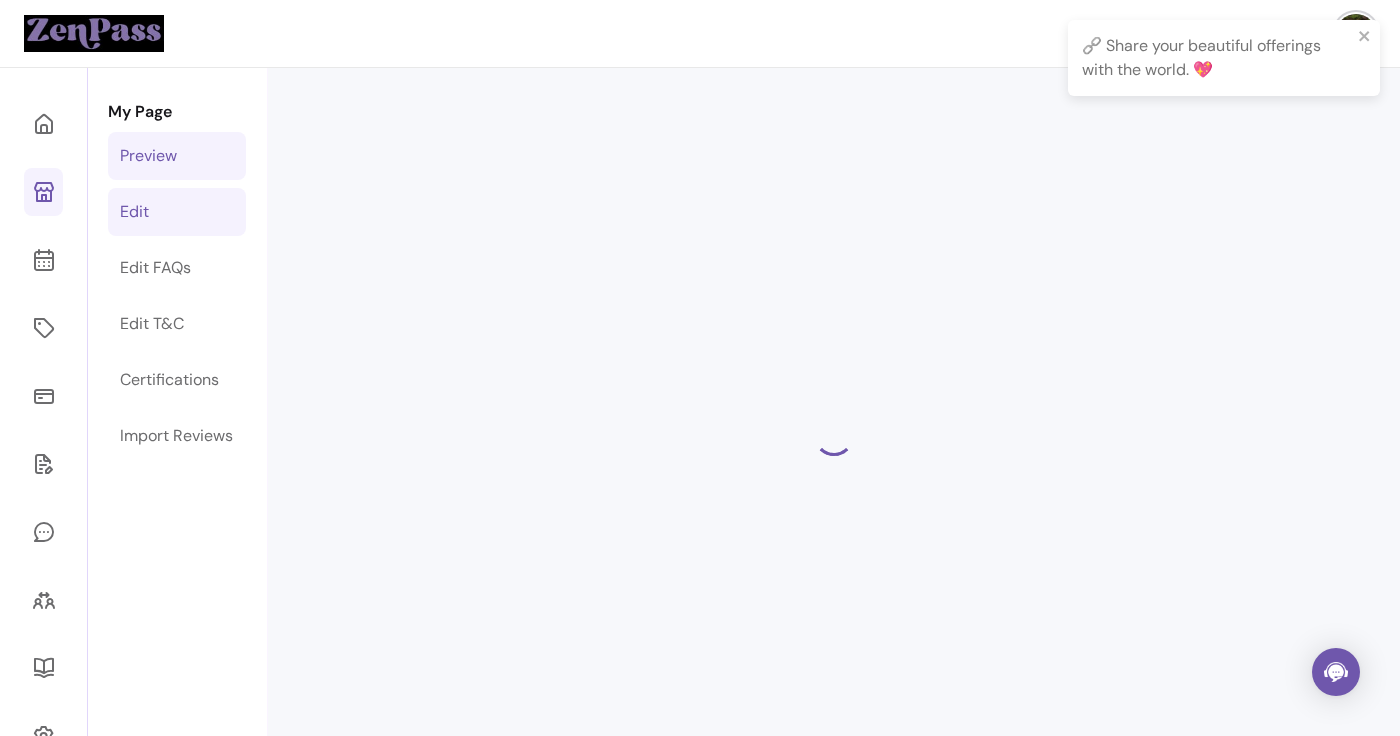 click on "Edit" at bounding box center (177, 212) 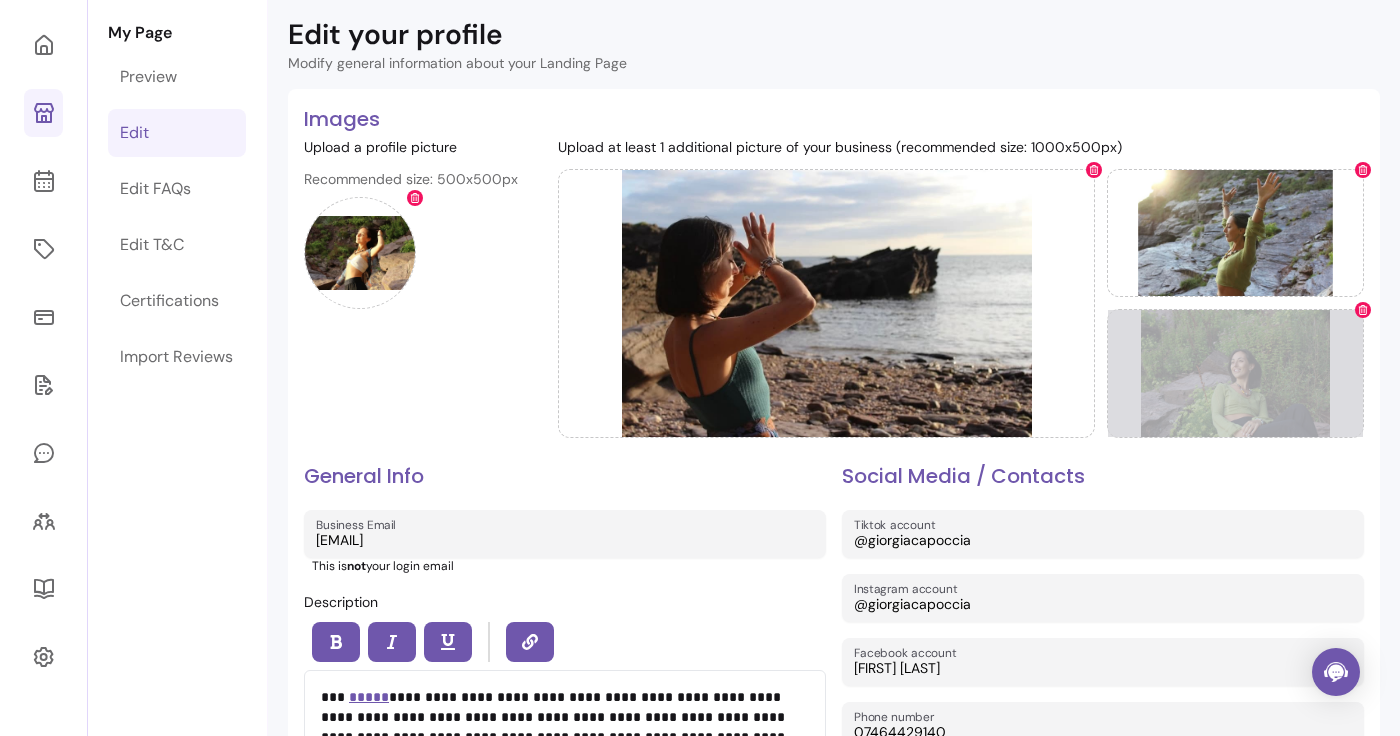 scroll, scrollTop: 90, scrollLeft: 0, axis: vertical 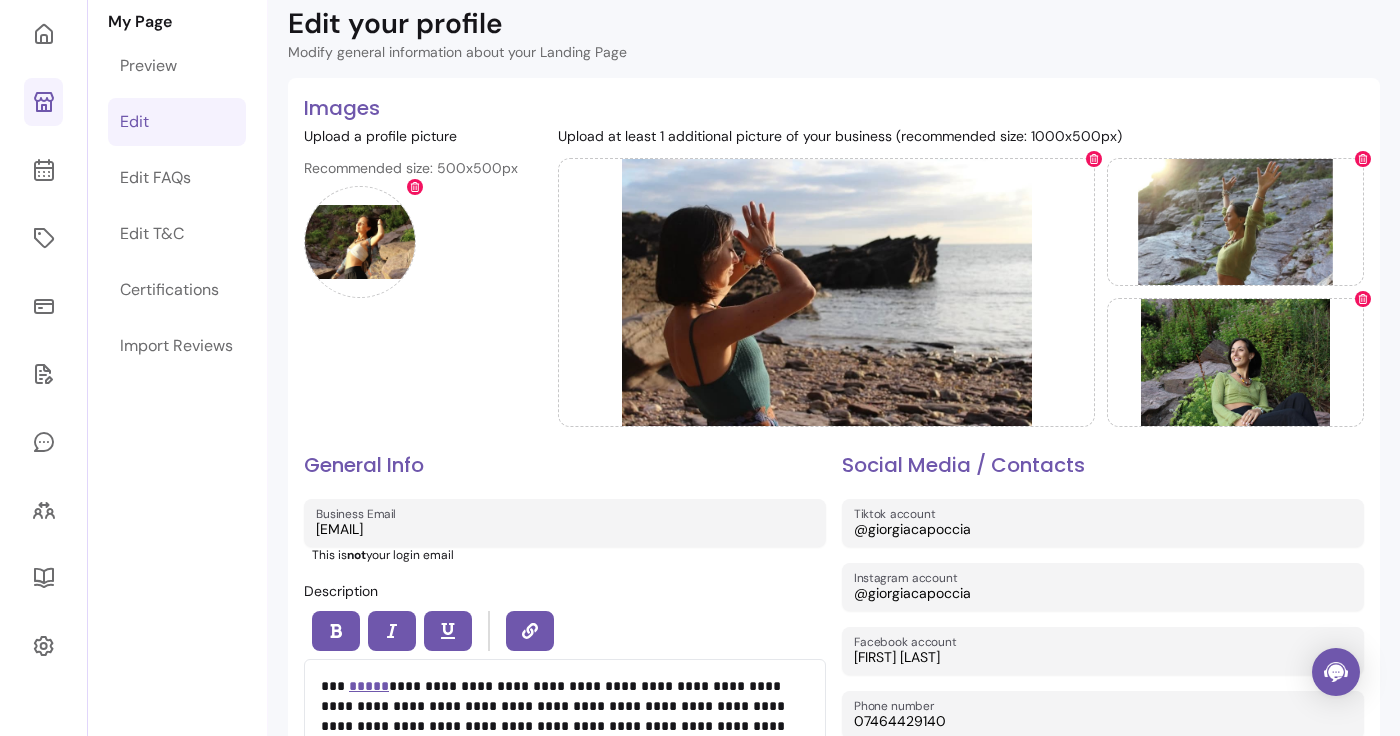 click on "Upload a profile picture Recommended size: 500x500px" at bounding box center (411, 280) 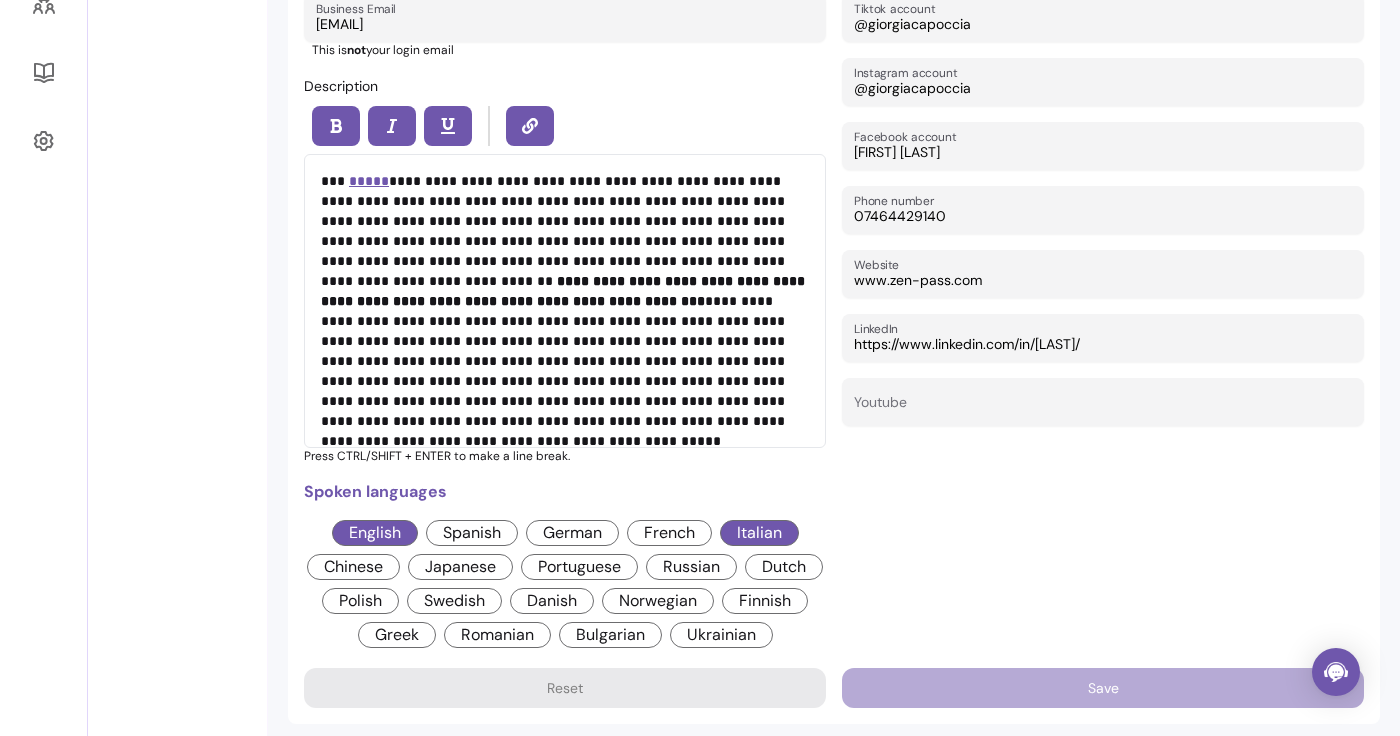 scroll, scrollTop: 0, scrollLeft: 0, axis: both 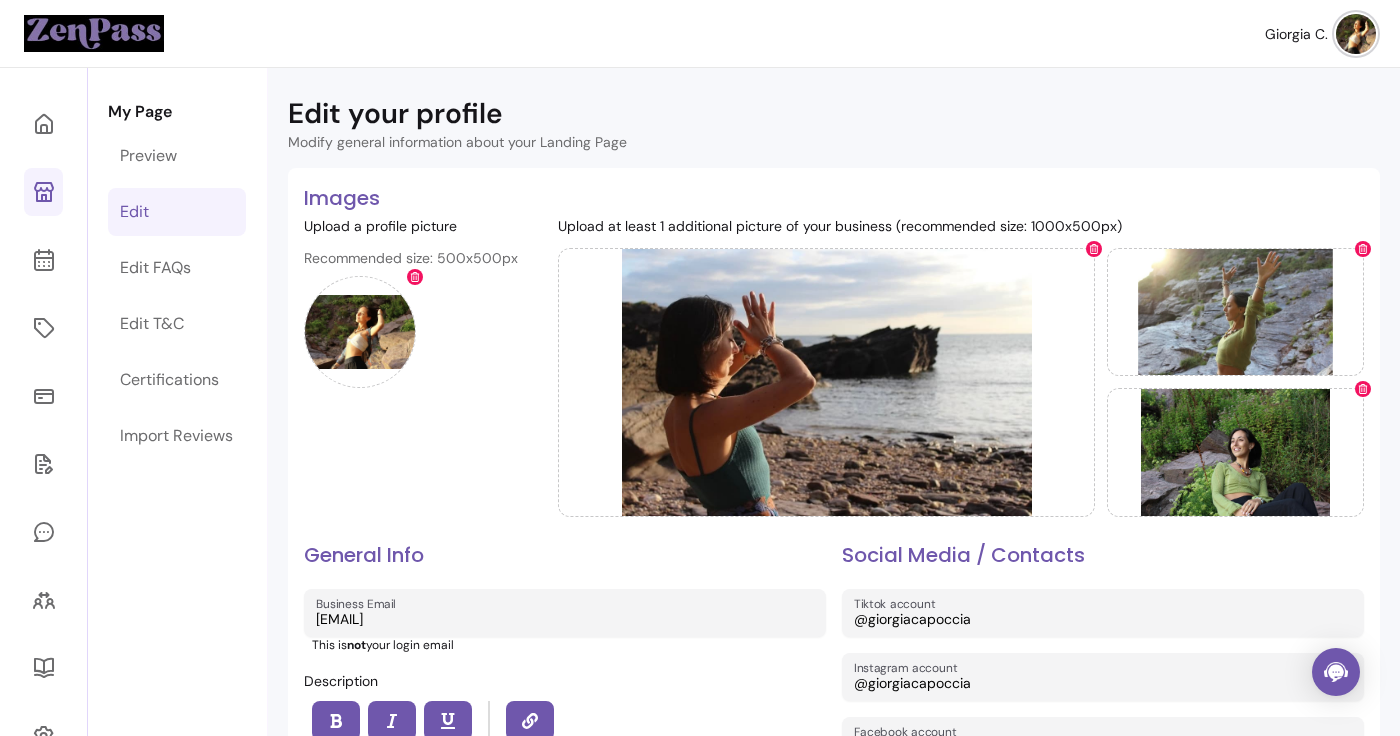 click on "**********" at bounding box center (834, 1093) 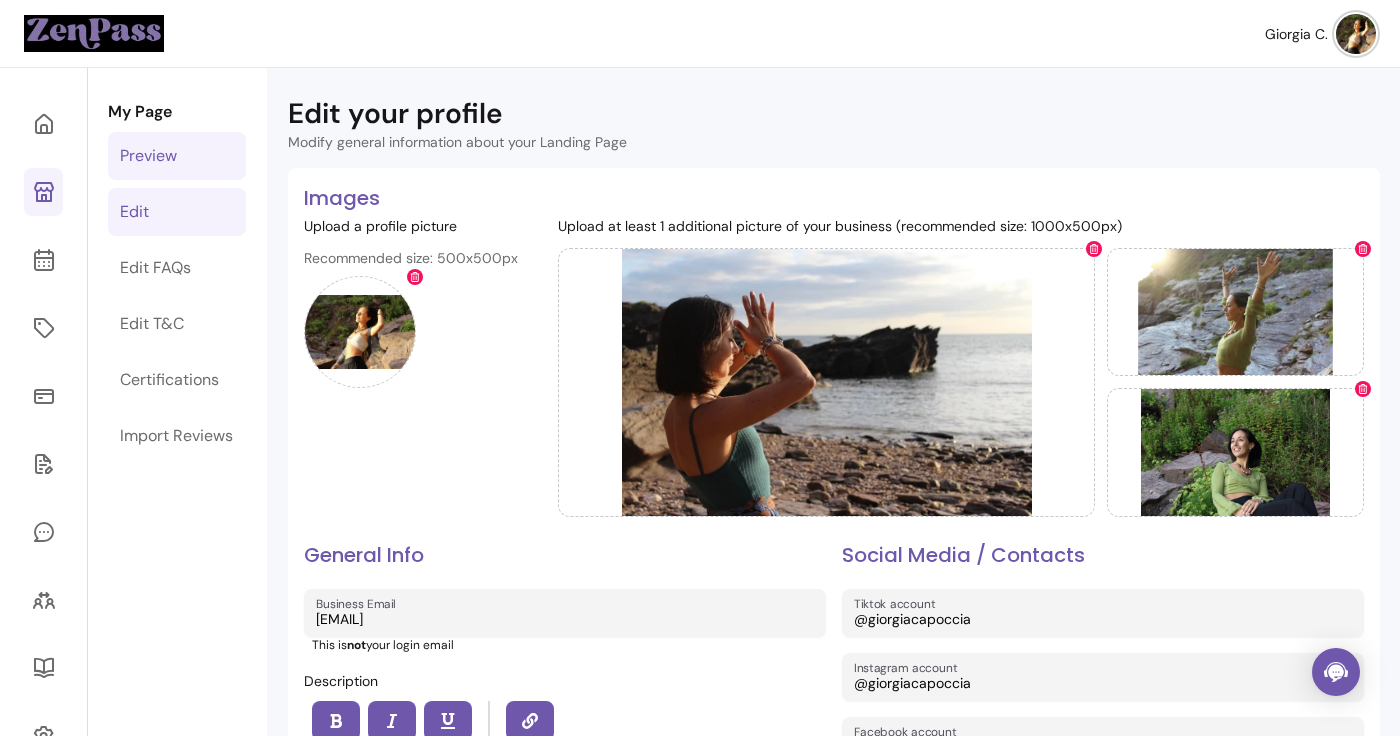 click on "Preview" at bounding box center [177, 156] 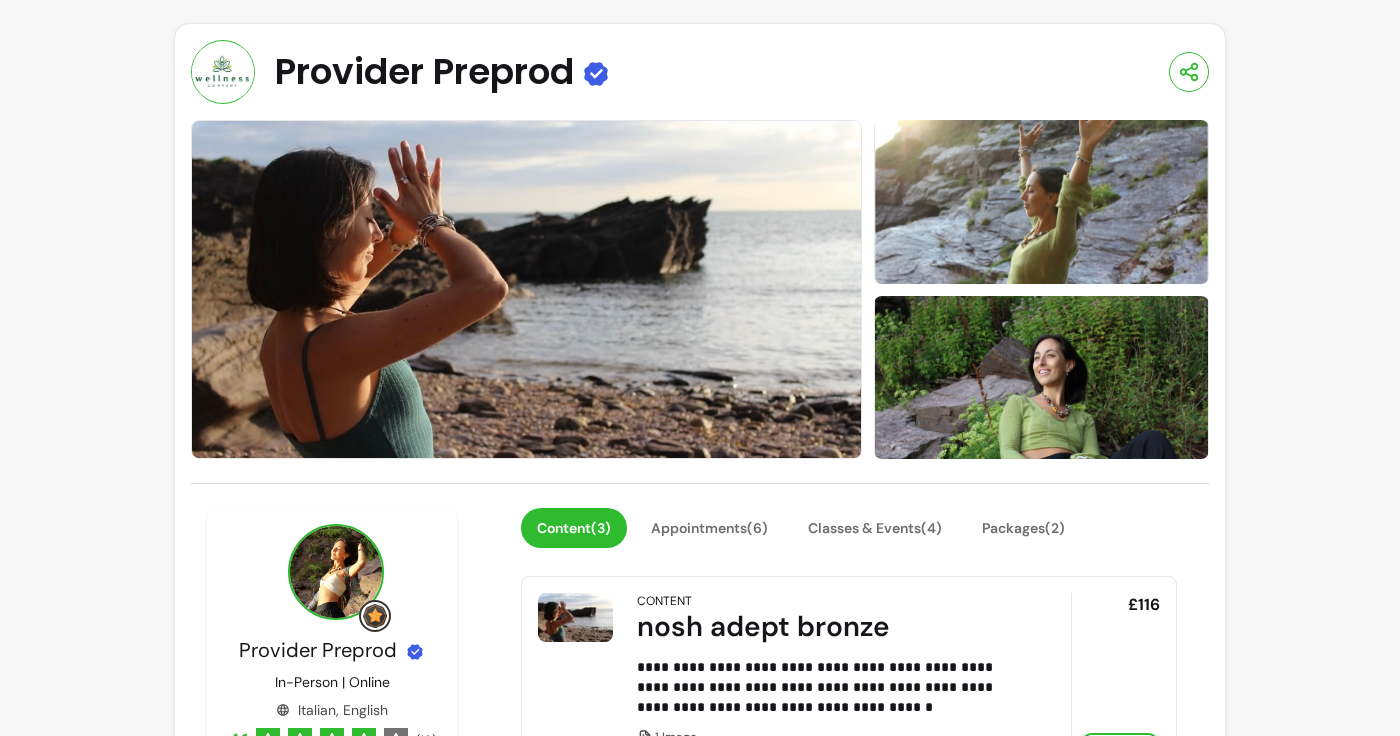 scroll, scrollTop: 0, scrollLeft: 0, axis: both 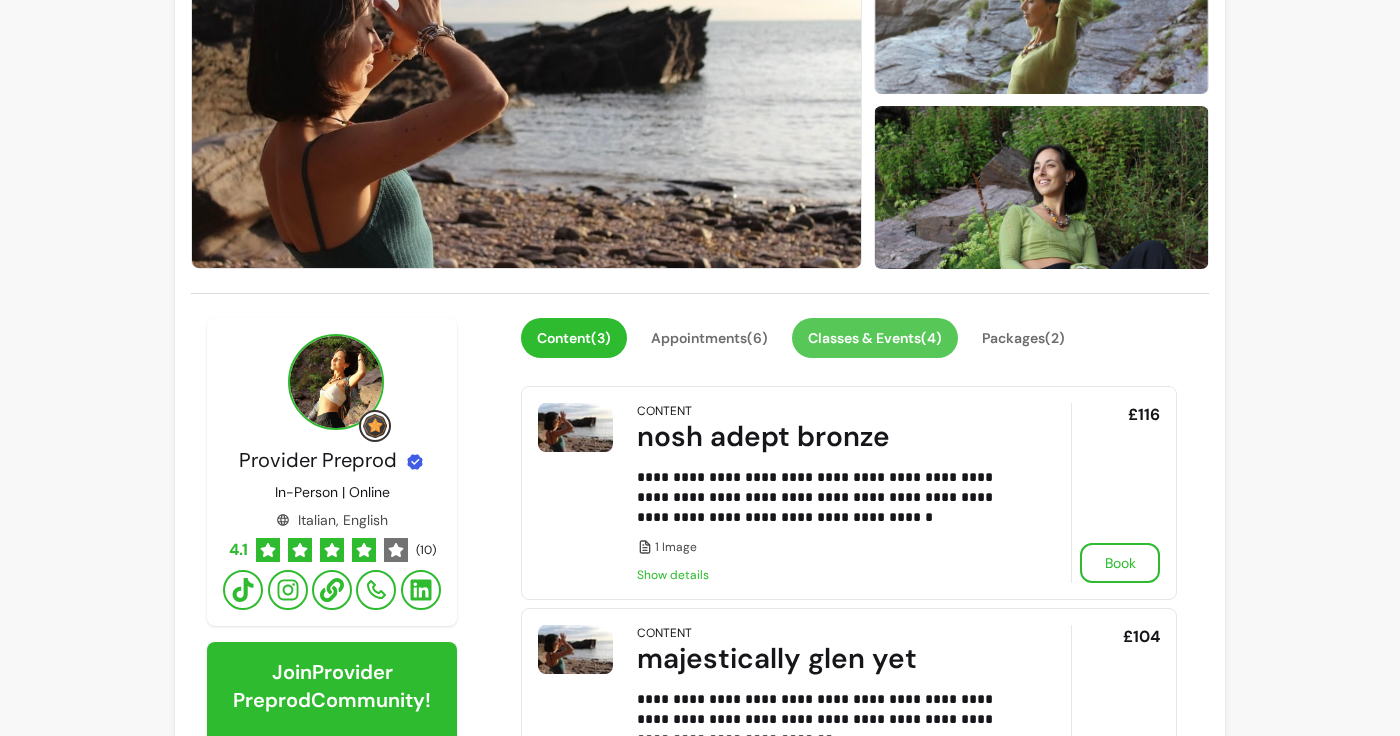 click on "Classes & Events  ( 4 )" at bounding box center (875, 338) 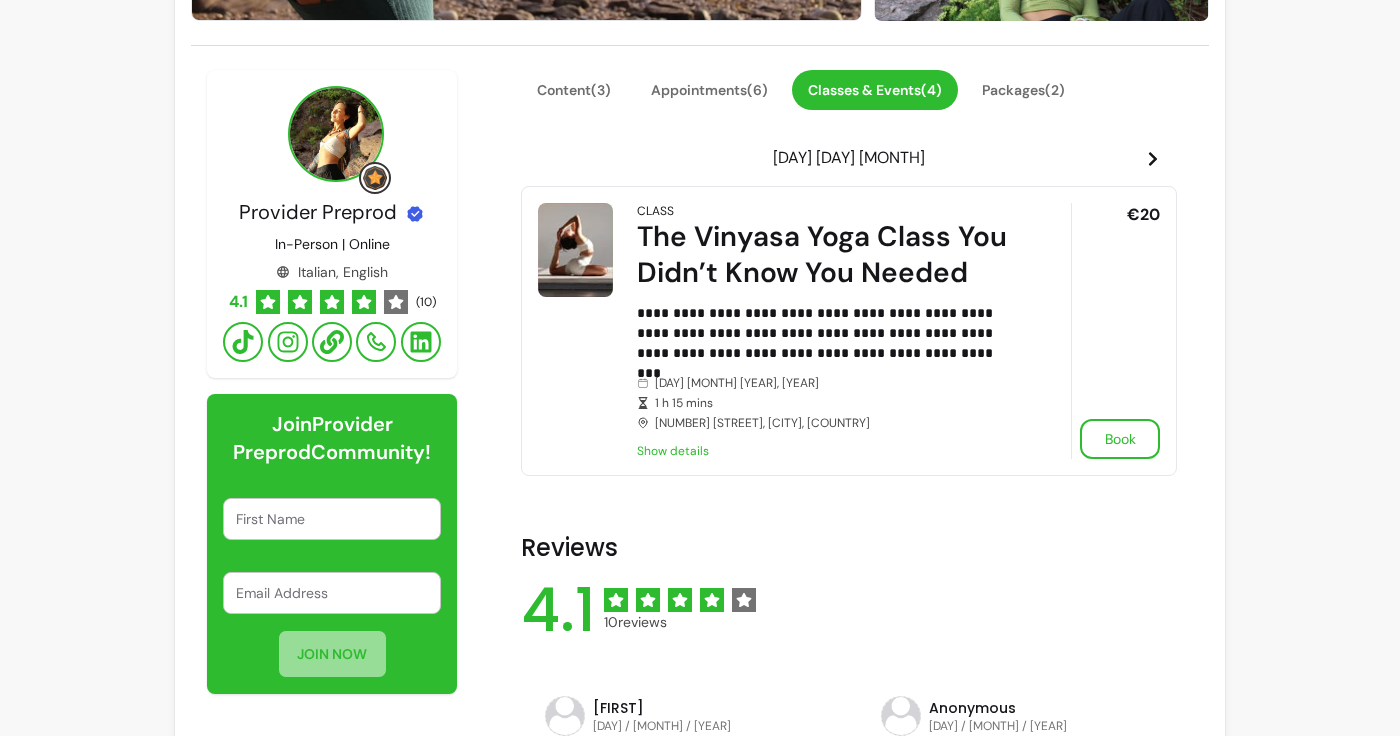 scroll, scrollTop: 439, scrollLeft: 0, axis: vertical 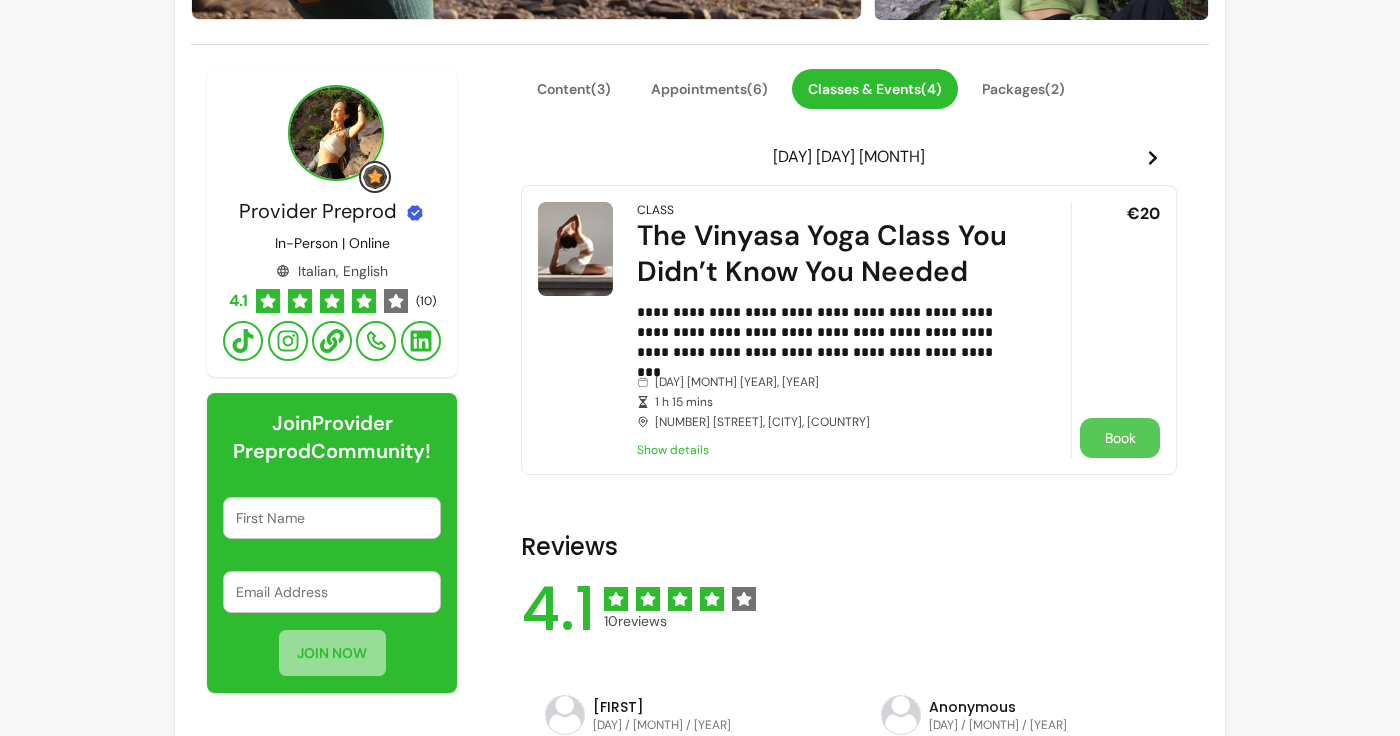 click on "Book" at bounding box center [1120, 438] 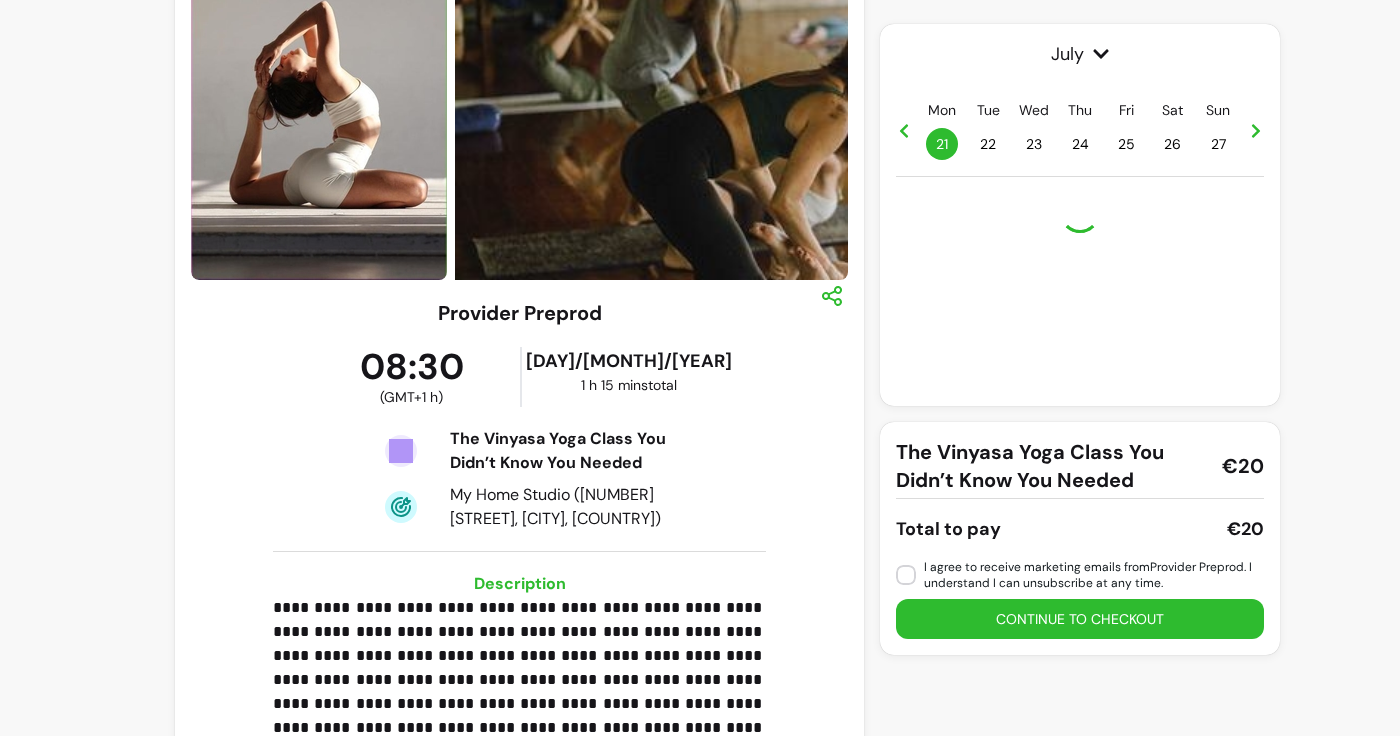 scroll, scrollTop: 24, scrollLeft: 0, axis: vertical 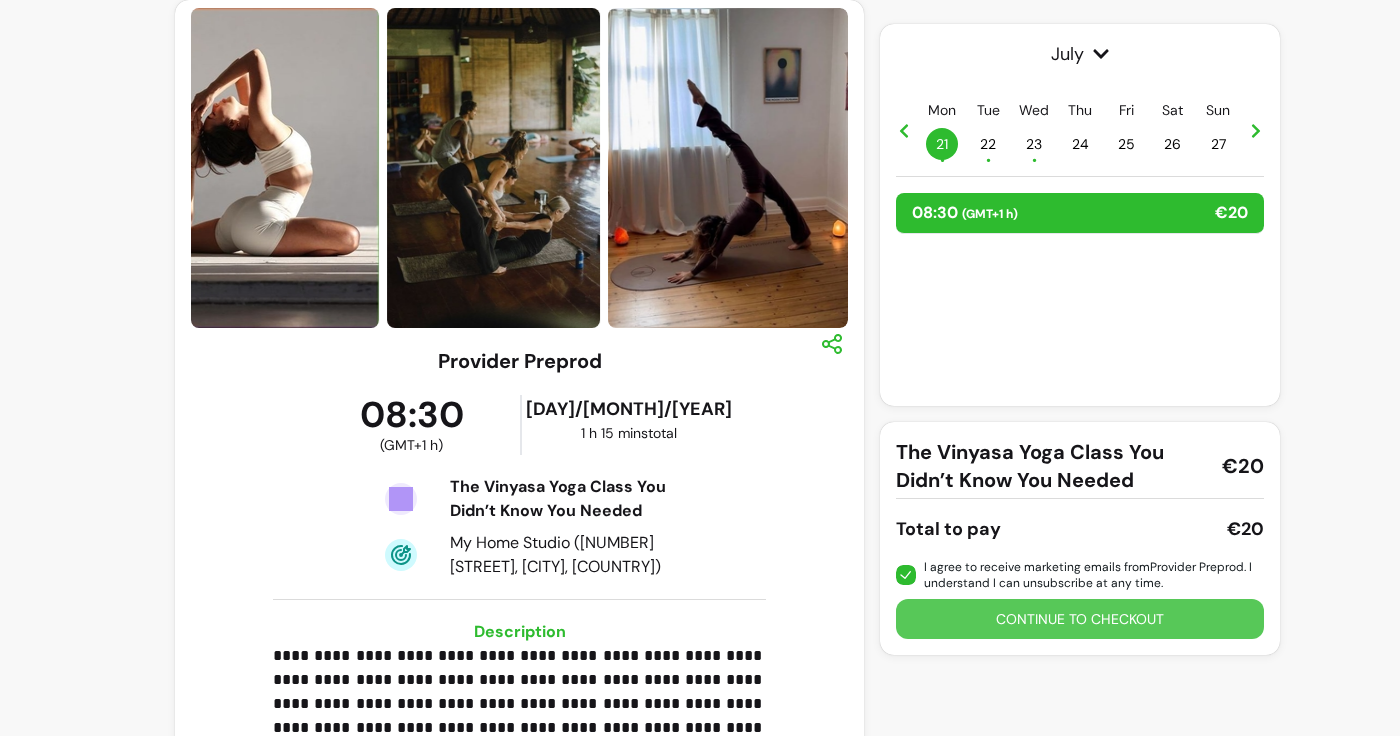 click on "Continue to checkout" at bounding box center (1080, 619) 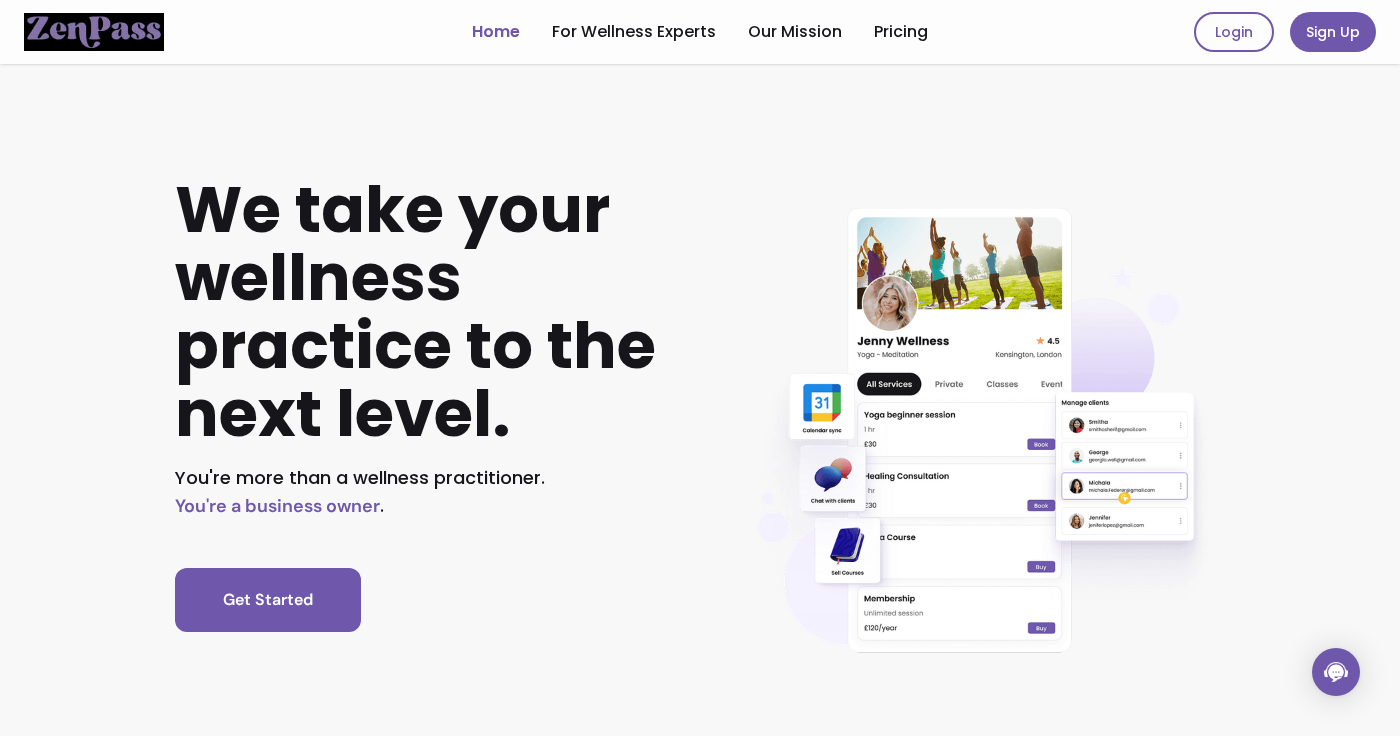 scroll, scrollTop: 0, scrollLeft: 0, axis: both 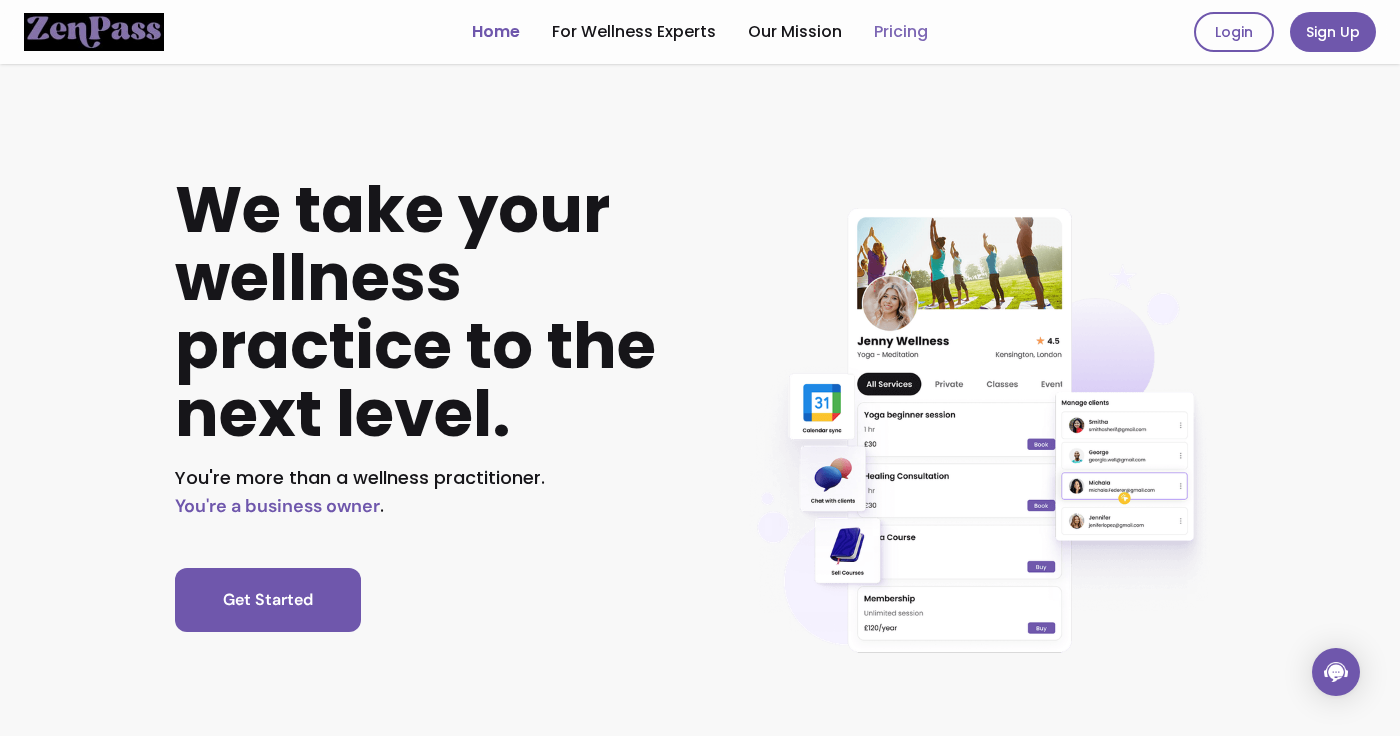 click on "Pricing" at bounding box center [901, 32] 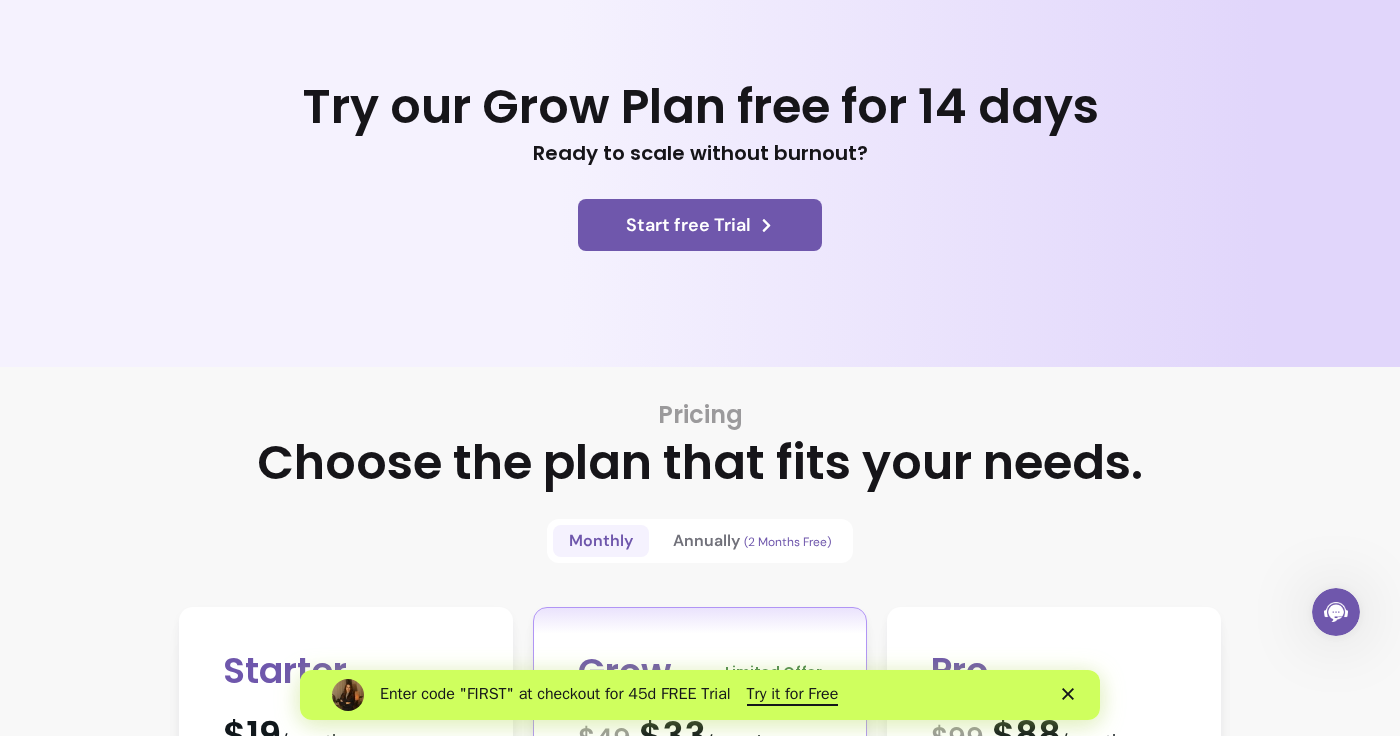 scroll, scrollTop: 0, scrollLeft: 0, axis: both 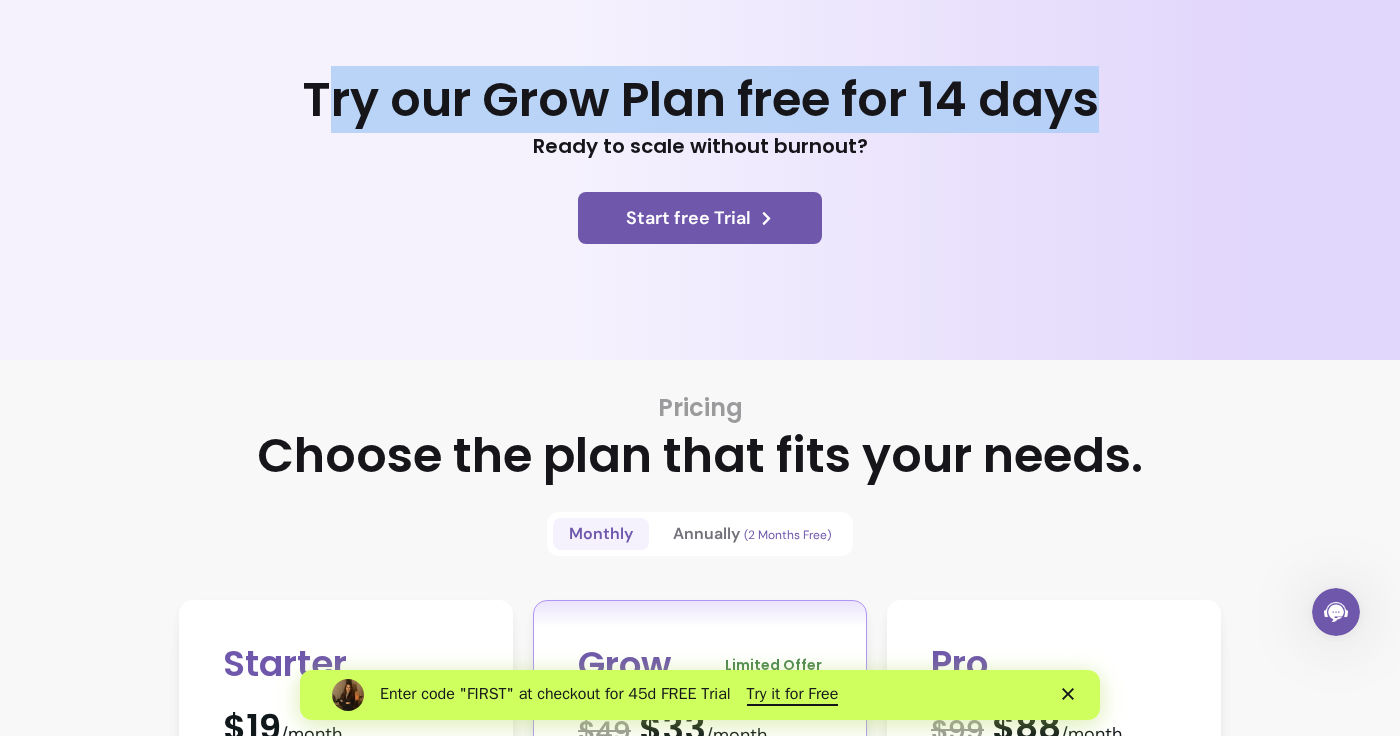 drag, startPoint x: 313, startPoint y: 96, endPoint x: 1065, endPoint y: 134, distance: 752.9595 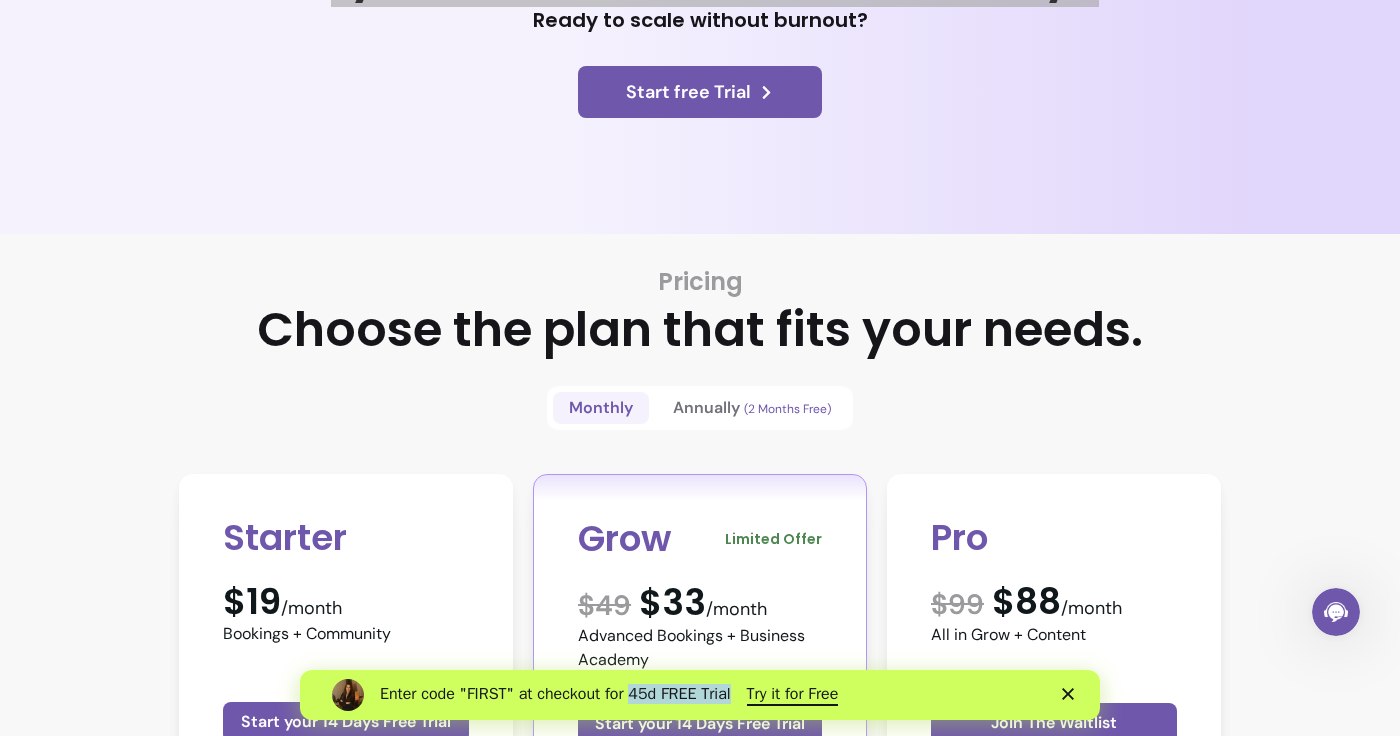 drag, startPoint x: 640, startPoint y: 697, endPoint x: 743, endPoint y: 697, distance: 103 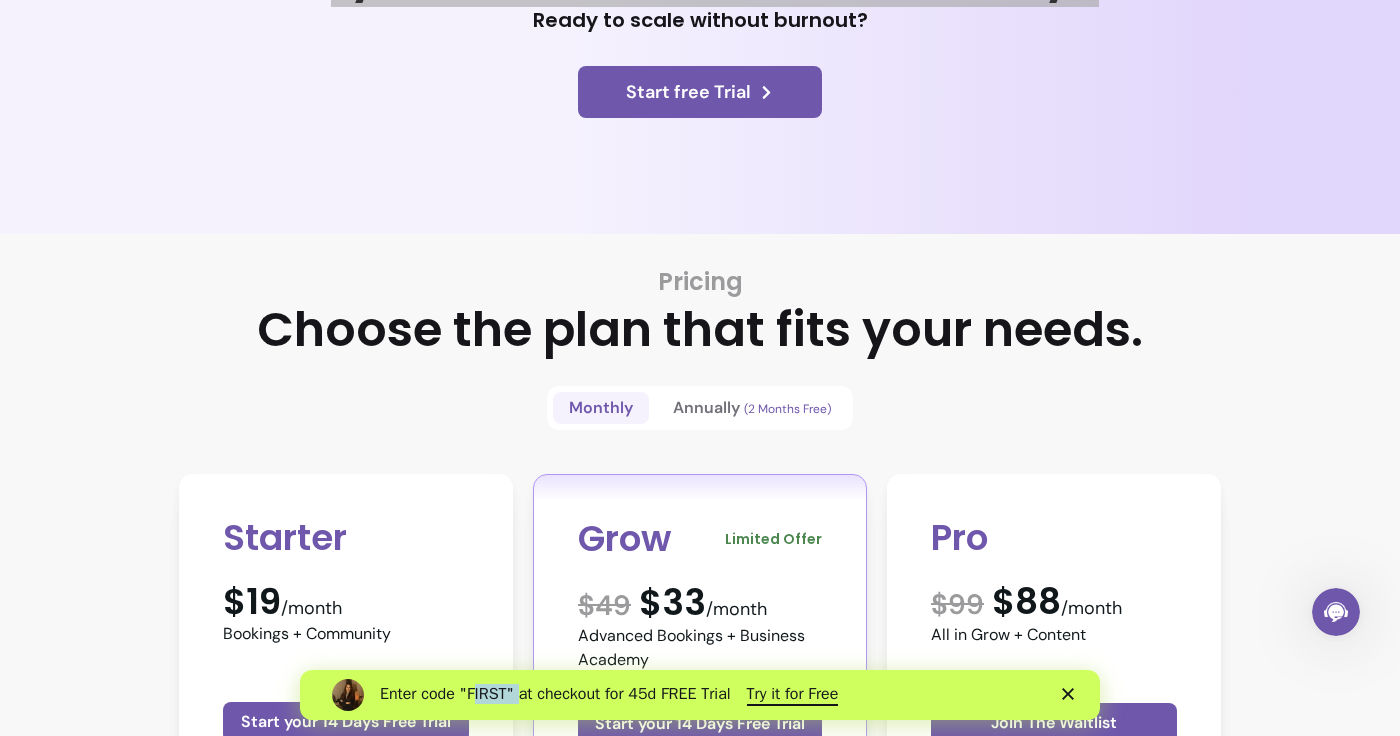 drag, startPoint x: 477, startPoint y: 698, endPoint x: 524, endPoint y: 698, distance: 47 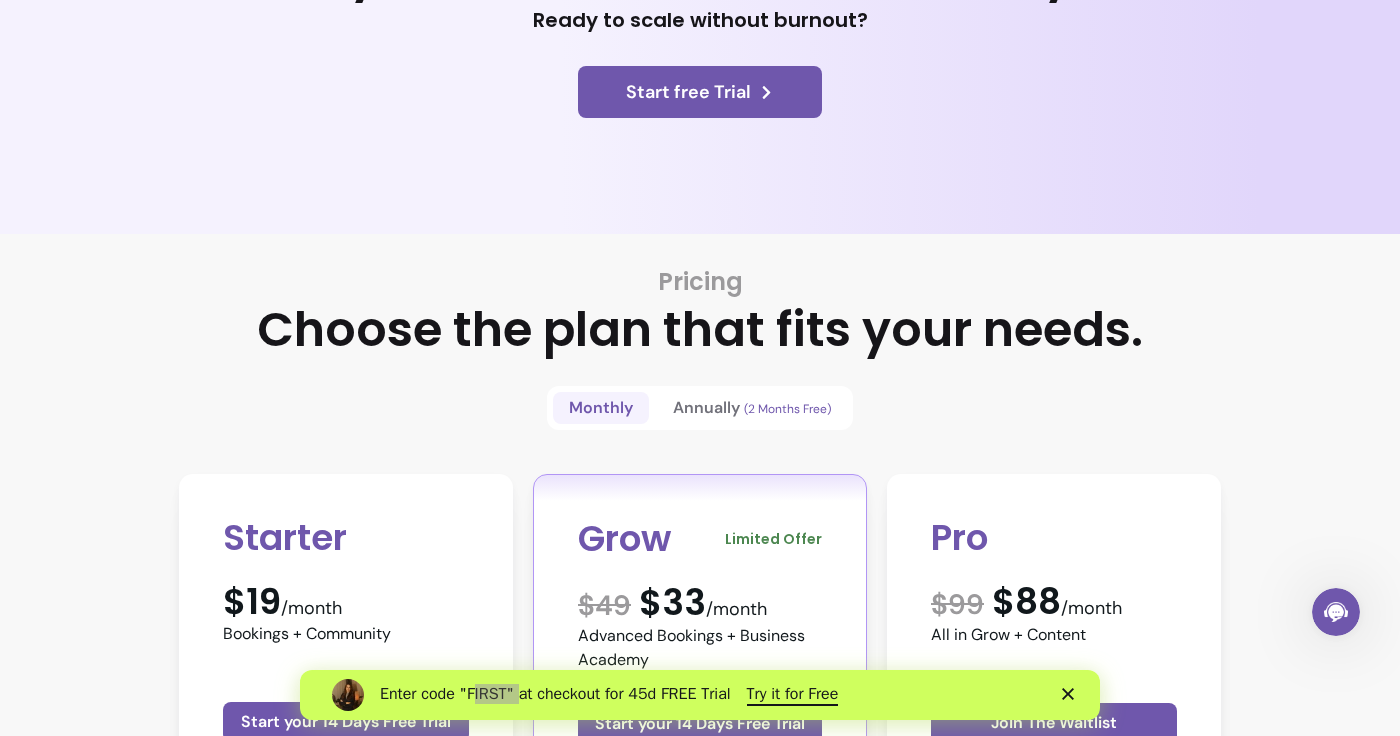 click on "Pricing Choose the plan that fits your needs. Monthly Annually   (2 Months Free) Starter $19  /month Bookings + Community Start your 14 Days Free Trial Key Features: Custom Booking Page Sharable links / URLs 0% Booking Fees Automated Reminders New Reviews Collection POS Google Sync Access to Expert Community Grow Limited Offer $ 49 $33  /month Advanced Bookings + Business Academy Start your 14 Days Free Trial Key Features: Everything in Starter Packages & Bundles Waivers Client Notes Client Chat & CRM VIP Onboarding Perks & Discounts ZenPass Business Academy Pro $ 99 $88  /month All in Grow + Content Join The Waitlist Key Features: Everything in GROW Digital Content & Courses Memberships Manage Communities Advanced Automations Waitlists VIP phone / video support 1-1 Business Coaching" at bounding box center (700, 689) 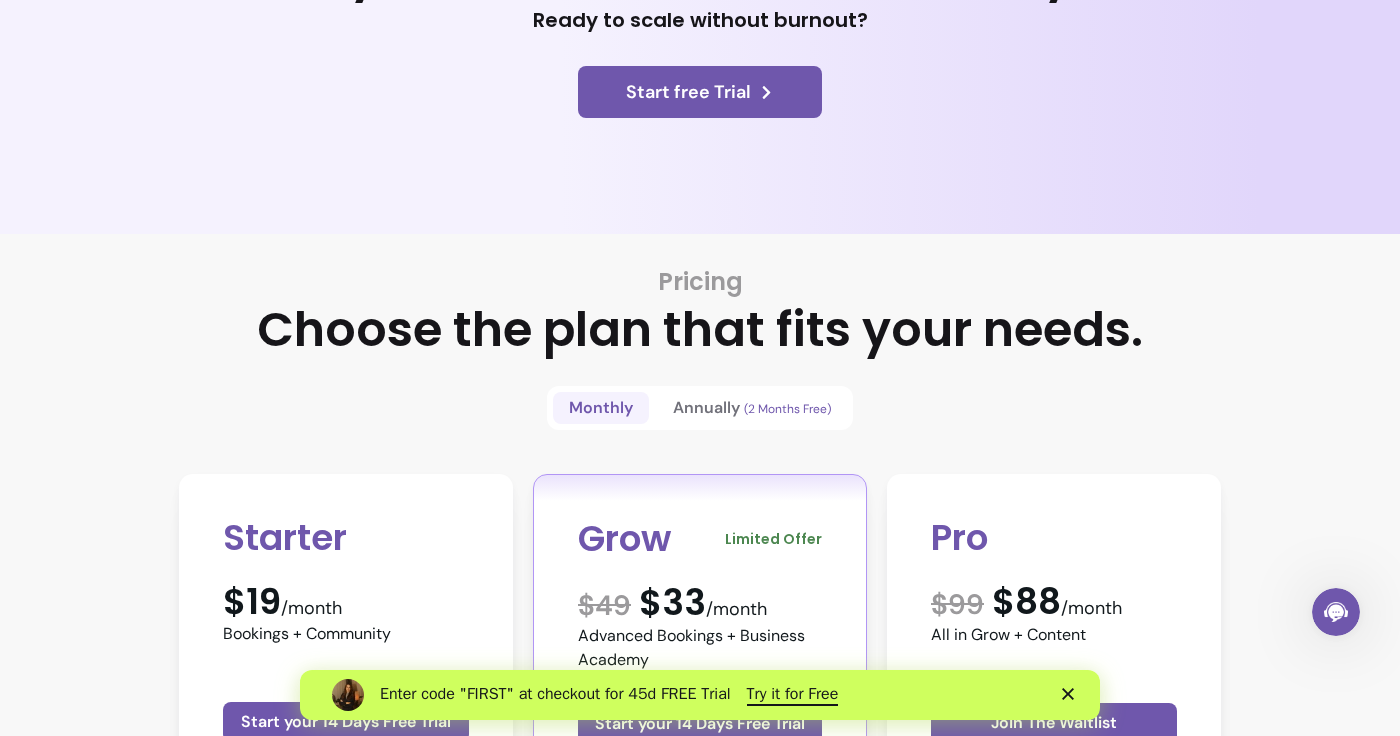 click on "Enter code "FIRST" at checkout for 45d FREE Trial" at bounding box center (555, 694) 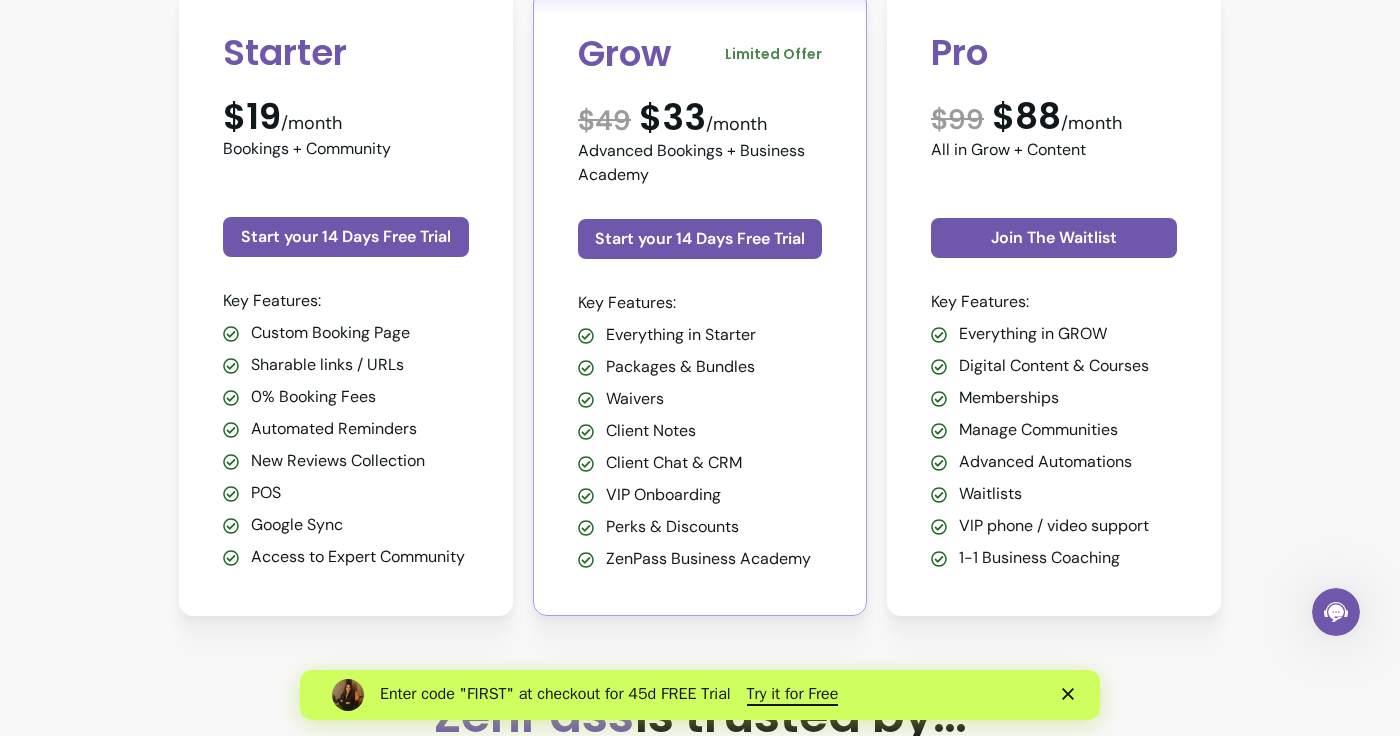 scroll, scrollTop: 689, scrollLeft: 0, axis: vertical 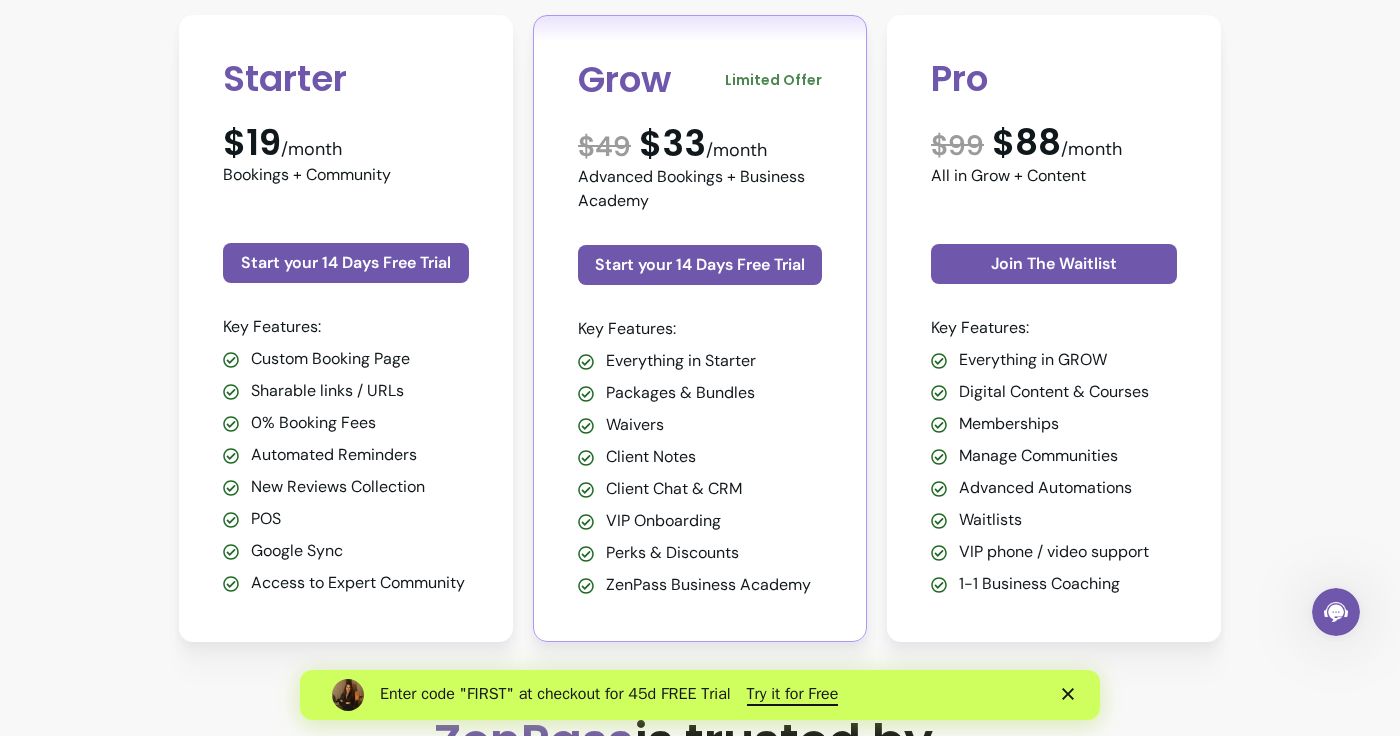drag, startPoint x: 228, startPoint y: 78, endPoint x: 347, endPoint y: 134, distance: 131.51807 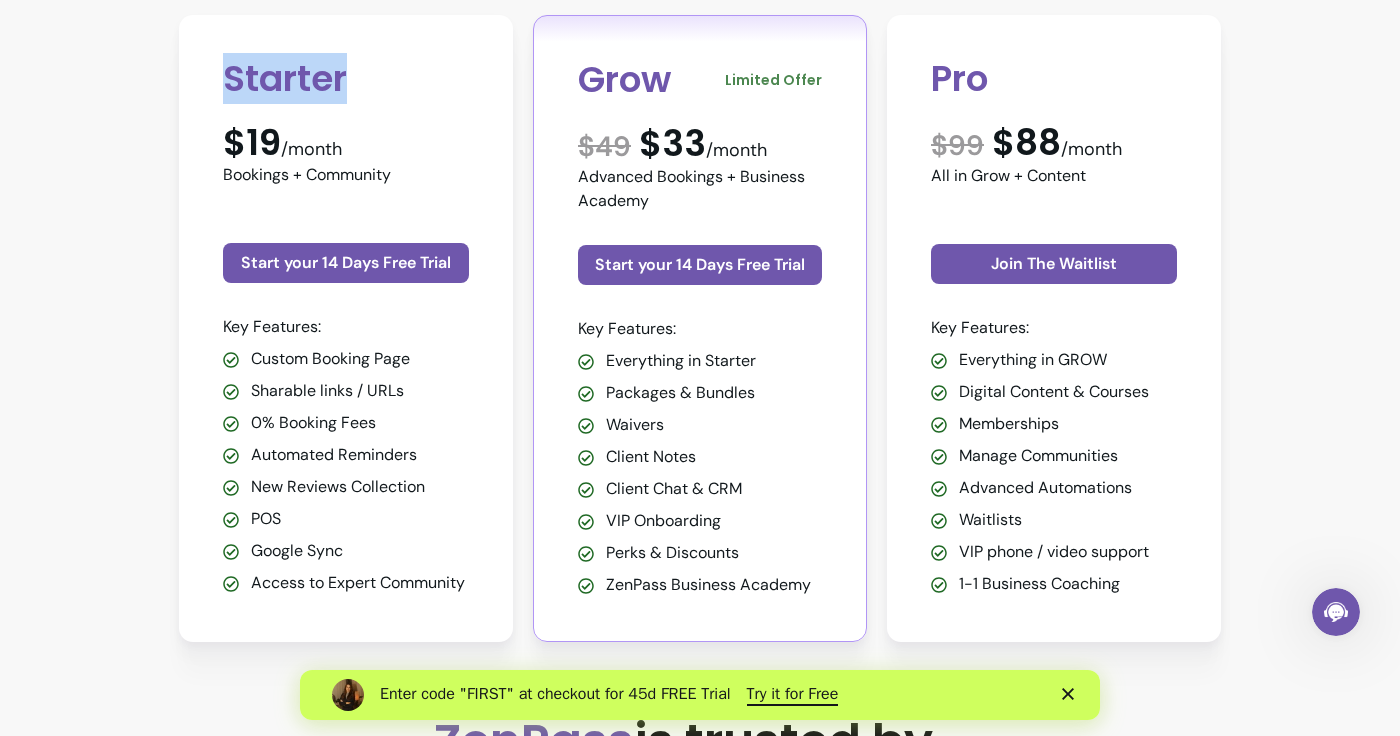 drag, startPoint x: 383, startPoint y: 86, endPoint x: 228, endPoint y: 85, distance: 155.00322 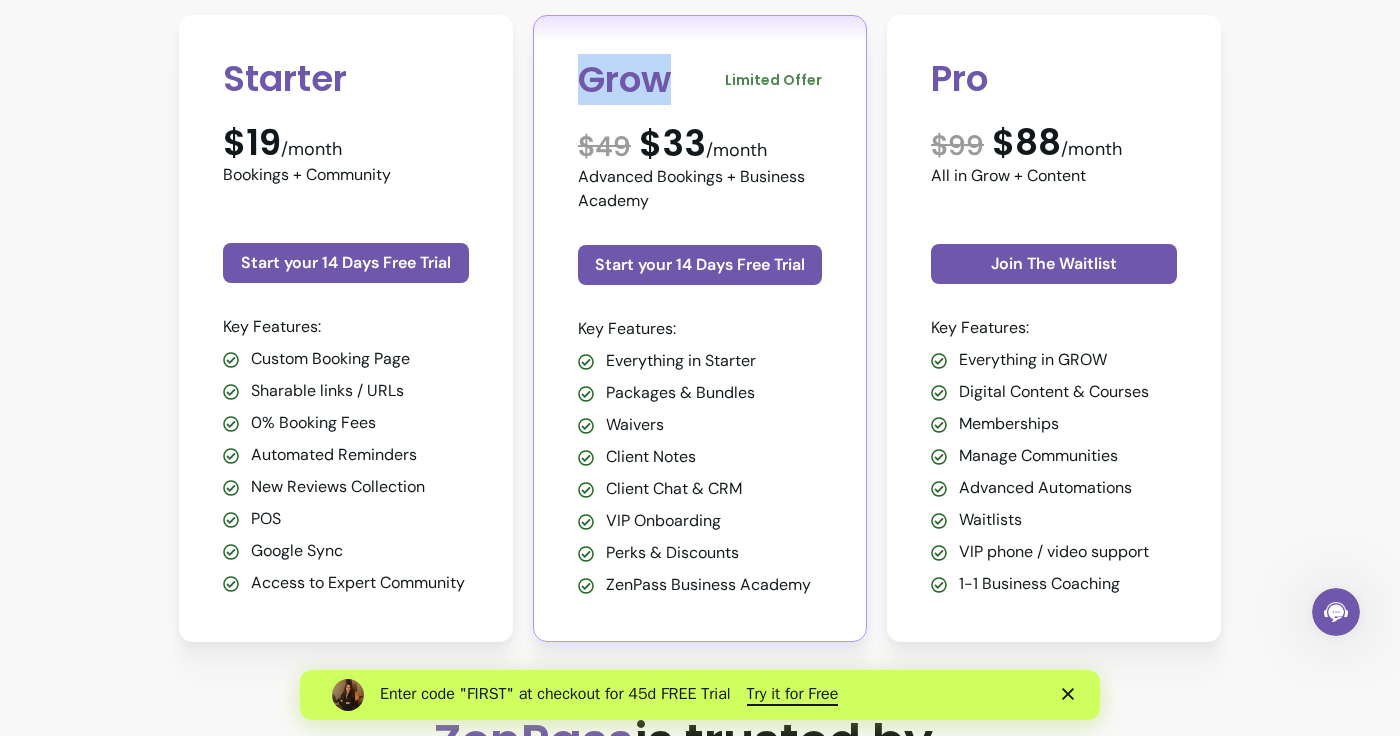 drag, startPoint x: 689, startPoint y: 83, endPoint x: 545, endPoint y: 83, distance: 144 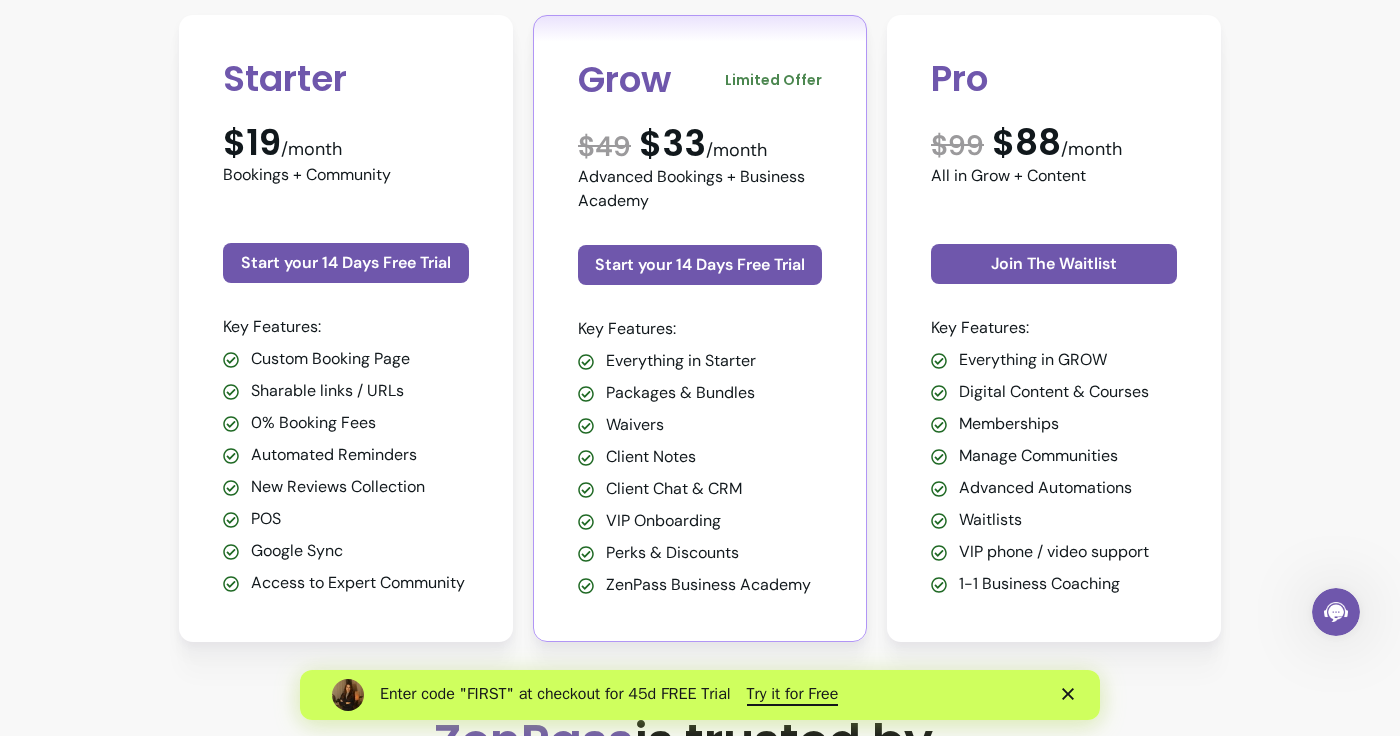 click on "Starter" at bounding box center [346, 79] 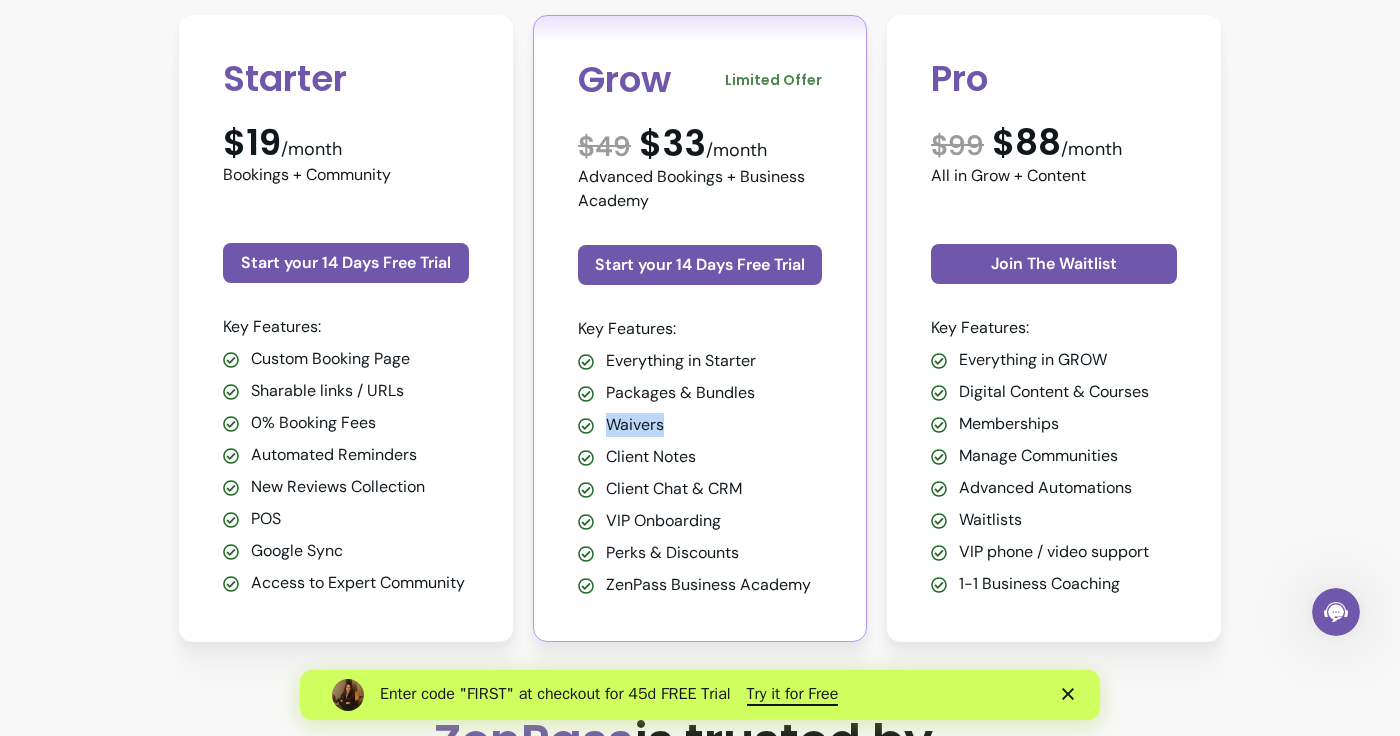 drag, startPoint x: 611, startPoint y: 424, endPoint x: 670, endPoint y: 426, distance: 59.03389 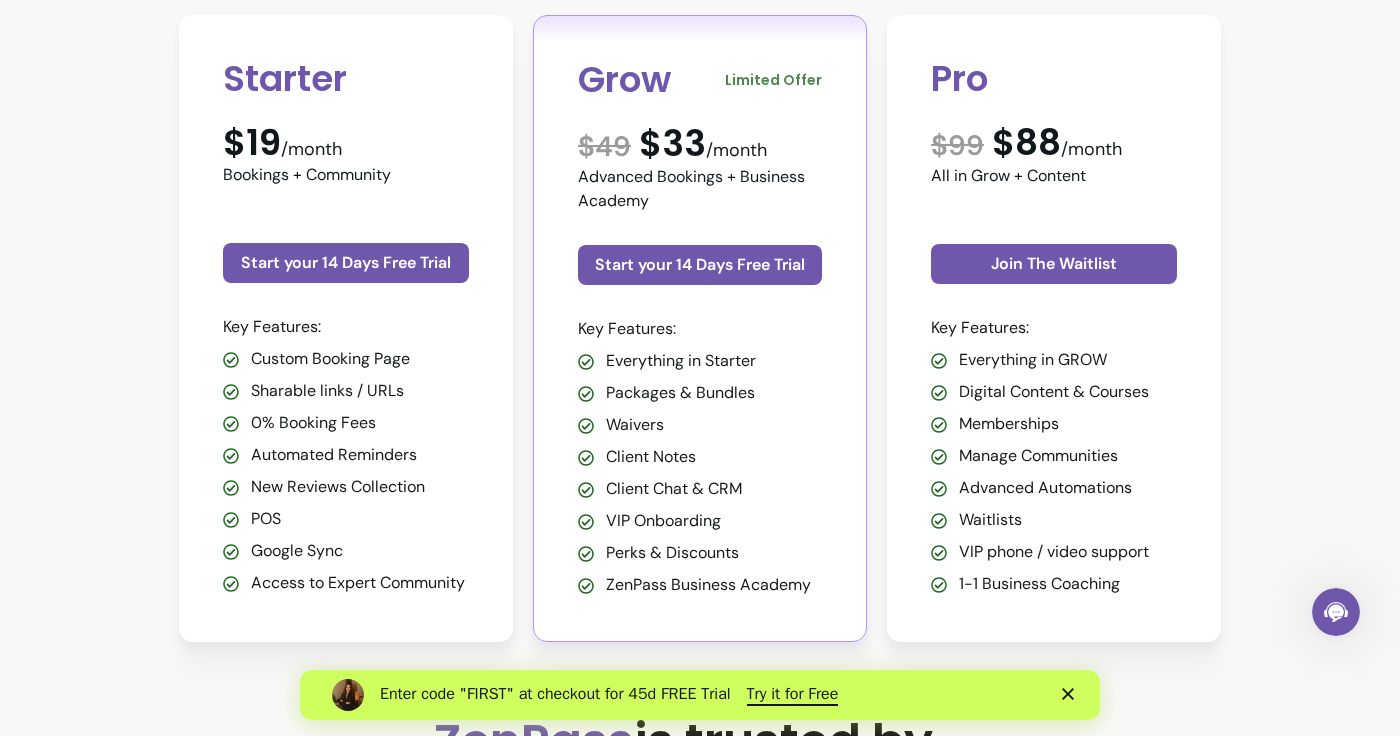 click on "Client Notes" at bounding box center (714, 457) 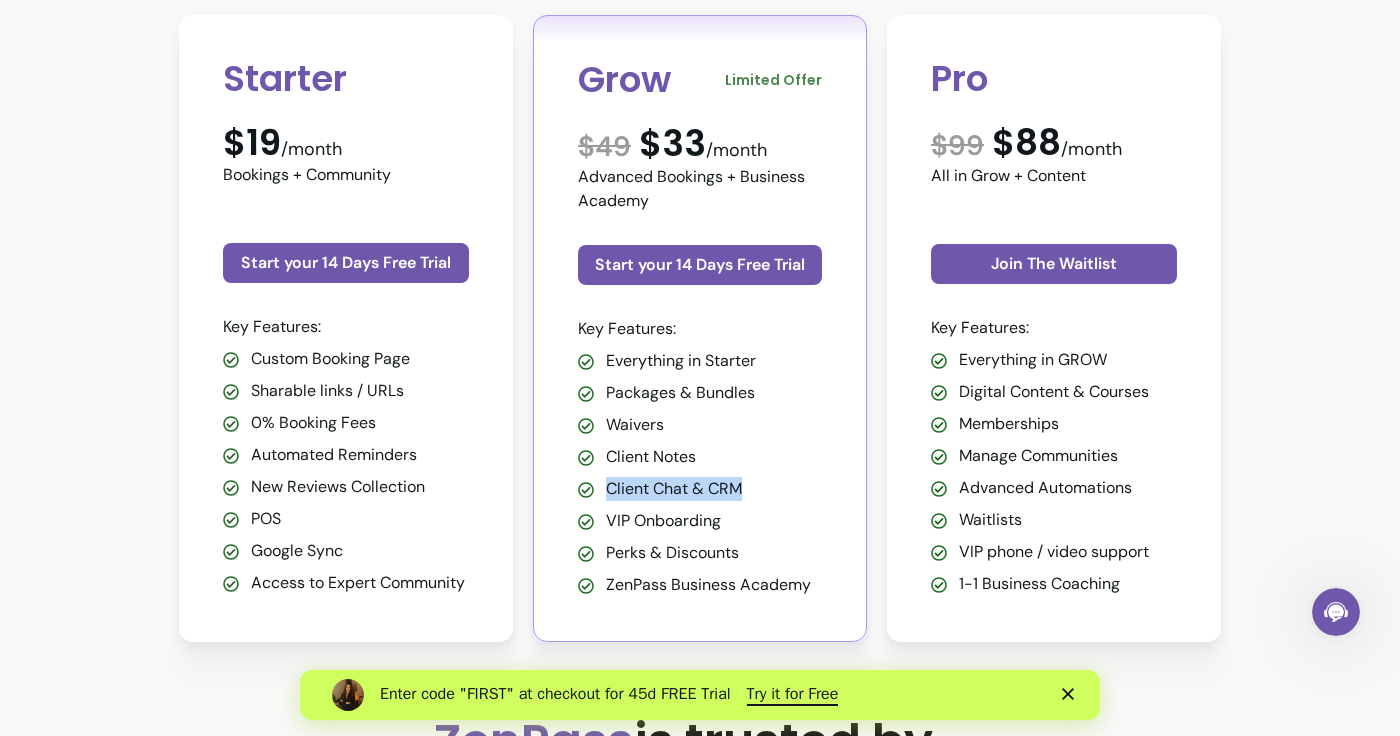 drag, startPoint x: 749, startPoint y: 484, endPoint x: 603, endPoint y: 493, distance: 146.27713 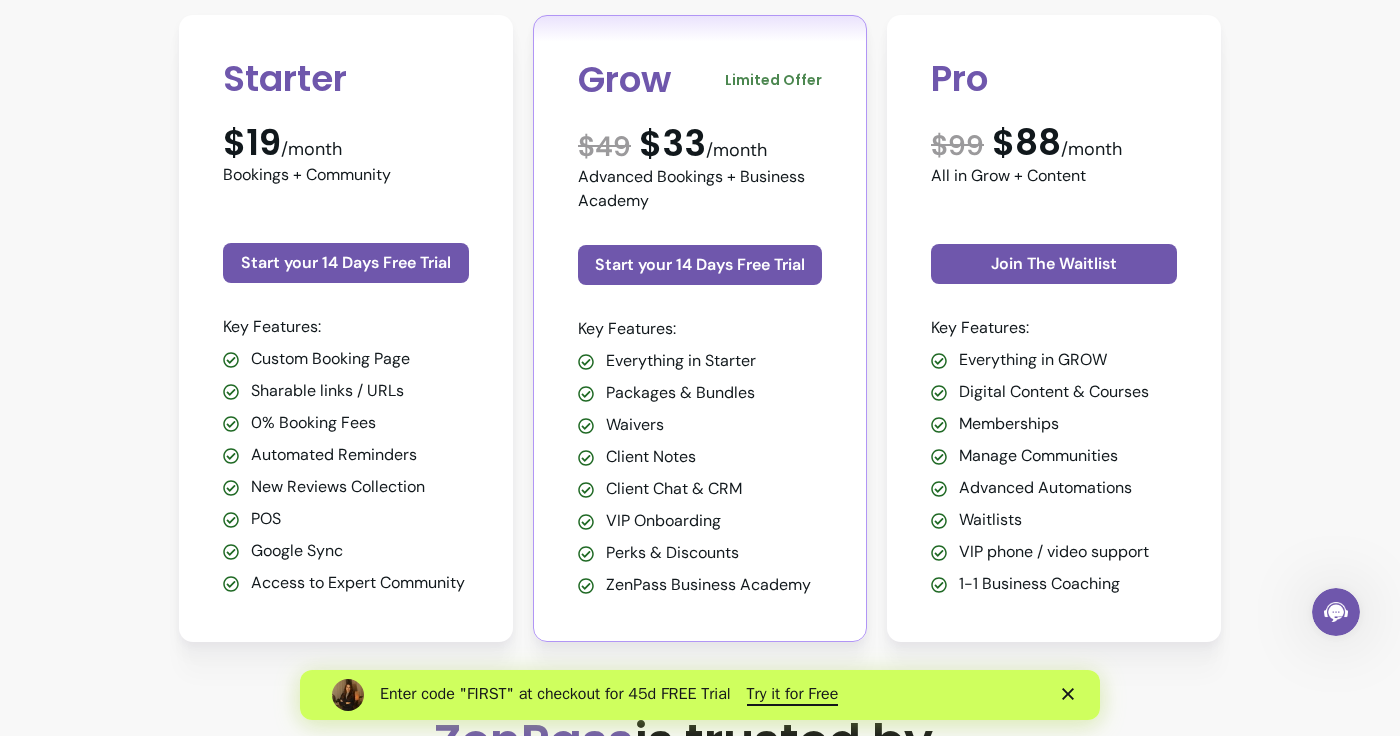 scroll, scrollTop: 679, scrollLeft: 0, axis: vertical 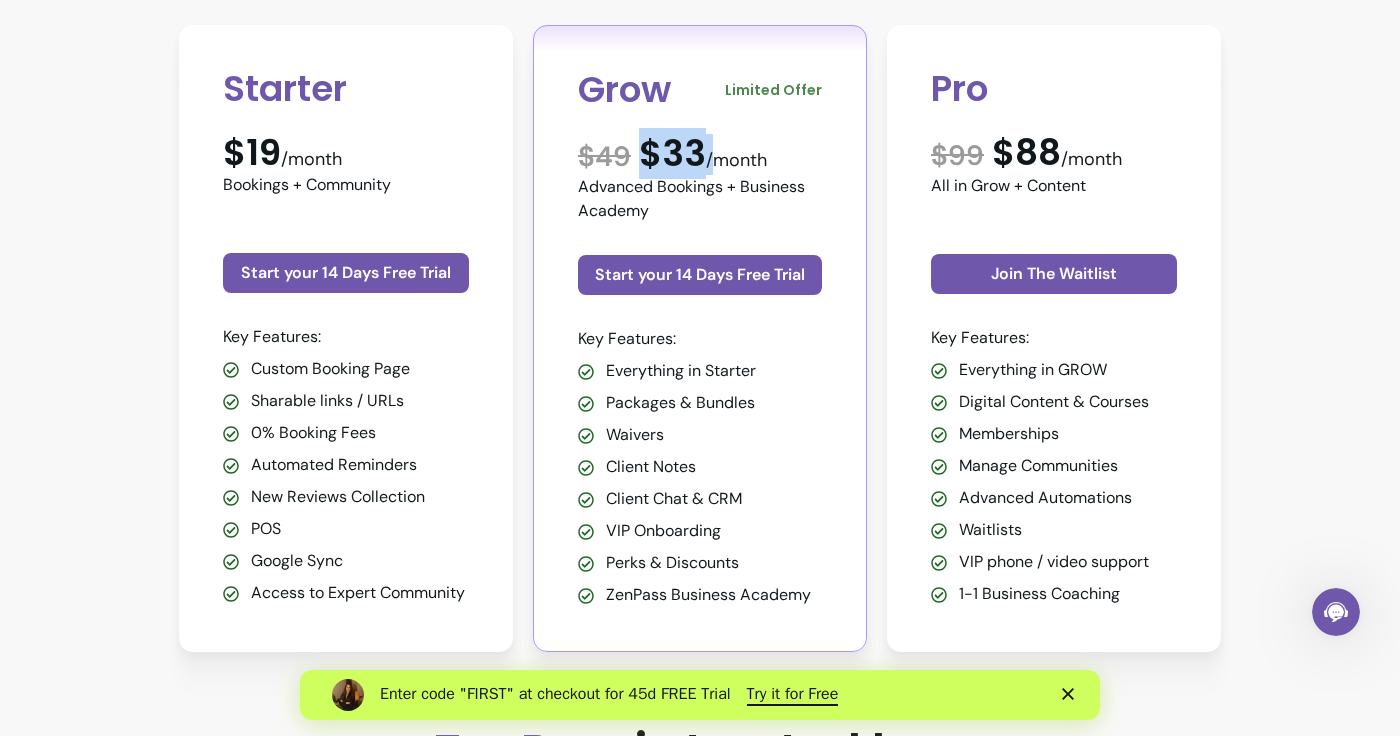 drag, startPoint x: 649, startPoint y: 145, endPoint x: 710, endPoint y: 150, distance: 61.204575 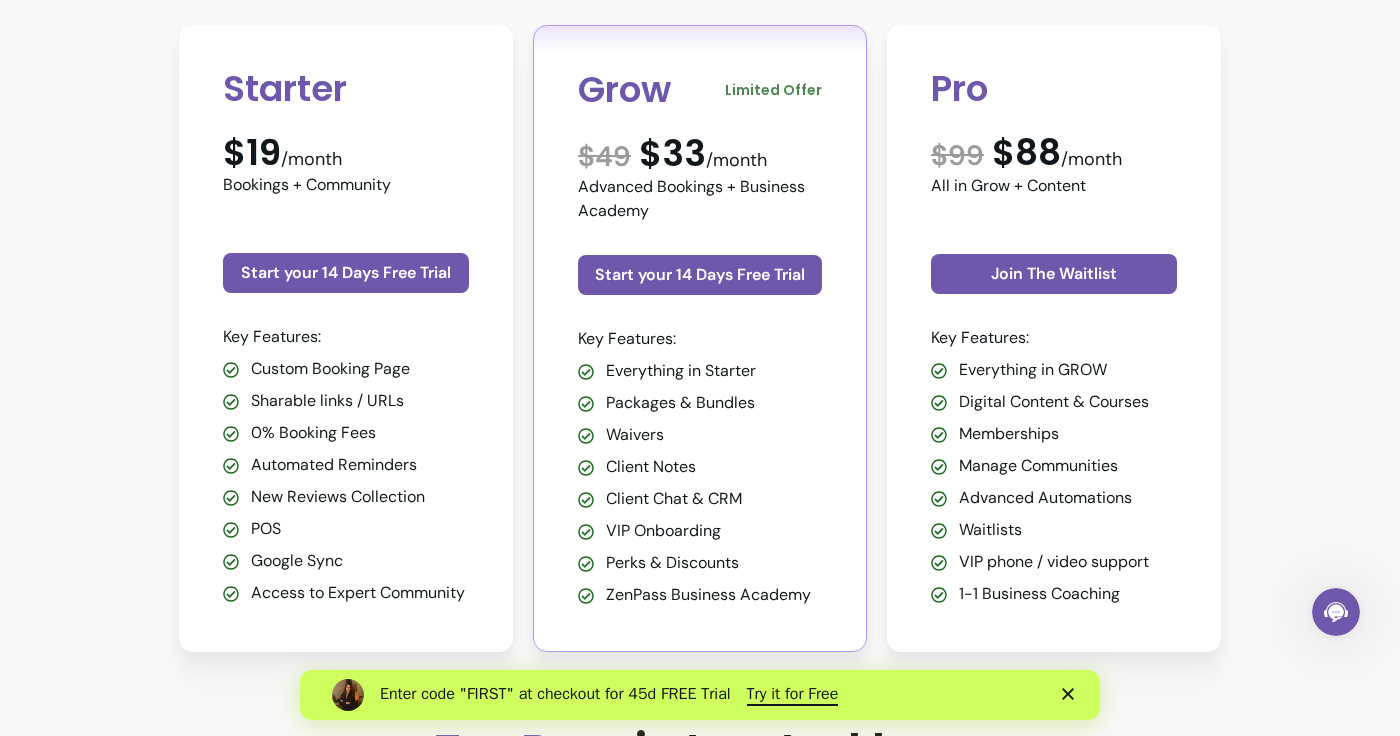 click on "$ 49 $33  /month" at bounding box center (700, 154) 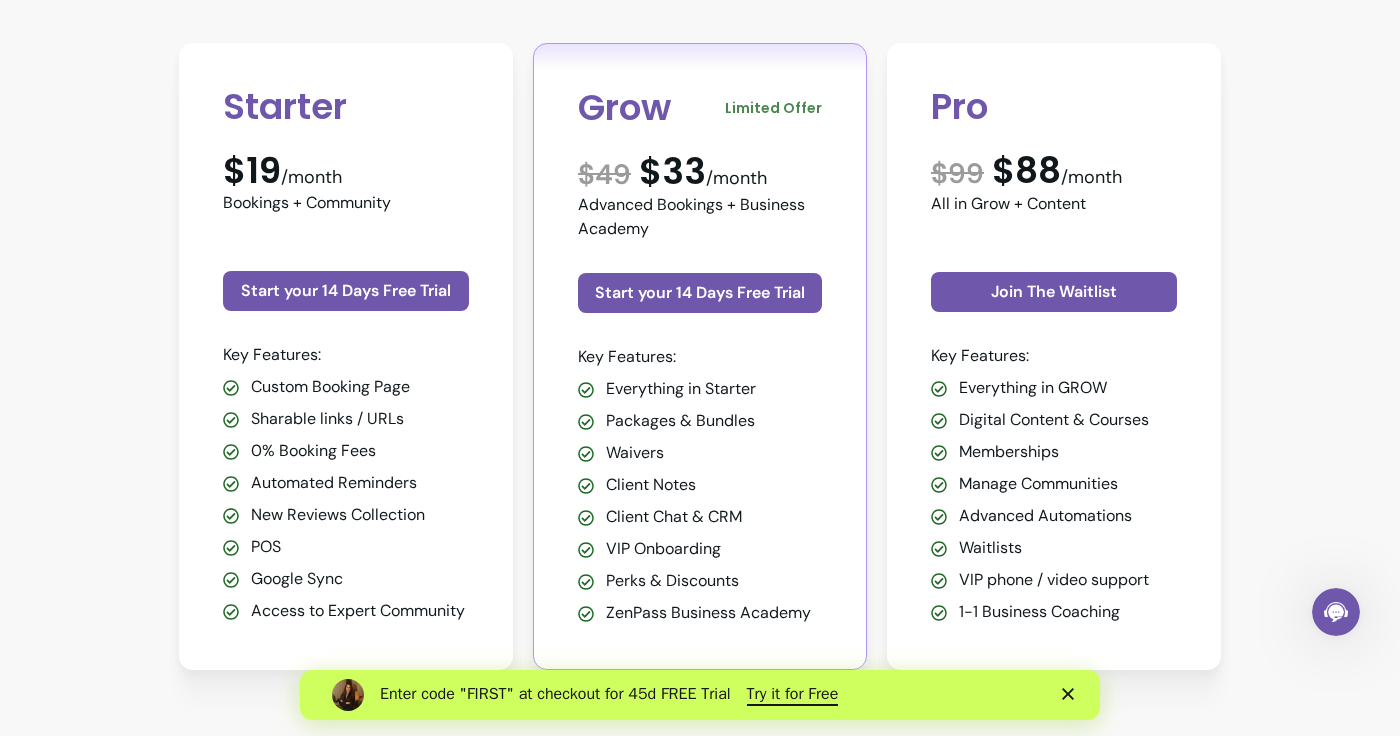 scroll, scrollTop: 659, scrollLeft: 0, axis: vertical 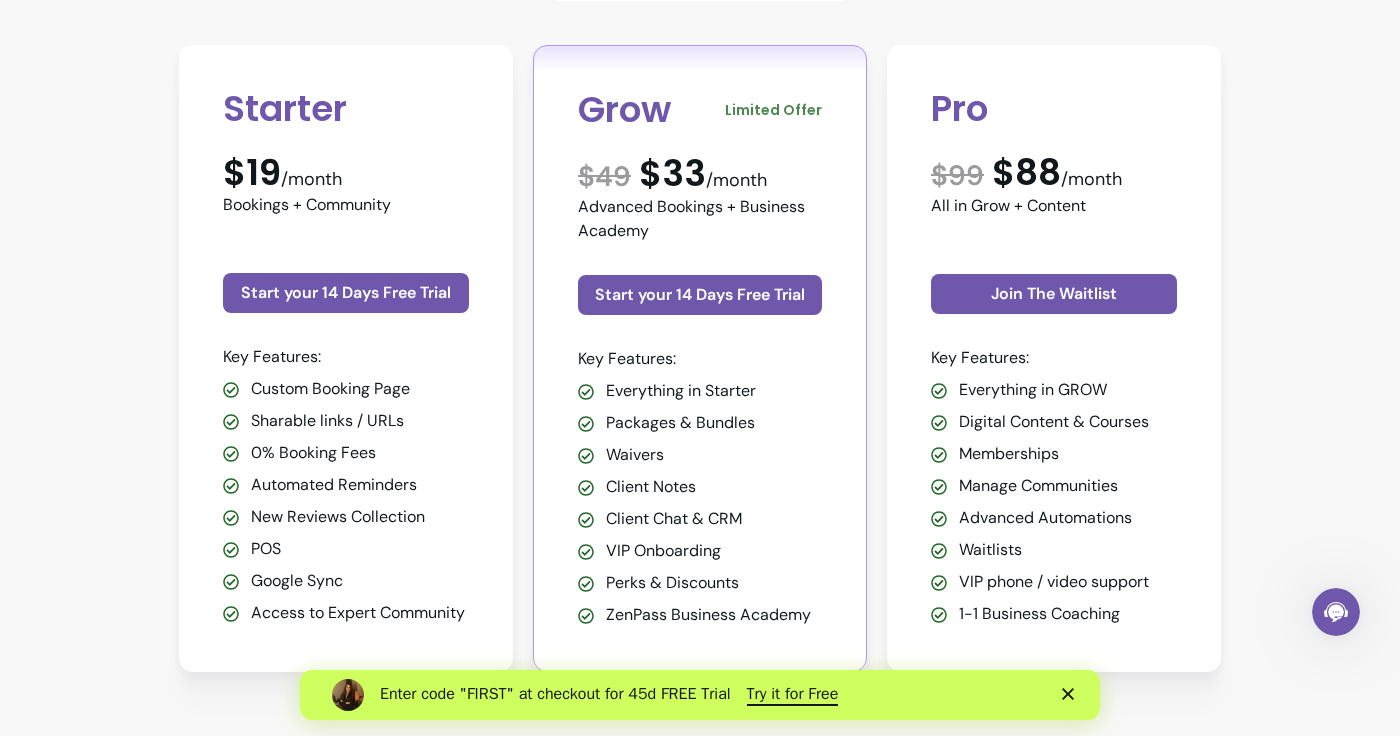 click on "Try our Grow Plan free for 14 days Ready to scale without burnout? Start free Trial Pricing Choose the plan that fits your needs. Monthly Annually   (2 Months Free) Starter $19  /month Bookings + Community Start your 14 Days Free Trial Key Features: Custom Booking Page Sharable links / URLs 0% Booking Fees Automated Reminders New Reviews Collection POS Google Sync Access to Expert Community Grow Limited Offer $ 49 $33  /month Advanced Bookings + Business Academy Start your 14 Days Free Trial Key Features: Everything in Starter Packages & Bundles Waivers Client Notes Client Chat & CRM VIP Onboarding Perks & Discounts ZenPass Business Academy Pro $ 99 $88  /month All in Grow + Content Join The Waitlist Key Features: Everything in GROW Digital Content & Courses Memberships Manage Communities Advanced Automations Waitlists VIP phone / video support 1-1 Business Coaching ZenPass  is trusted by… What Comes with Every Plan? 0% Booking Fees Keep 100% of your earnings - no hidden fees on any booking. Book a call $ $" at bounding box center [700, 4472] 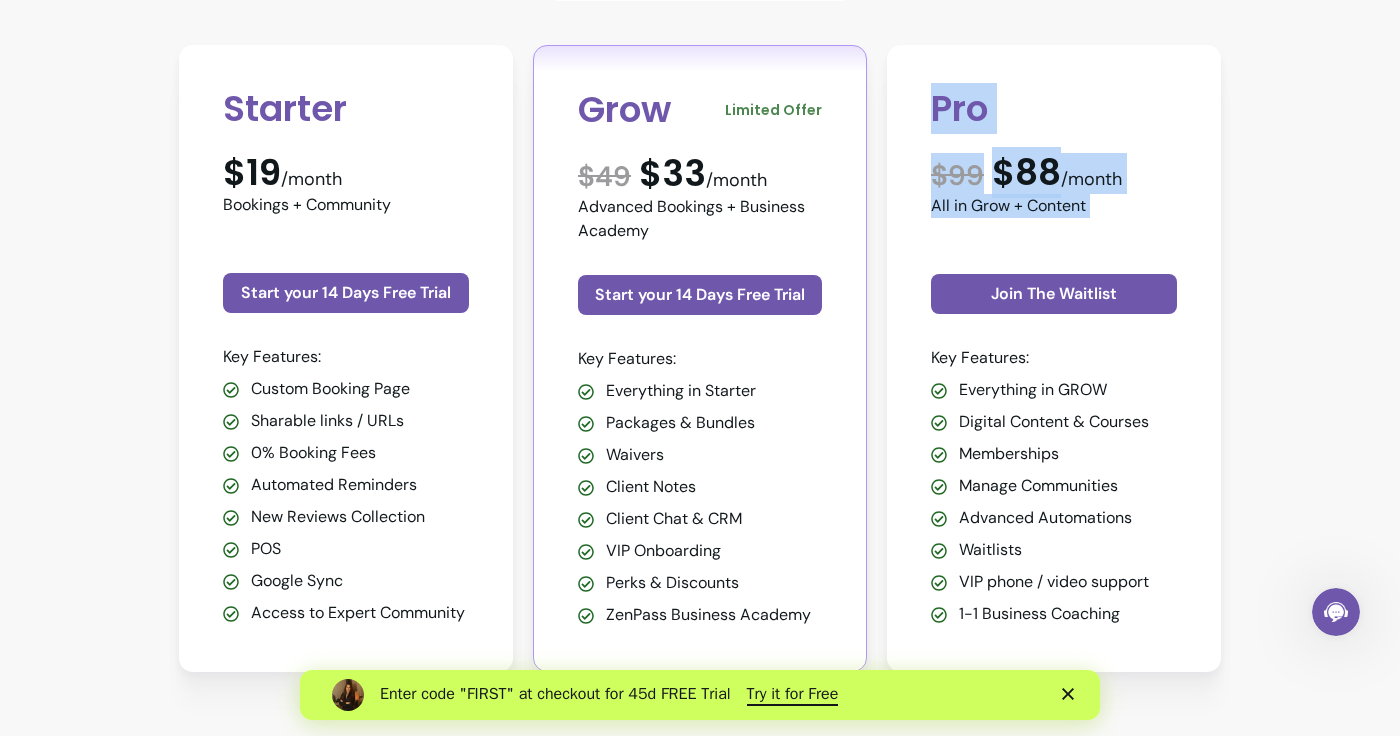 drag, startPoint x: 941, startPoint y: 111, endPoint x: 1154, endPoint y: 271, distance: 266.4001 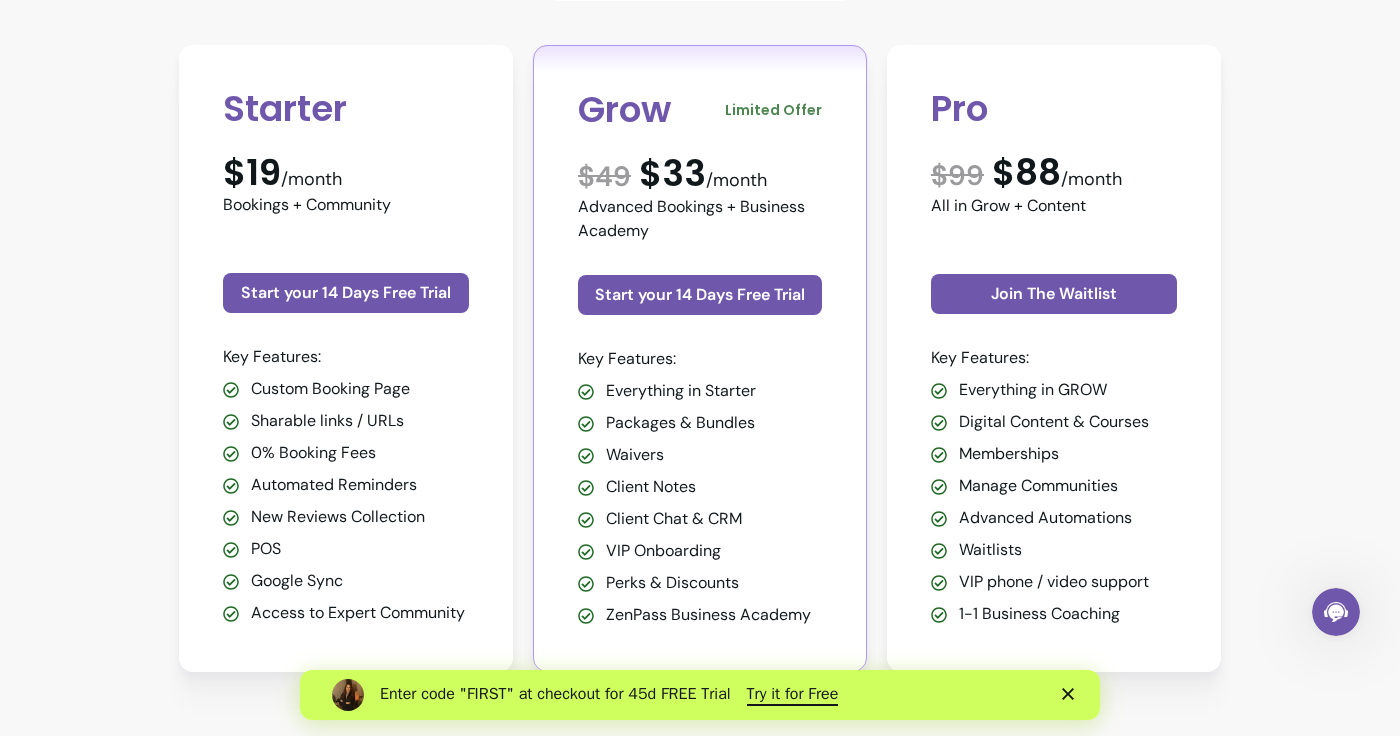 click on "Try our Grow Plan free for 14 days Ready to scale without burnout? Start free Trial Pricing Choose the plan that fits your needs. Monthly Annually   (2 Months Free) Starter $19  /month Bookings + Community Start your 14 Days Free Trial Key Features: Custom Booking Page Sharable links / URLs 0% Booking Fees Automated Reminders New Reviews Collection POS Google Sync Access to Expert Community Grow Limited Offer $ 49 $33  /month Advanced Bookings + Business Academy Start your 14 Days Free Trial Key Features: Everything in Starter Packages & Bundles Waivers Client Notes Client Chat & CRM VIP Onboarding Perks & Discounts ZenPass Business Academy Pro $ 99 $88  /month All in Grow + Content Join The Waitlist Key Features: Everything in GROW Digital Content & Courses Memberships Manage Communities Advanced Automations Waitlists VIP phone / video support 1-1 Business Coaching ZenPass  is trusted by… What Comes with Every Plan? 0% Booking Fees Keep 100% of your earnings - no hidden fees on any booking. Book a call $ $" at bounding box center (700, 4472) 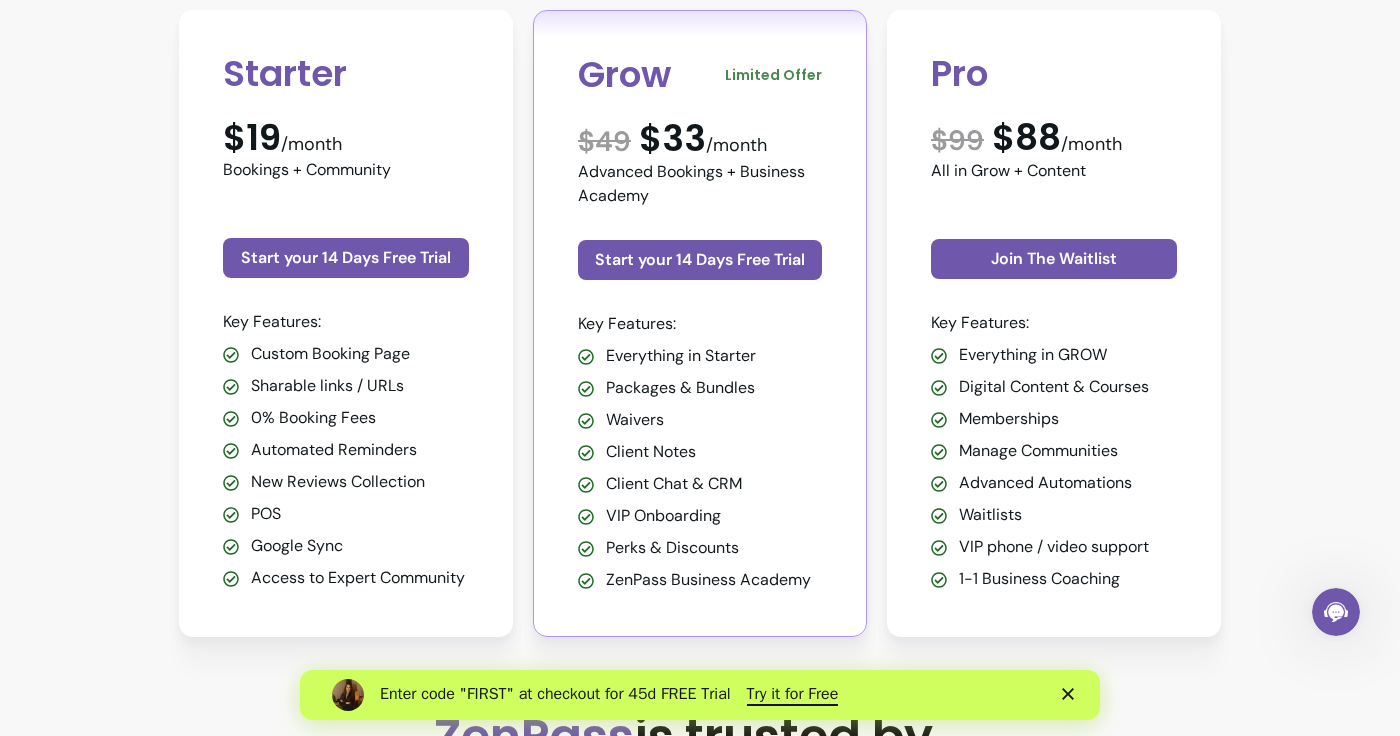 scroll, scrollTop: 682, scrollLeft: 0, axis: vertical 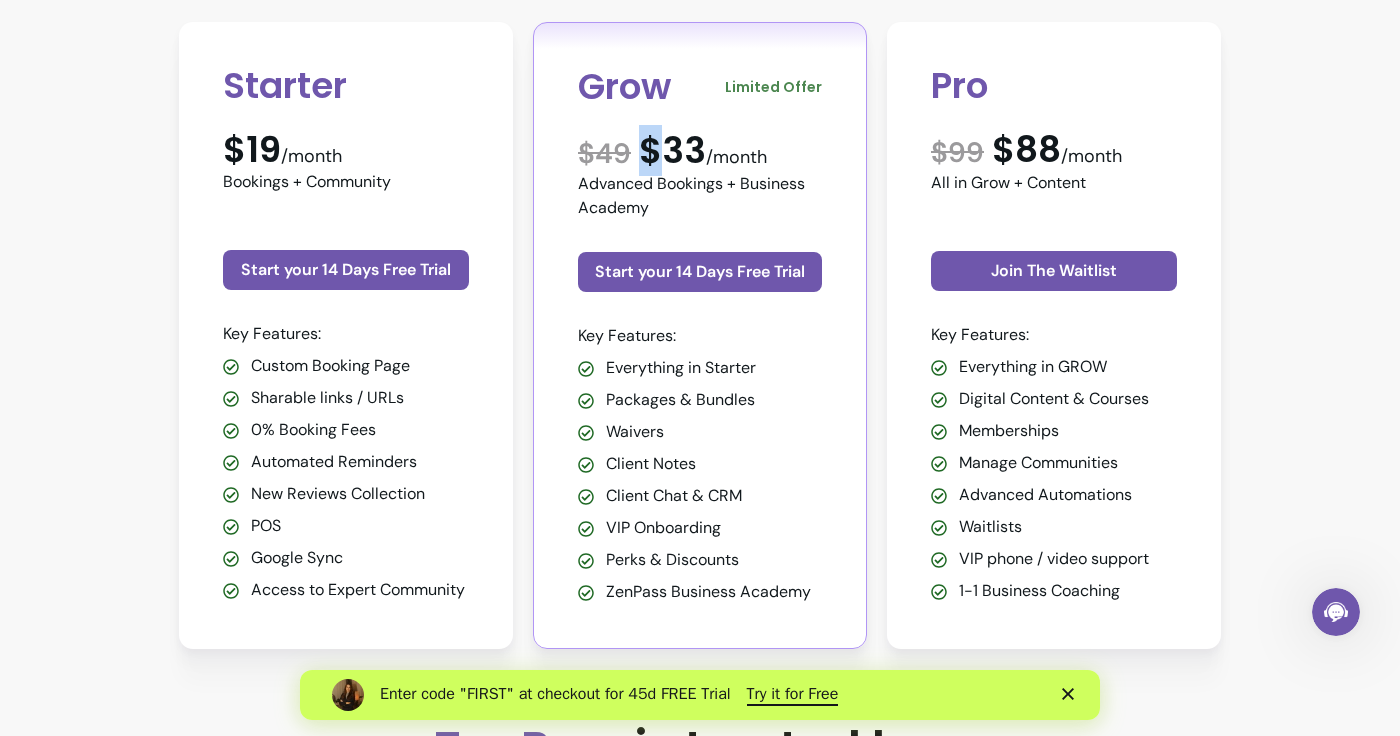 drag, startPoint x: 634, startPoint y: 150, endPoint x: 668, endPoint y: 149, distance: 34.0147 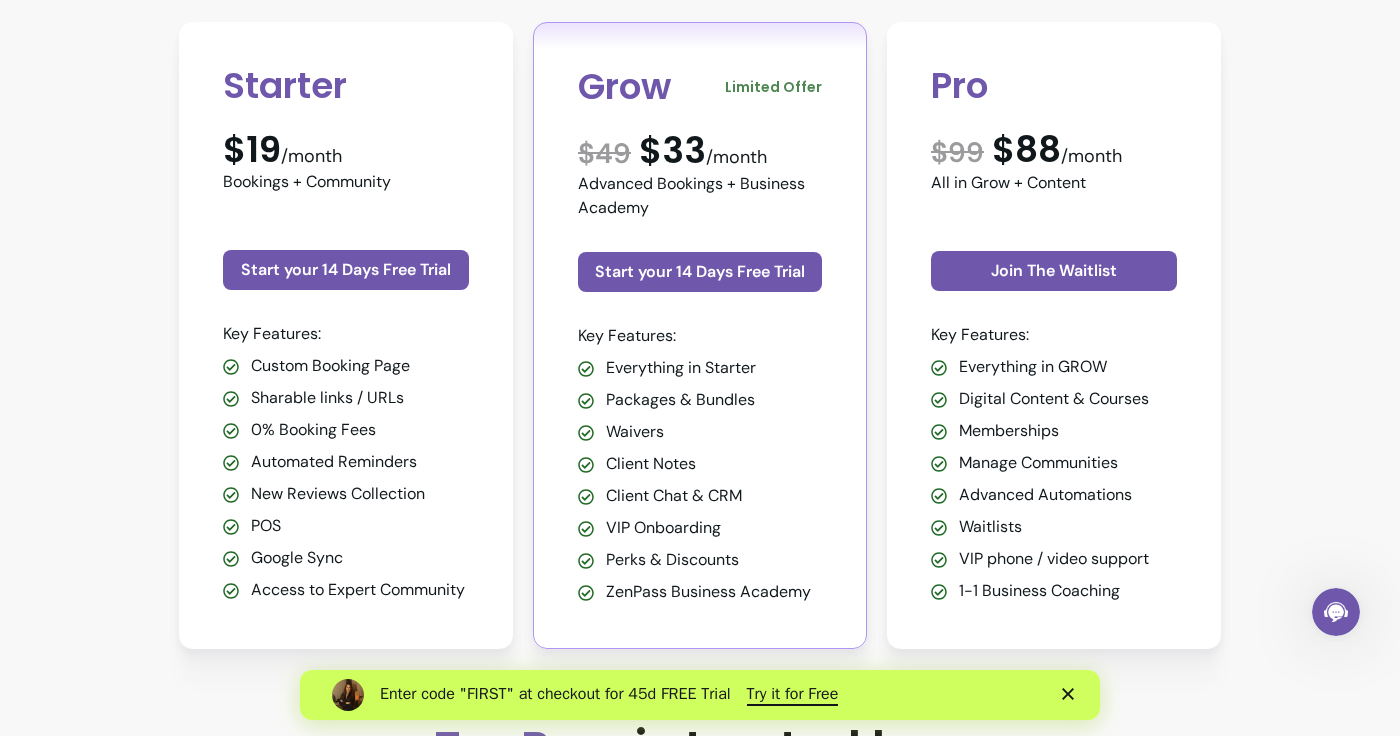 click on "Try our Grow Plan free for 14 days Ready to scale without burnout? Start free Trial Pricing Choose the plan that fits your needs. Monthly Annually   (2 Months Free) Starter $19  /month Bookings + Community Start your 14 Days Free Trial Key Features: Custom Booking Page Sharable links / URLs 0% Booking Fees Automated Reminders New Reviews Collection POS Google Sync Access to Expert Community Grow Limited Offer $ 49 $33  /month Advanced Bookings + Business Academy Start your 14 Days Free Trial Key Features: Everything in Starter Packages & Bundles Waivers Client Notes Client Chat & CRM VIP Onboarding Perks & Discounts ZenPass Business Academy Pro $ 99 $88  /month All in Grow + Content Join The Waitlist Key Features: Everything in GROW Digital Content & Courses Memberships Manage Communities Advanced Automations Waitlists VIP phone / video support 1-1 Business Coaching ZenPass  is trusted by… What Comes with Every Plan? 0% Booking Fees Keep 100% of your earnings - no hidden fees on any booking. Book a call $ $" at bounding box center [700, 4449] 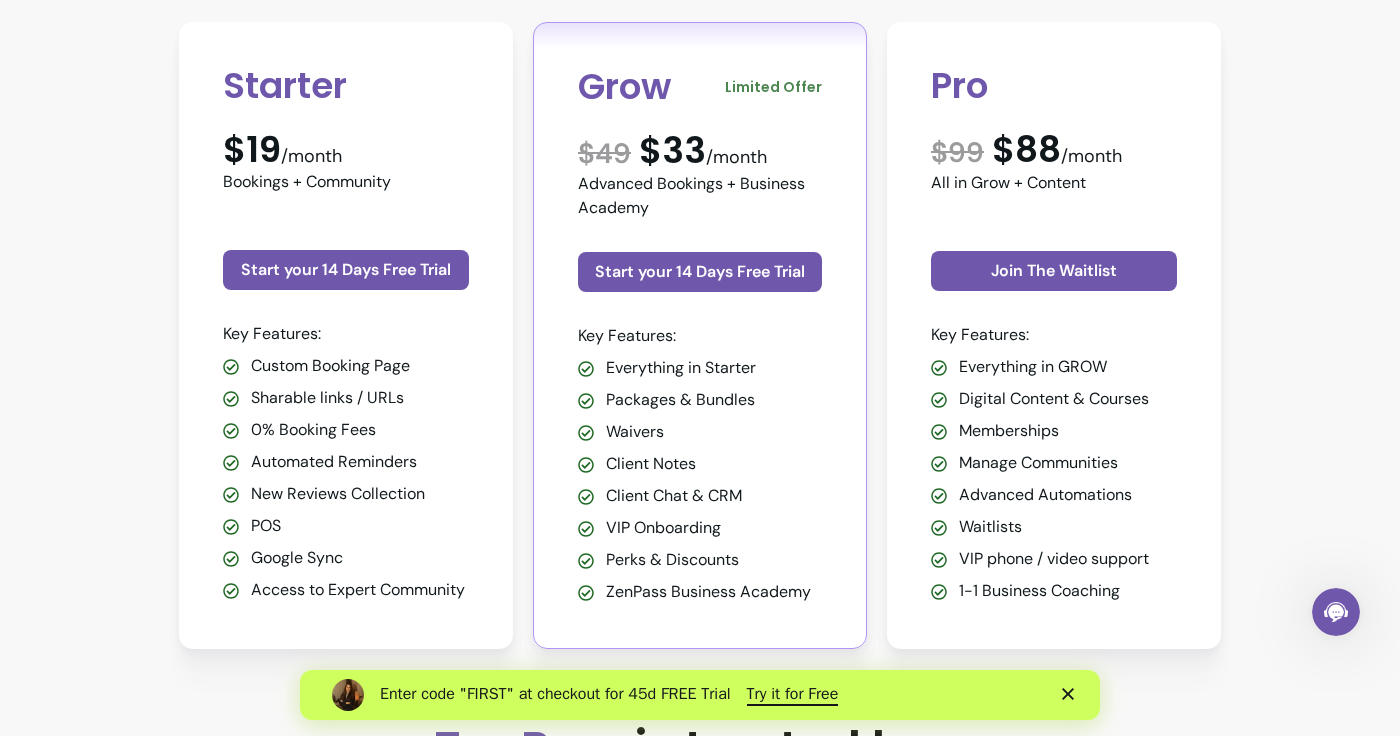 scroll, scrollTop: 691, scrollLeft: 0, axis: vertical 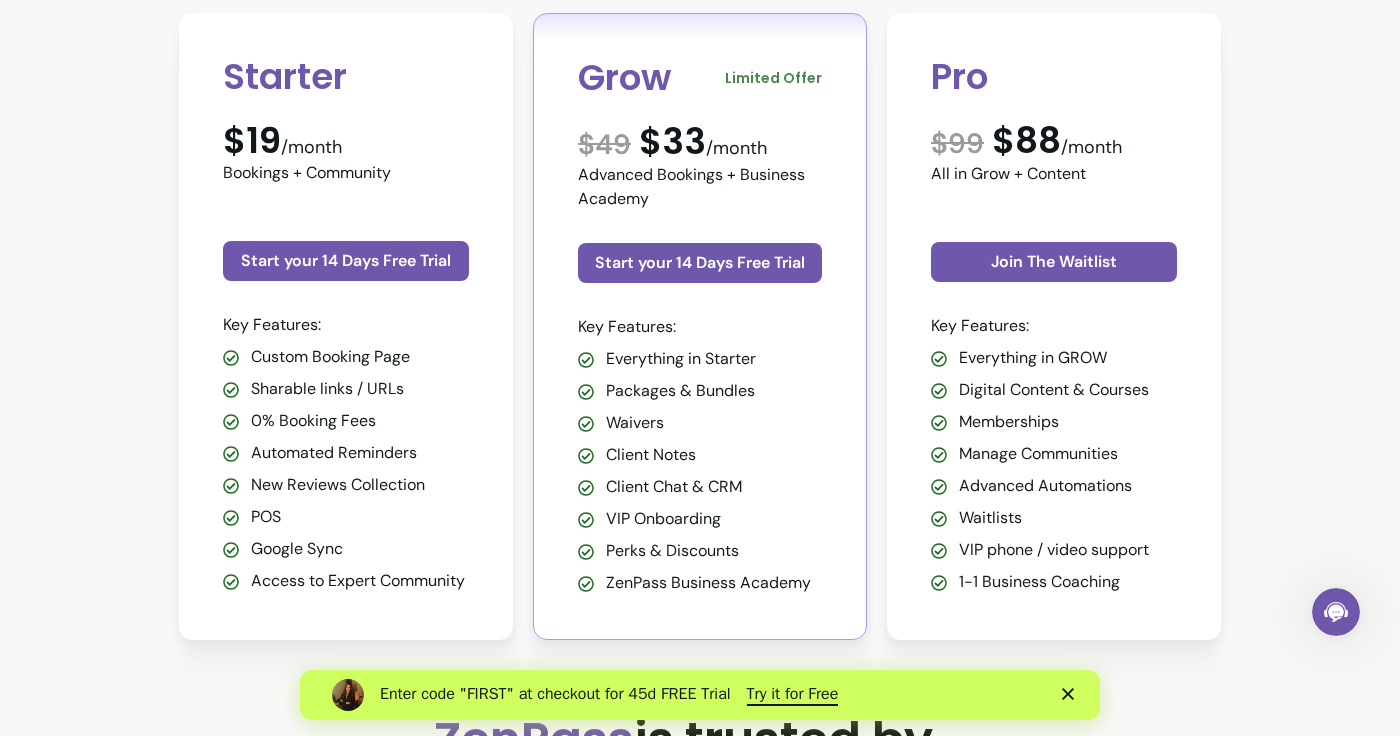 click on "Try our Grow Plan free for 14 days Ready to scale without burnout? Start free Trial Pricing Choose the plan that fits your needs. Monthly Annually   (2 Months Free) Starter $19  /month Bookings + Community Start your 14 Days Free Trial Key Features: Custom Booking Page Sharable links / URLs 0% Booking Fees Automated Reminders New Reviews Collection POS Google Sync Access to Expert Community Grow Limited Offer $ 49 $33  /month Advanced Bookings + Business Academy Start your 14 Days Free Trial Key Features: Everything in Starter Packages & Bundles Waivers Client Notes Client Chat & CRM VIP Onboarding Perks & Discounts ZenPass Business Academy Pro $ 99 $88  /month All in Grow + Content Join The Waitlist Key Features: Everything in GROW Digital Content & Courses Memberships Manage Communities Advanced Automations Waitlists VIP phone / video support 1-1 Business Coaching ZenPass  is trusted by… What Comes with Every Plan? 0% Booking Fees Keep 100% of your earnings - no hidden fees on any booking. Book a call $ $" at bounding box center [700, 4440] 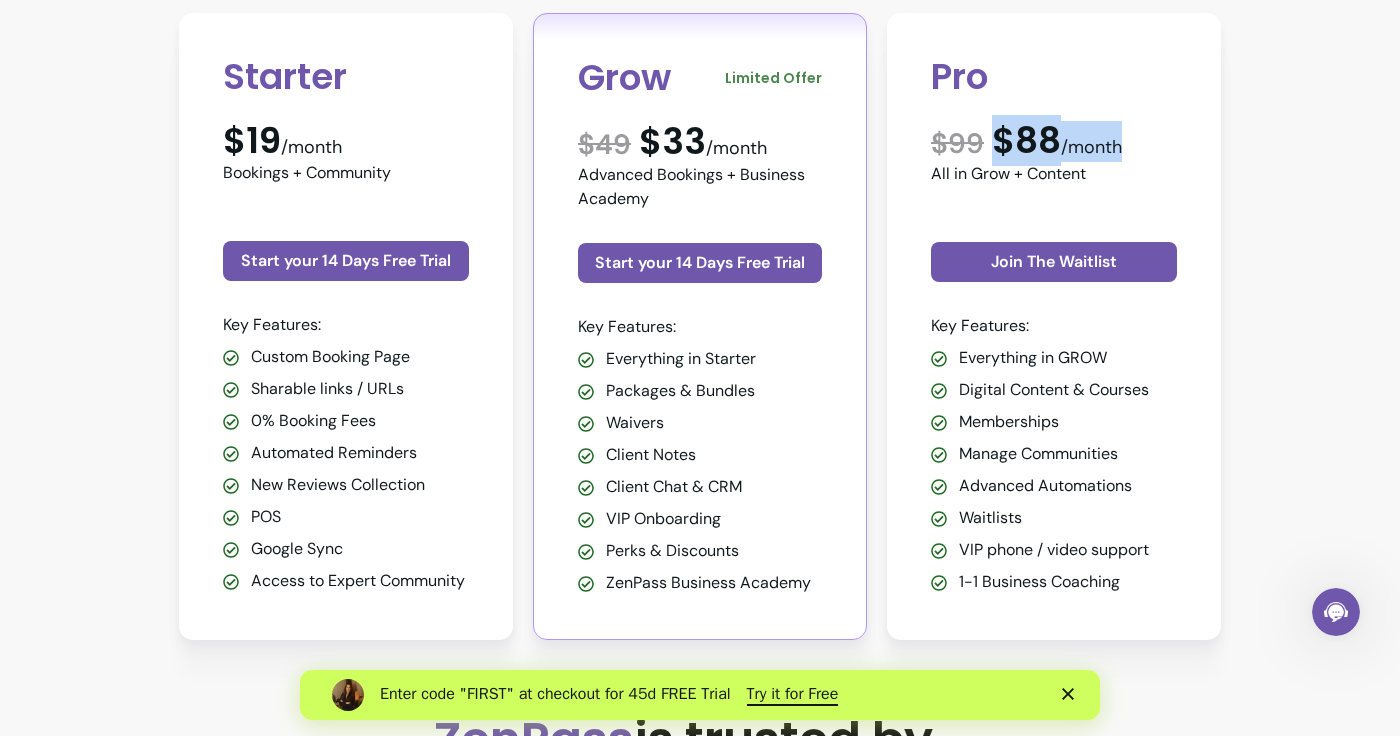 drag, startPoint x: 996, startPoint y: 136, endPoint x: 1116, endPoint y: 136, distance: 120 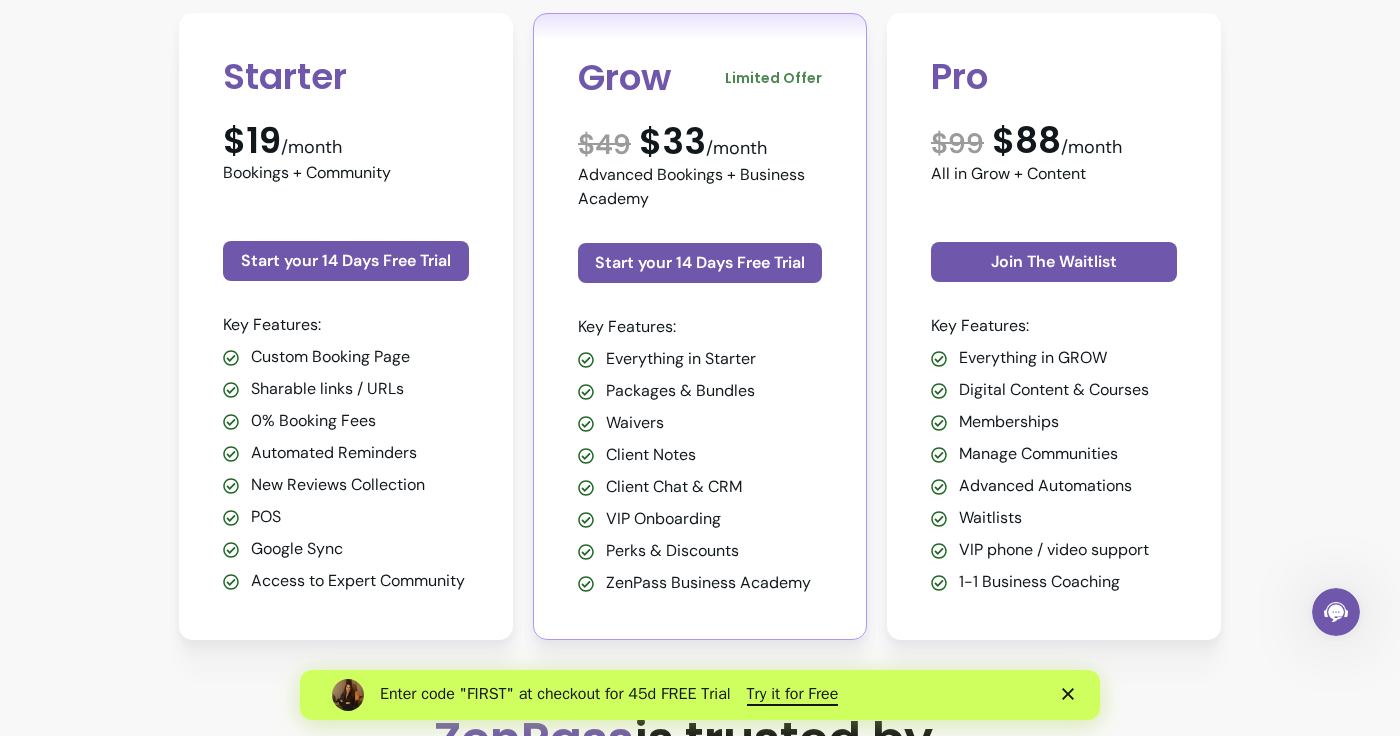 click on "Try our Grow Plan free for 14 days Ready to scale without burnout? Start free Trial Pricing Choose the plan that fits your needs. Monthly Annually   (2 Months Free) Starter $19  /month Bookings + Community Start your 14 Days Free Trial Key Features: Custom Booking Page Sharable links / URLs 0% Booking Fees Automated Reminders New Reviews Collection POS Google Sync Access to Expert Community Grow Limited Offer $ 49 $33  /month Advanced Bookings + Business Academy Start your 14 Days Free Trial Key Features: Everything in Starter Packages & Bundles Waivers Client Notes Client Chat & CRM VIP Onboarding Perks & Discounts ZenPass Business Academy Pro $ 99 $88  /month All in Grow + Content Join The Waitlist Key Features: Everything in GROW Digital Content & Courses Memberships Manage Communities Advanced Automations Waitlists VIP phone / video support 1-1 Business Coaching ZenPass  is trusted by… What Comes with Every Plan? 0% Booking Fees Keep 100% of your earnings - no hidden fees on any booking. Book a call $ $" at bounding box center (700, 4440) 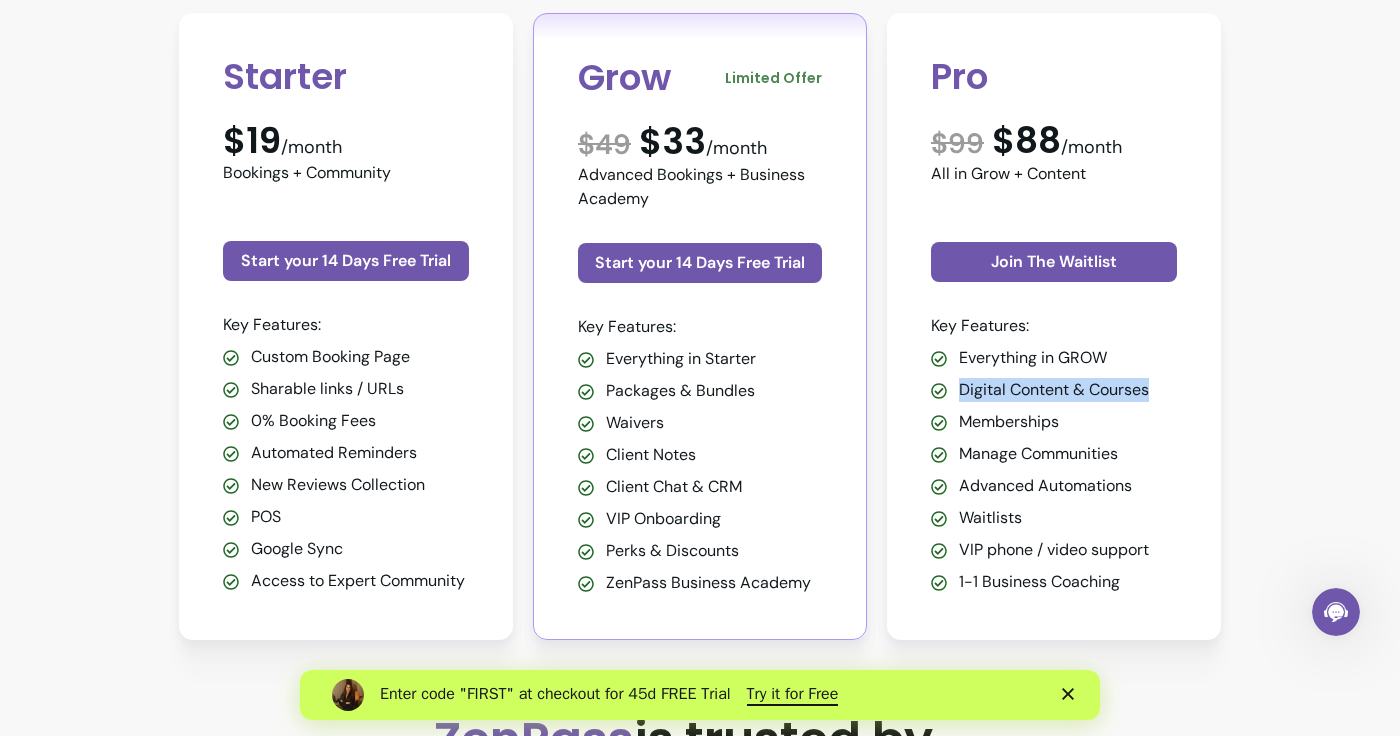 drag, startPoint x: 962, startPoint y: 393, endPoint x: 1166, endPoint y: 393, distance: 204 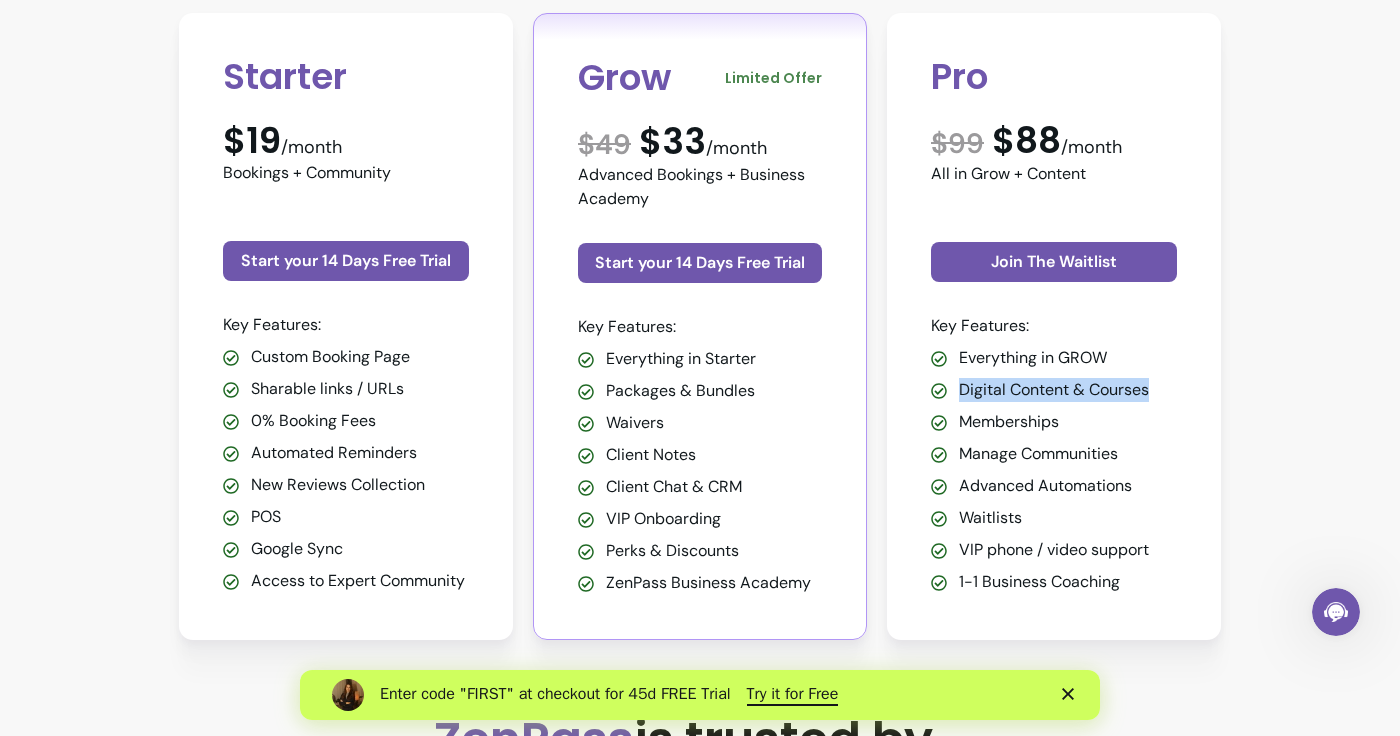 click on "Try our Grow Plan free for 14 days Ready to scale without burnout? Start free Trial Pricing Choose the plan that fits your needs. Monthly Annually   (2 Months Free) Starter $19  /month Bookings + Community Start your 14 Days Free Trial Key Features: Custom Booking Page Sharable links / URLs 0% Booking Fees Automated Reminders New Reviews Collection POS Google Sync Access to Expert Community Grow Limited Offer $ 49 $33  /month Advanced Bookings + Business Academy Start your 14 Days Free Trial Key Features: Everything in Starter Packages & Bundles Waivers Client Notes Client Chat & CRM VIP Onboarding Perks & Discounts ZenPass Business Academy Pro $ 99 $88  /month All in Grow + Content Join The Waitlist Key Features: Everything in GROW Digital Content & Courses Memberships Manage Communities Advanced Automations Waitlists VIP phone / video support 1-1 Business Coaching ZenPass  is trusted by… What Comes with Every Plan? 0% Booking Fees Keep 100% of your earnings - no hidden fees on any booking. Book a call $ $" at bounding box center [700, 4440] 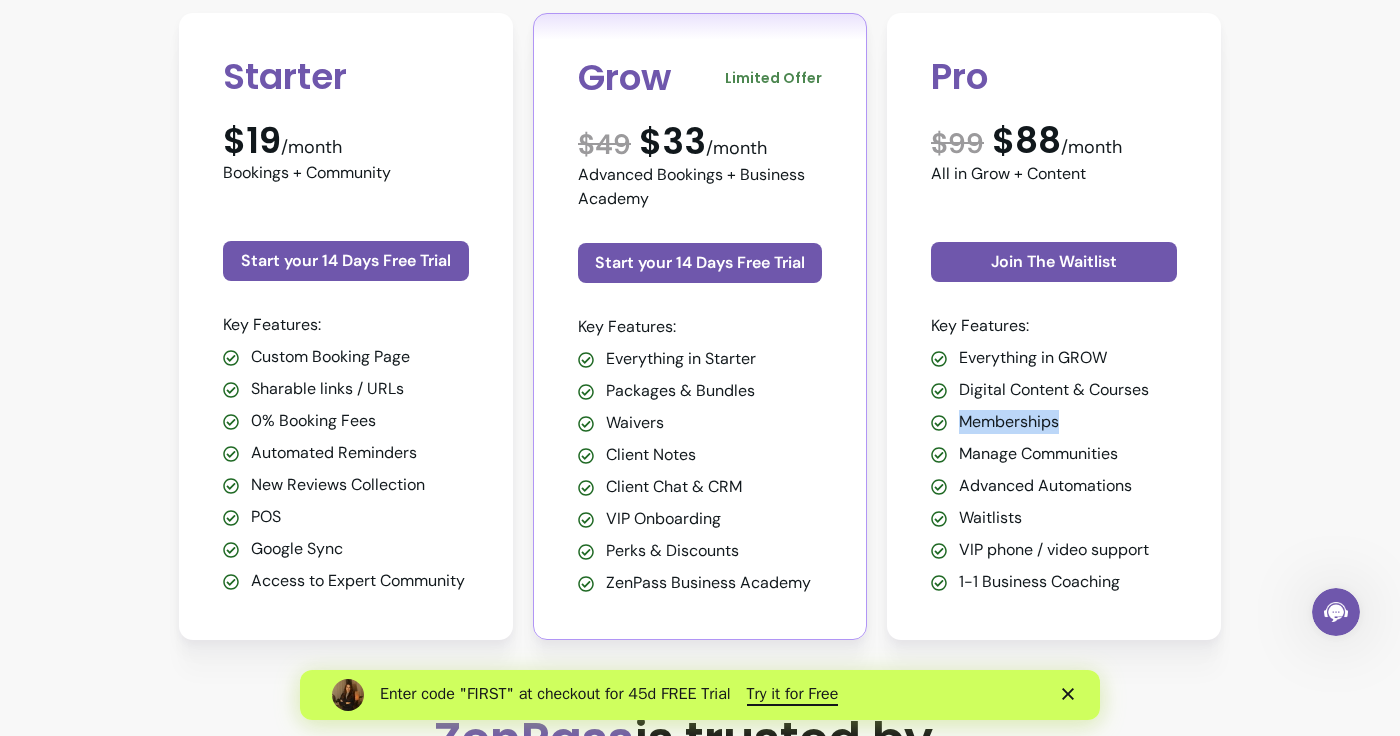 drag, startPoint x: 959, startPoint y: 423, endPoint x: 1074, endPoint y: 423, distance: 115 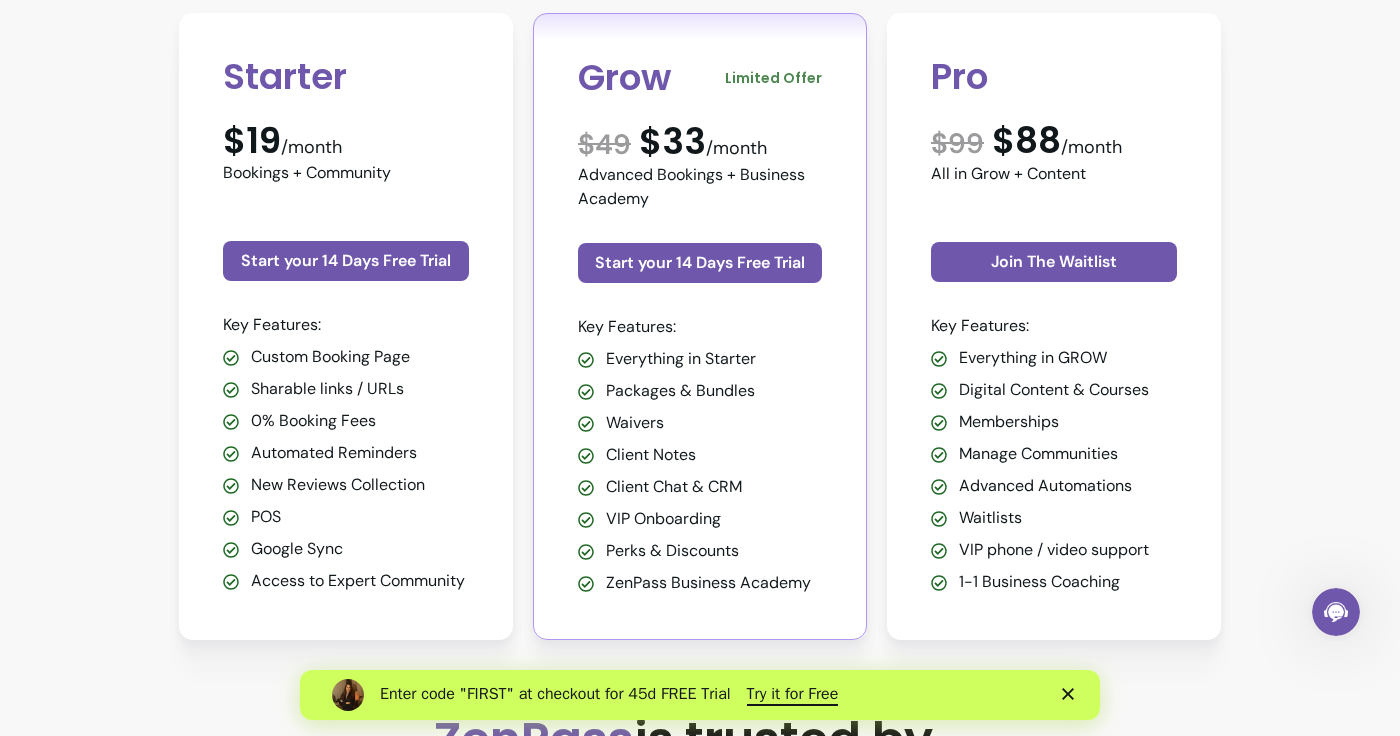 click on "Try our Grow Plan free for 14 days Ready to scale without burnout? Start free Trial Pricing Choose the plan that fits your needs. Monthly Annually   (2 Months Free) Starter $19  /month Bookings + Community Start your 14 Days Free Trial Key Features: Custom Booking Page Sharable links / URLs 0% Booking Fees Automated Reminders New Reviews Collection POS Google Sync Access to Expert Community Grow Limited Offer $ 49 $33  /month Advanced Bookings + Business Academy Start your 14 Days Free Trial Key Features: Everything in Starter Packages & Bundles Waivers Client Notes Client Chat & CRM VIP Onboarding Perks & Discounts ZenPass Business Academy Pro $ 99 $88  /month All in Grow + Content Join The Waitlist Key Features: Everything in GROW Digital Content & Courses Memberships Manage Communities Advanced Automations Waitlists VIP phone / video support 1-1 Business Coaching ZenPass  is trusted by… What Comes with Every Plan? 0% Booking Fees Keep 100% of your earnings - no hidden fees on any booking. Book a call $ $" at bounding box center (700, 4440) 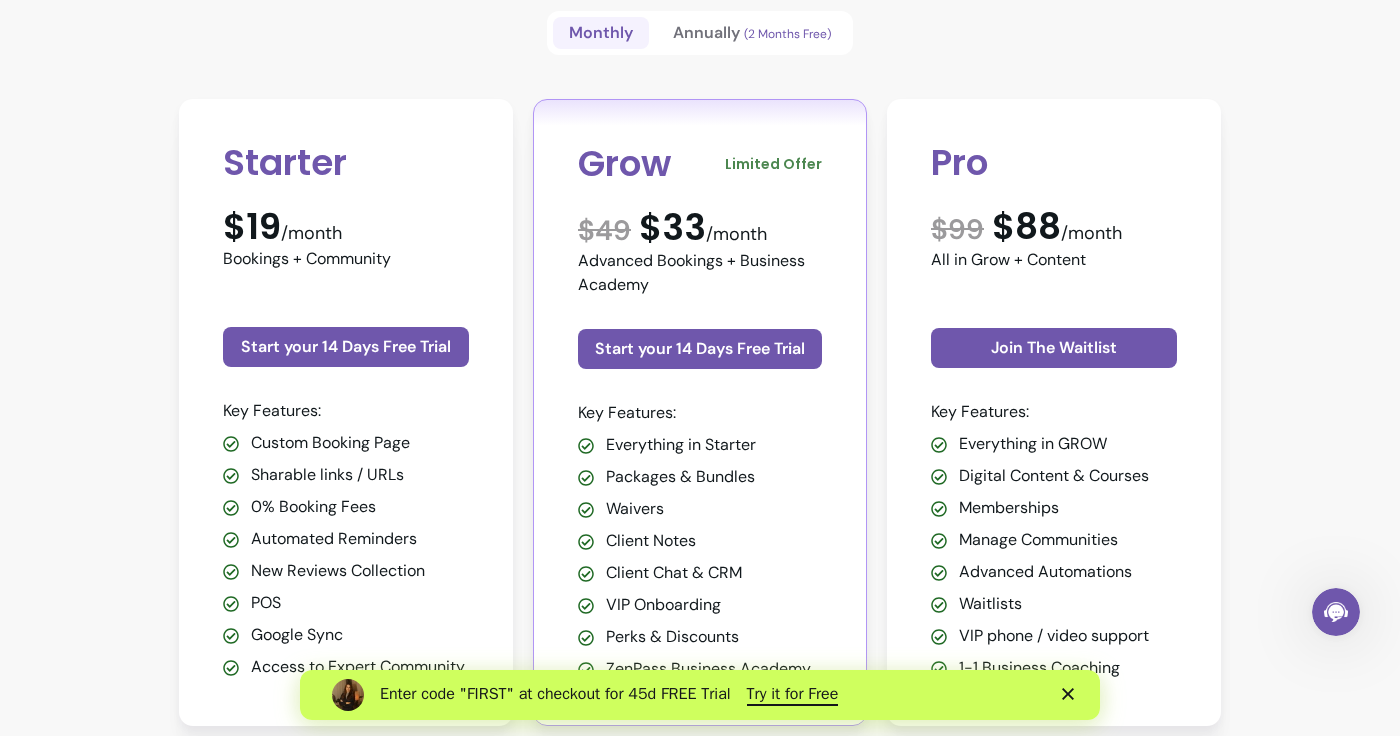 scroll, scrollTop: 604, scrollLeft: 0, axis: vertical 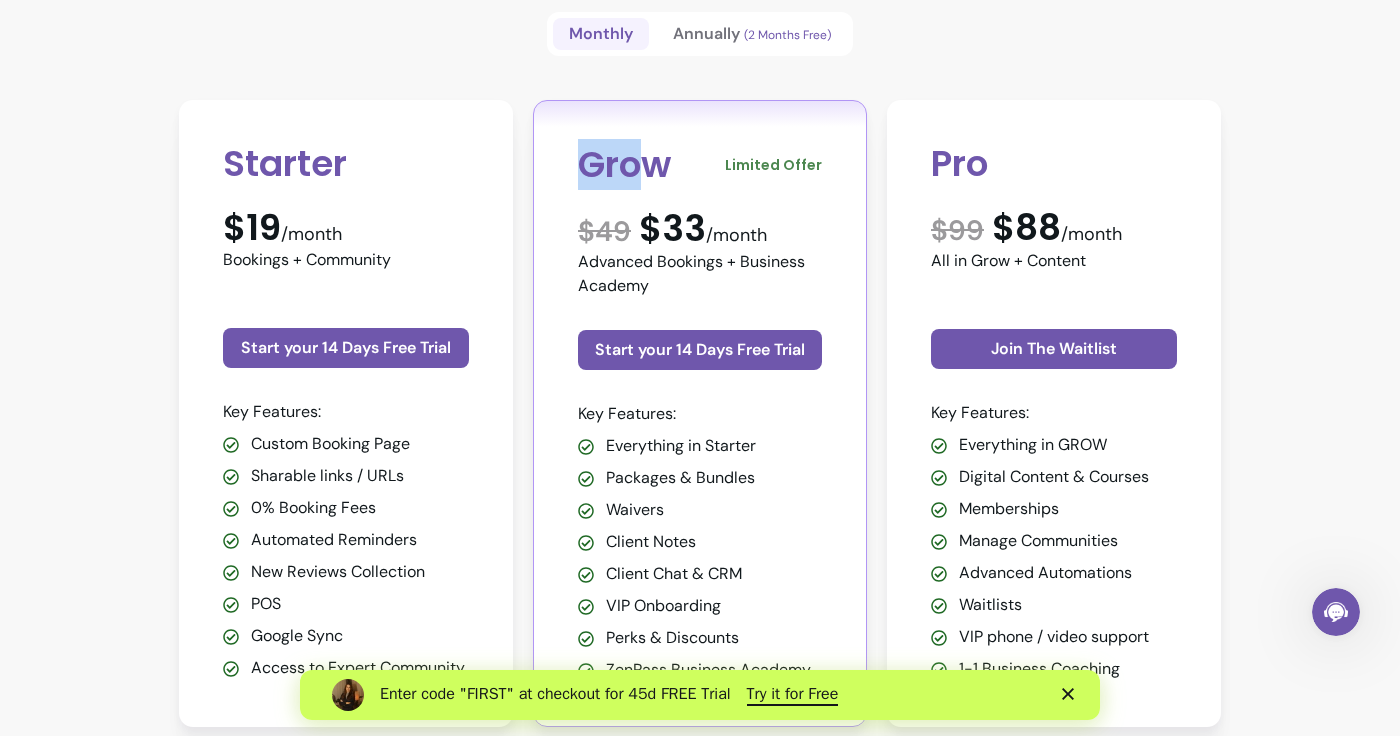 drag, startPoint x: 585, startPoint y: 171, endPoint x: 655, endPoint y: 171, distance: 70 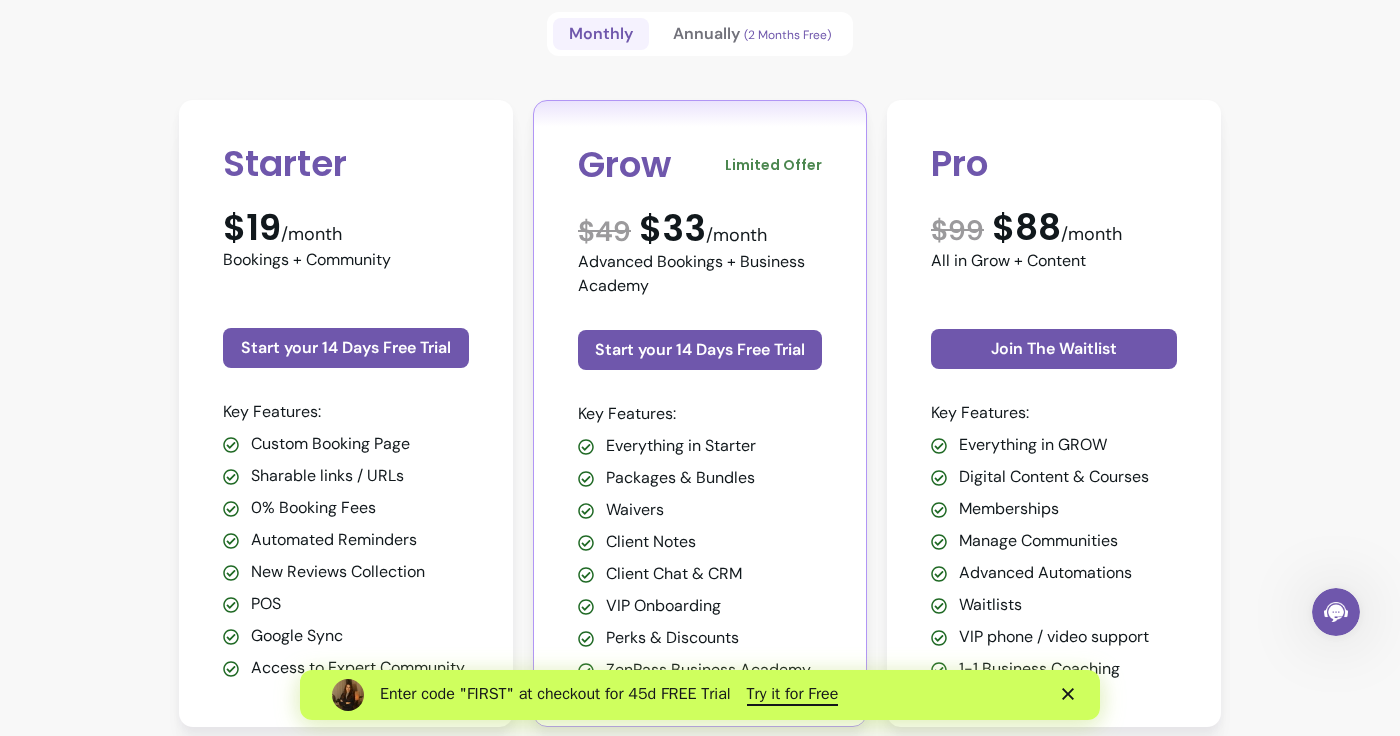 click on "Monthly Annually   (2 Months Free)" at bounding box center (700, 34) 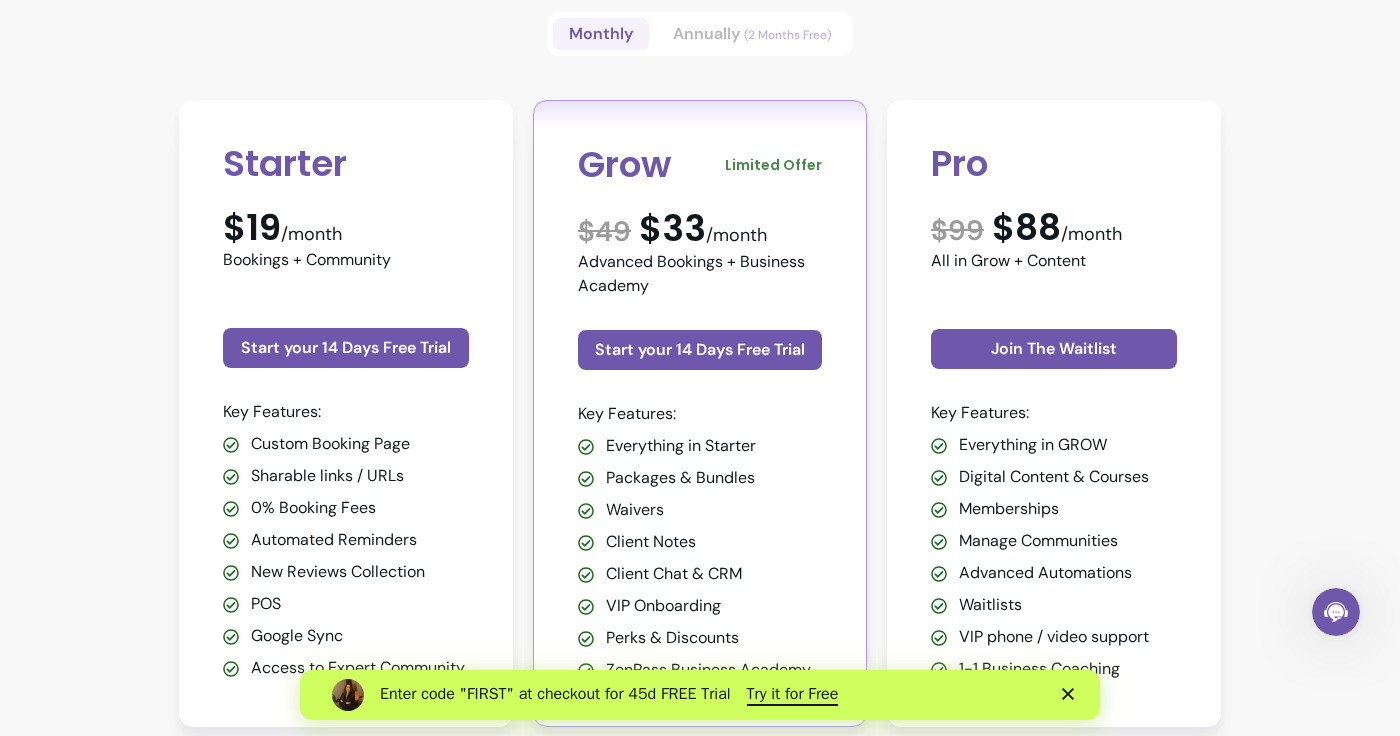 click on "Annually   (2 Months Free)" at bounding box center [752, 34] 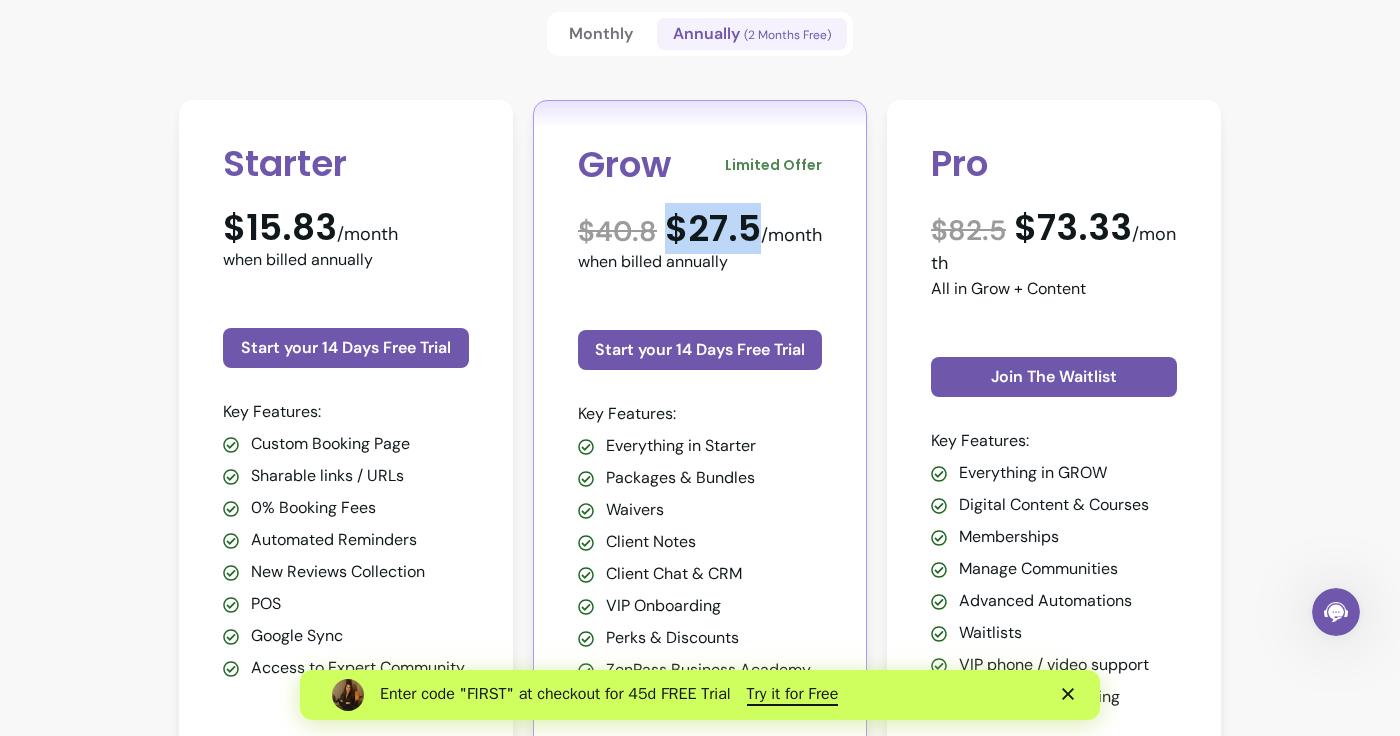 drag, startPoint x: 764, startPoint y: 238, endPoint x: 669, endPoint y: 240, distance: 95.02105 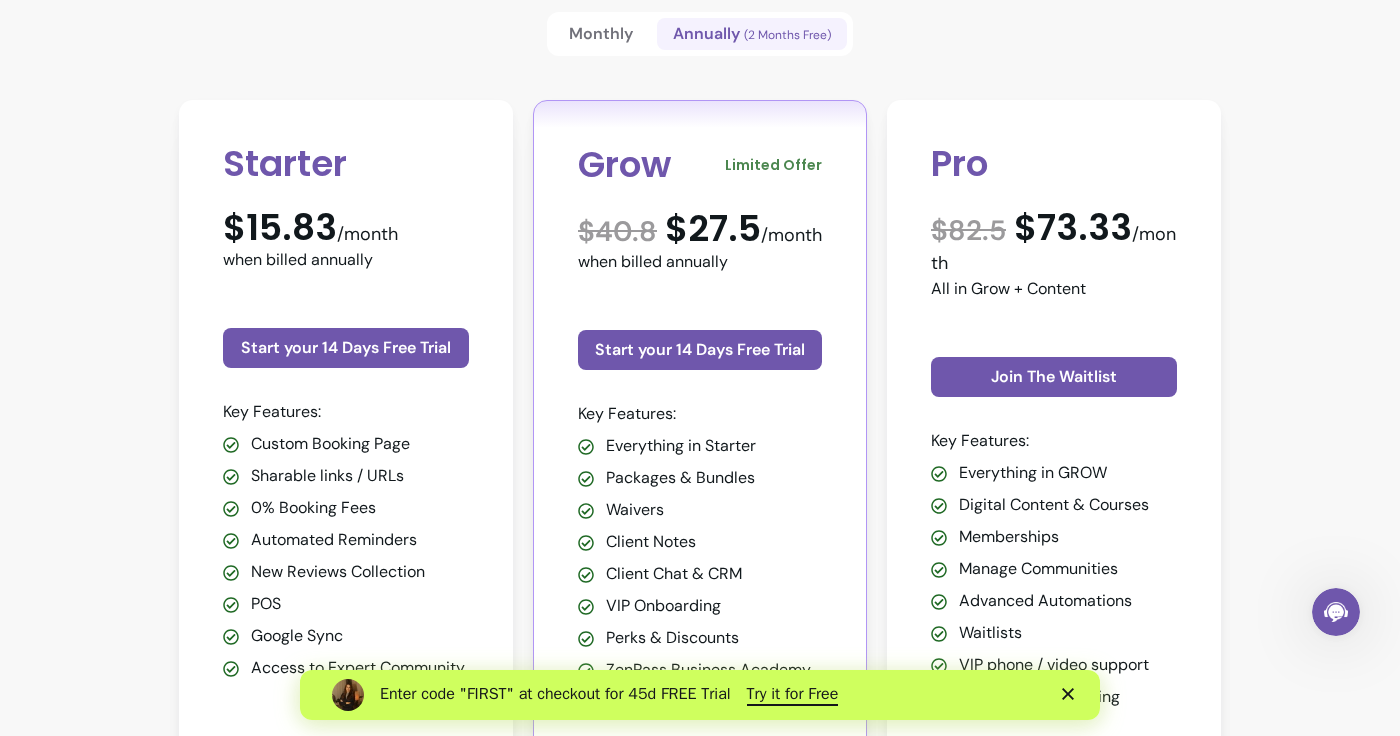 click on "Pricing Choose the plan that fits your needs. Monthly Annually   (2 Months Free) Starter $15.83  /month when billed annually Start your 14 Days Free Trial Key Features: Custom Booking Page Sharable links / URLs 0% Booking Fees Automated Reminders New Reviews Collection POS Google Sync Access to Expert Community Grow Limited Offer $ 40.8 $27.5  /month when billed annually Start your 14 Days Free Trial Key Features: Everything in Starter Packages & Bundles Waivers Client Notes Client Chat & CRM VIP Onboarding Perks & Discounts ZenPass Business Academy Pro $ 82.5 $73.33  /month All in Grow + Content Join The Waitlist Key Features: Everything in GROW Digital Content & Courses Memberships Manage Communities Advanced Automations Waitlists VIP phone / video support 1-1 Business Coaching" at bounding box center [700, 328] 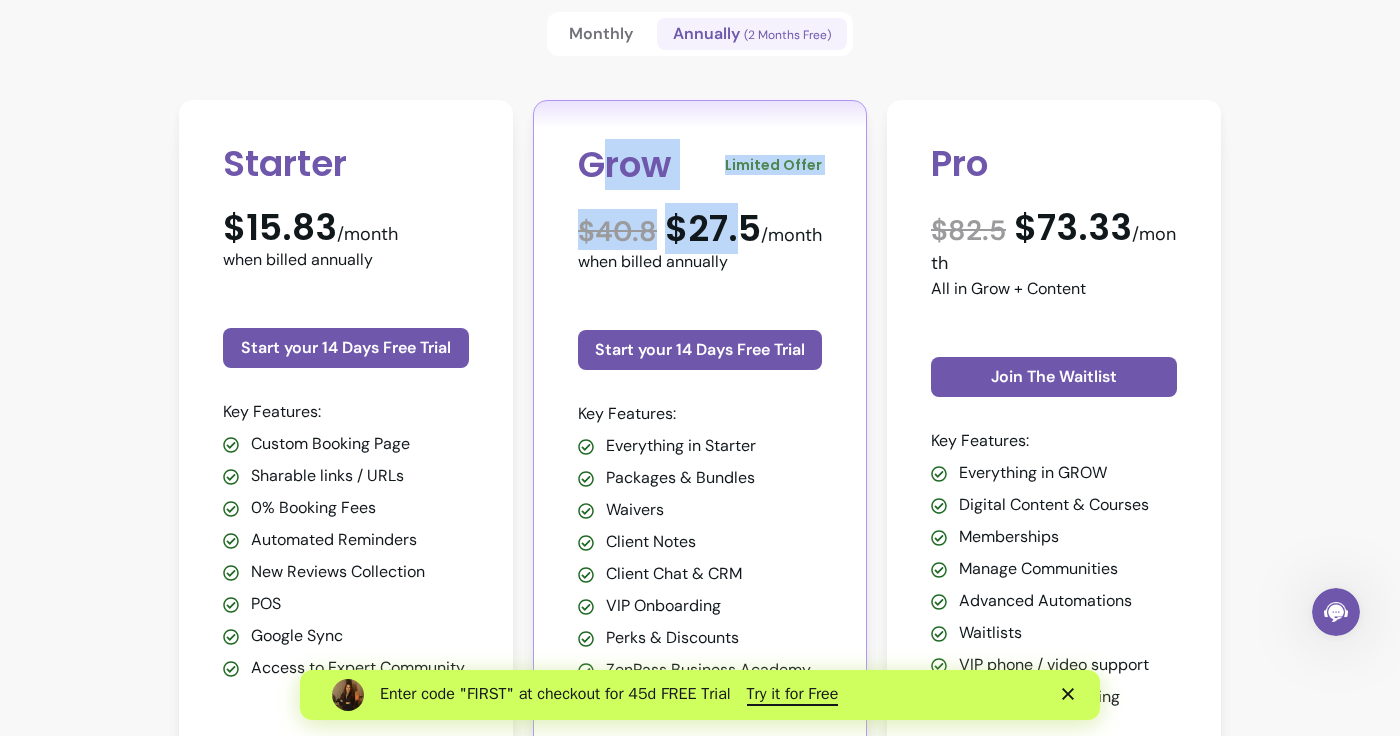 drag, startPoint x: 596, startPoint y: 155, endPoint x: 747, endPoint y: 219, distance: 164.00305 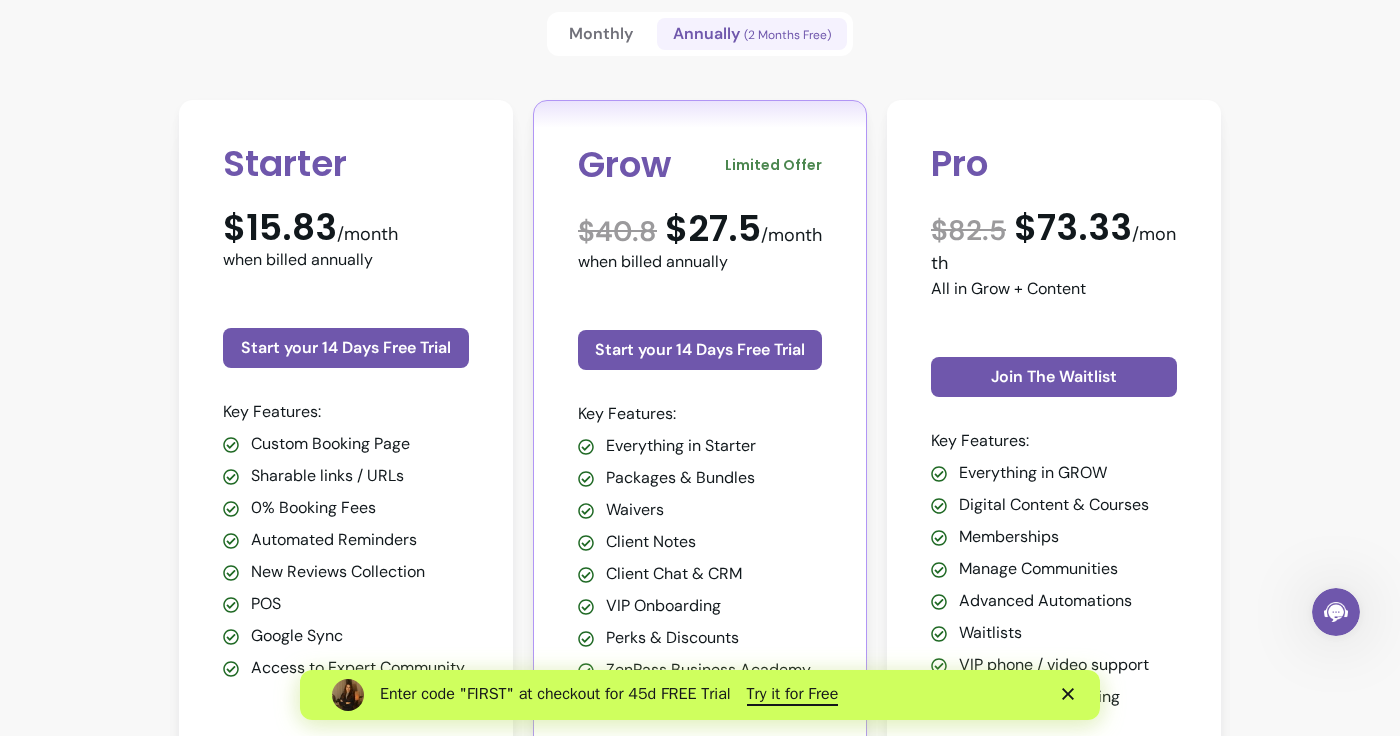 click on "Pricing Choose the plan that fits your needs. Monthly Annually   (2 Months Free) Starter $15.83  /month when billed annually Start your 14 Days Free Trial Key Features: Custom Booking Page Sharable links / URLs 0% Booking Fees Automated Reminders New Reviews Collection POS Google Sync Access to Expert Community Grow Limited Offer $ 40.8 $27.5  /month when billed annually Start your 14 Days Free Trial Key Features: Everything in Starter Packages & Bundles Waivers Client Notes Client Chat & CRM VIP Onboarding Perks & Discounts ZenPass Business Academy Pro $ 82.5 $73.33  /month All in Grow + Content Join The Waitlist Key Features: Everything in GROW Digital Content & Courses Memberships Manage Communities Advanced Automations Waitlists VIP phone / video support 1-1 Business Coaching" at bounding box center [700, 328] 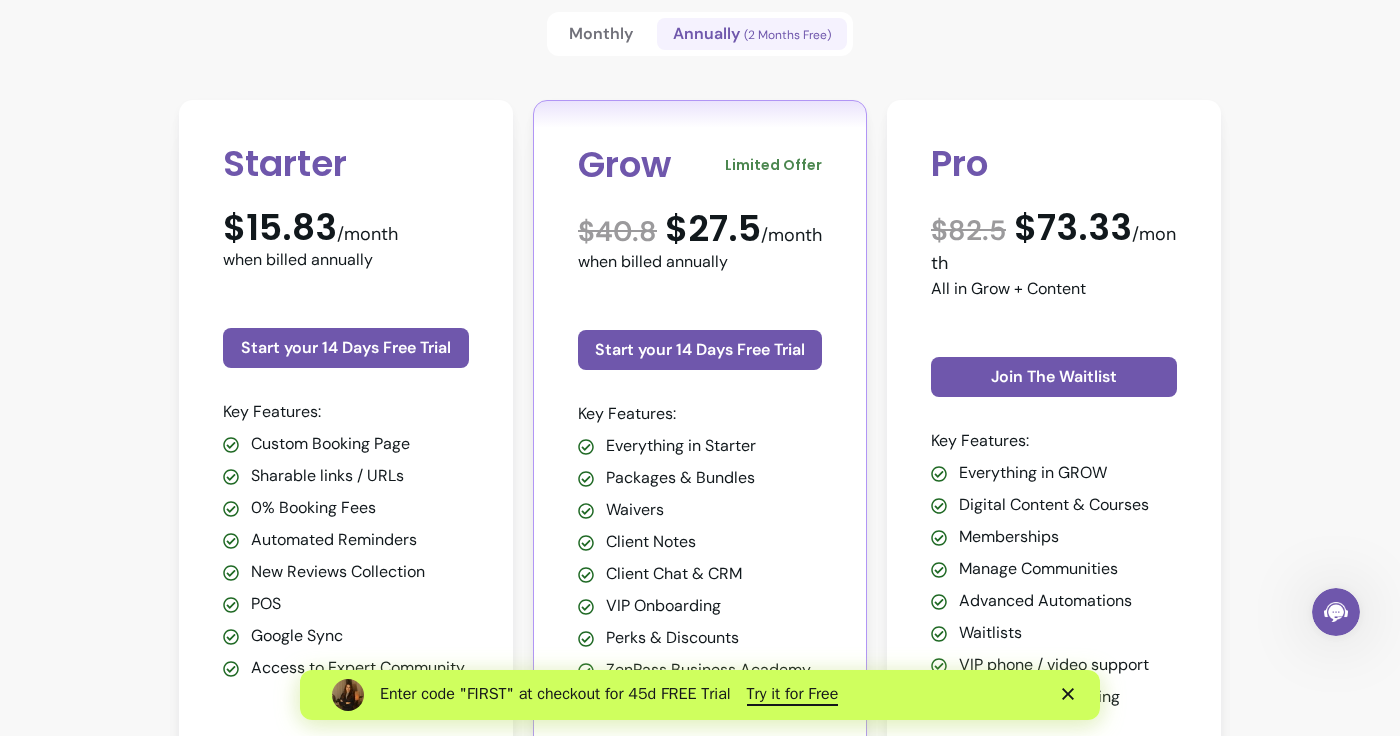 click on "Try our Grow Plan free for 14 days Ready to scale without burnout? Start free Trial Pricing Choose the plan that fits your needs. Monthly Annually   (2 Months Free) Starter $15.83  /month when billed annually Start your 14 Days Free Trial Key Features: Custom Booking Page Sharable links / URLs 0% Booking Fees Automated Reminders New Reviews Collection POS Google Sync Access to Expert Community Grow Limited Offer $ 40.8 $27.5  /month when billed annually Start your 14 Days Free Trial Key Features: Everything in Starter Packages & Bundles Waivers Client Notes Client Chat & CRM VIP Onboarding Perks & Discounts ZenPass Business Academy Pro $ 82.5 $73.33  /month All in Grow + Content Join The Waitlist Key Features: Everything in GROW Digital Content & Courses Memberships Manage Communities Advanced Automations Waitlists VIP phone / video support 1-1 Business Coaching ZenPass  is trusted by… What Comes with Every Plan? 0% Booking Fees Keep 100% of your earnings - no hidden fees on any booking. Book a call Feature" at bounding box center [700, 4540] 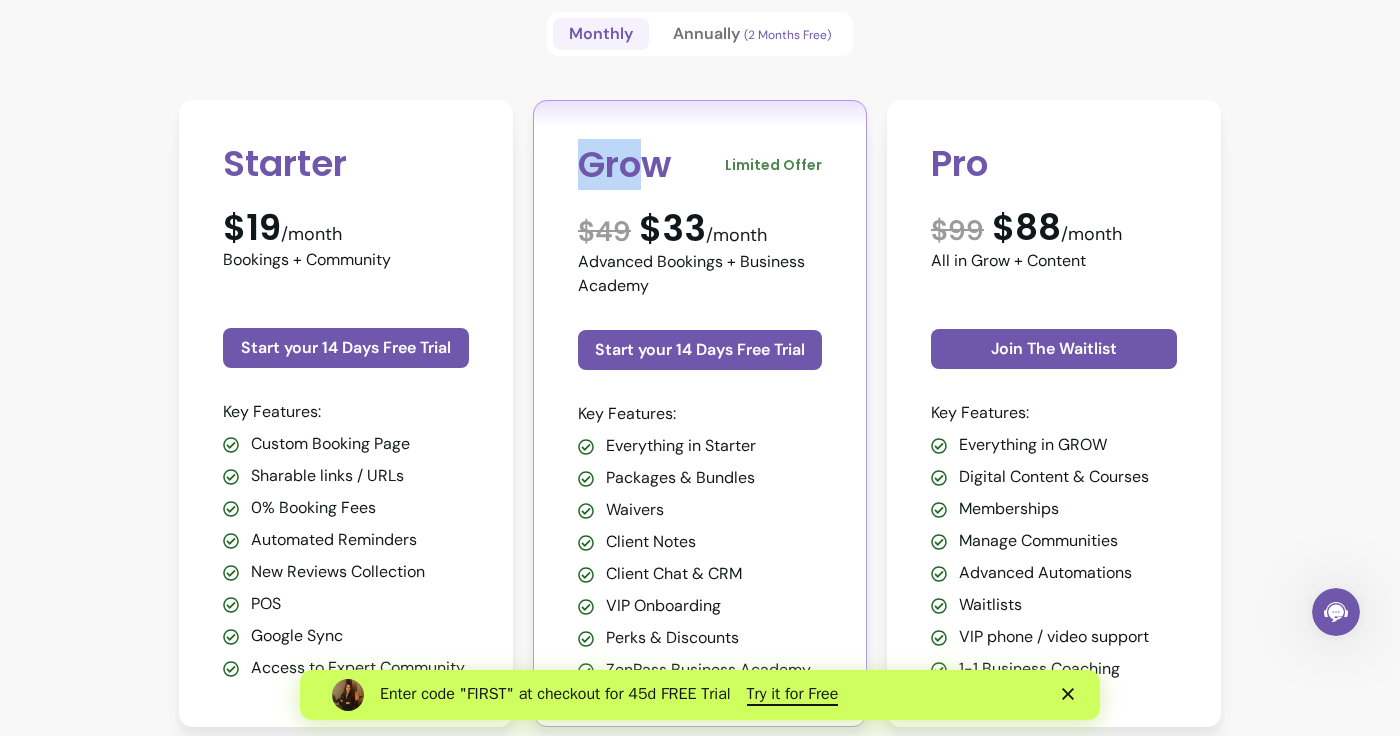 drag, startPoint x: 585, startPoint y: 163, endPoint x: 645, endPoint y: 163, distance: 60 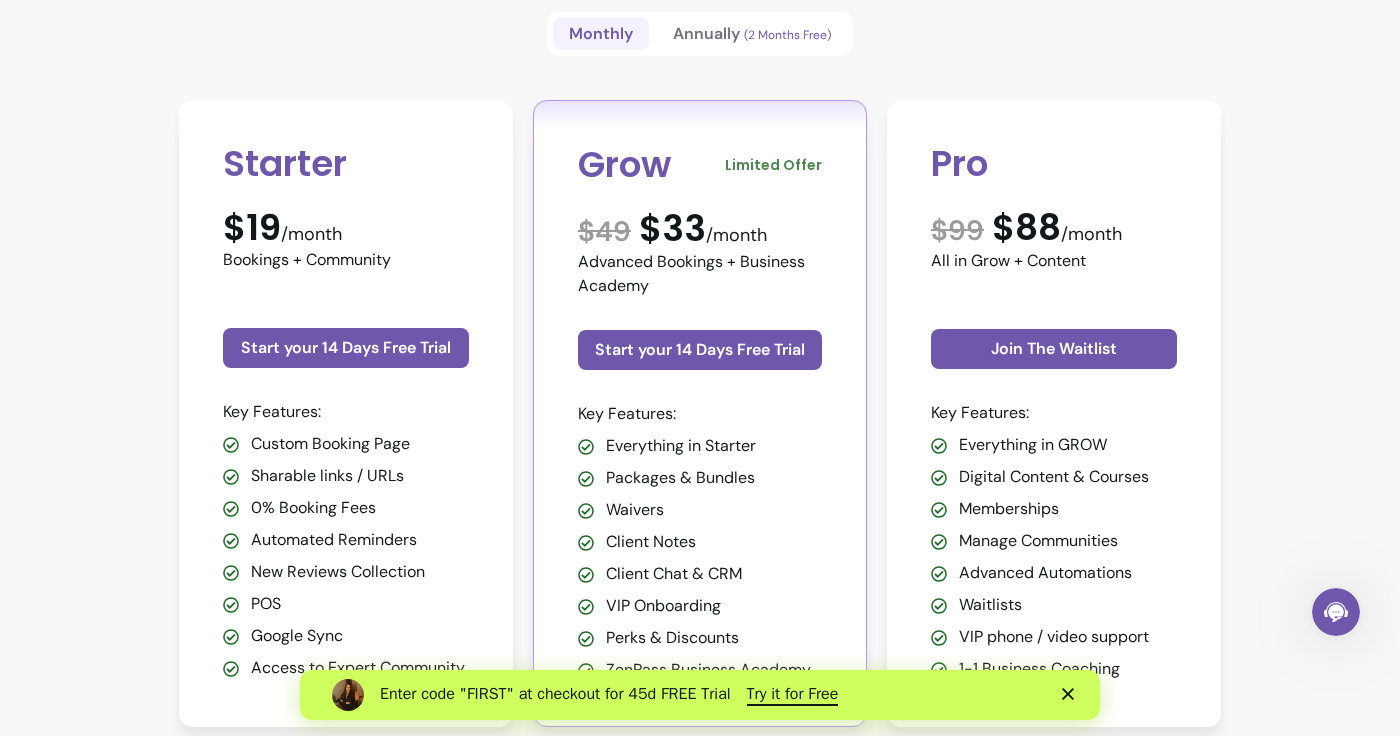 click on "Starter $19  /month Bookings + Community Start your 14 Days Free Trial Key Features: Custom Booking Page Sharable links / URLs 0% Booking Fees Automated Reminders New Reviews Collection POS Google Sync Access to Expert Community Grow Limited Offer $ 49 $33  /month Advanced Bookings + Business Academy Start your 14 Days Free Trial Key Features: Everything in Starter Packages & Bundles Waivers Client Notes Client Chat & CRM VIP Onboarding Perks & Discounts ZenPass Business Academy Pro $ 99 $88  /month All in Grow + Content Join The Waitlist Key Features: Everything in GROW Digital Content & Courses Memberships Manage Communities Advanced Automations Waitlists VIP phone / video support 1-1 Business Coaching" at bounding box center [700, 413] 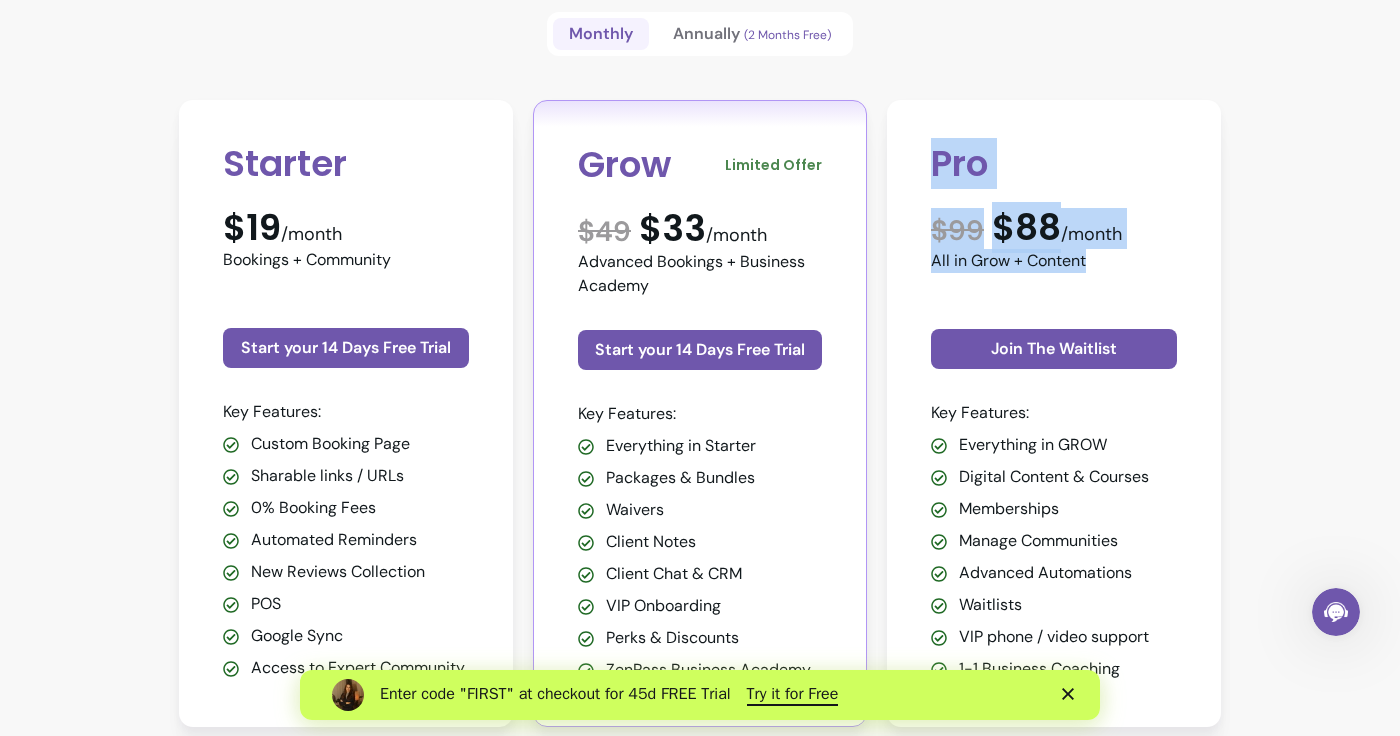 drag, startPoint x: 937, startPoint y: 168, endPoint x: 1131, endPoint y: 263, distance: 216.01157 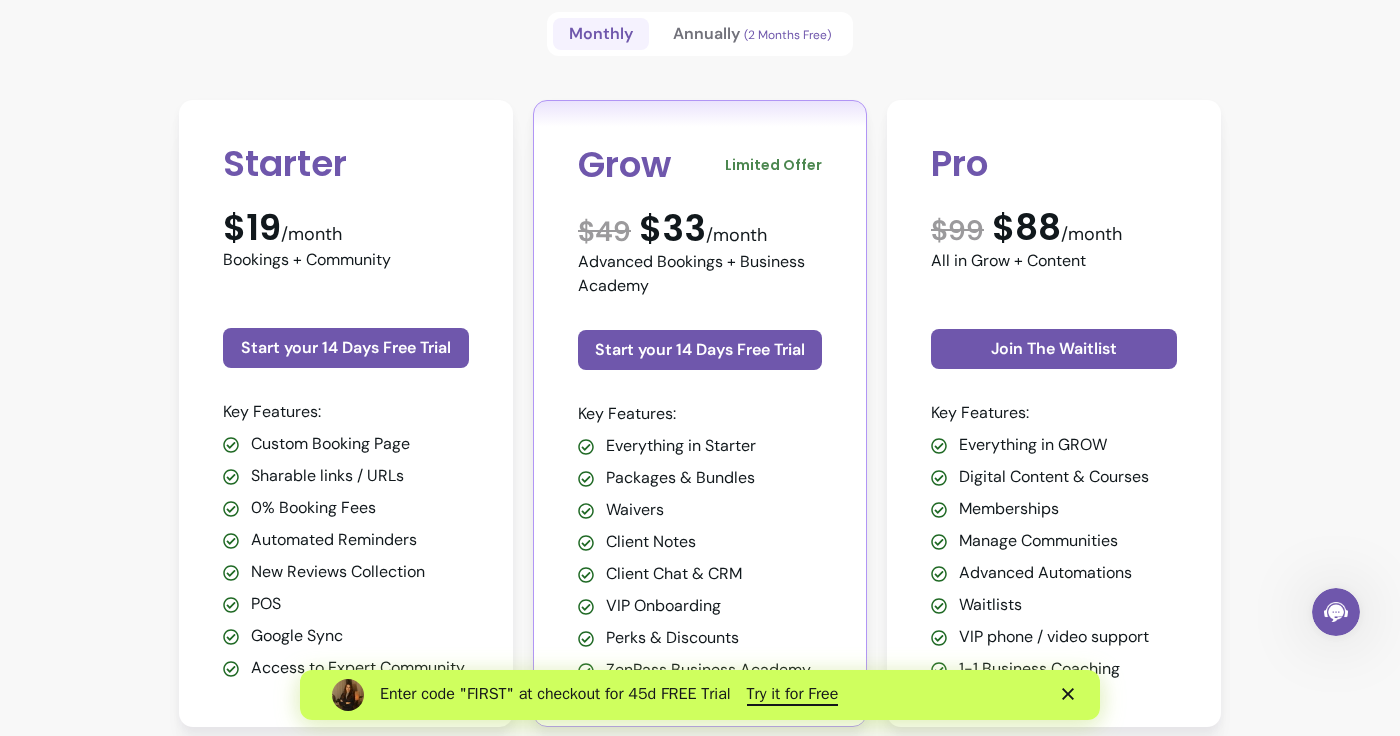 click on "Try our Grow Plan free for 14 days Ready to scale without burnout? Start free Trial Pricing Choose the plan that fits your needs. Monthly Annually   (2 Months Free) Starter $19  /month Bookings + Community Start your 14 Days Free Trial Key Features: Custom Booking Page Sharable links / URLs 0% Booking Fees Automated Reminders New Reviews Collection POS Google Sync Access to Expert Community Grow Limited Offer $ 49 $33  /month Advanced Bookings + Business Academy Start your 14 Days Free Trial Key Features: Everything in Starter Packages & Bundles Waivers Client Notes Client Chat & CRM VIP Onboarding Perks & Discounts ZenPass Business Academy Pro $ 99 $88  /month All in Grow + Content Join The Waitlist Key Features: Everything in GROW Digital Content & Courses Memberships Manage Communities Advanced Automations Waitlists VIP phone / video support 1-1 Business Coaching ZenPass  is trusted by… What Comes with Every Plan? 0% Booking Fees Keep 100% of your earnings - no hidden fees on any booking. Book a call $ $" at bounding box center (700, 4527) 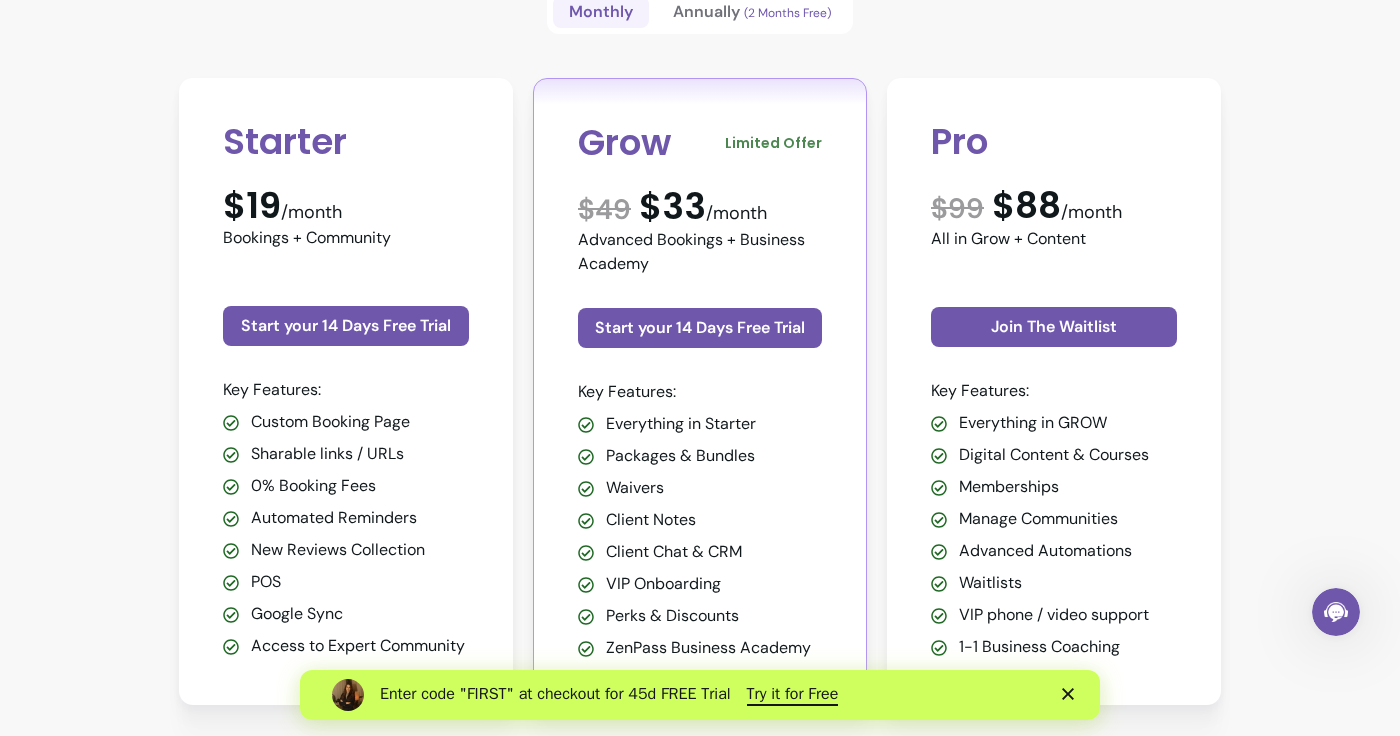 scroll, scrollTop: 625, scrollLeft: 0, axis: vertical 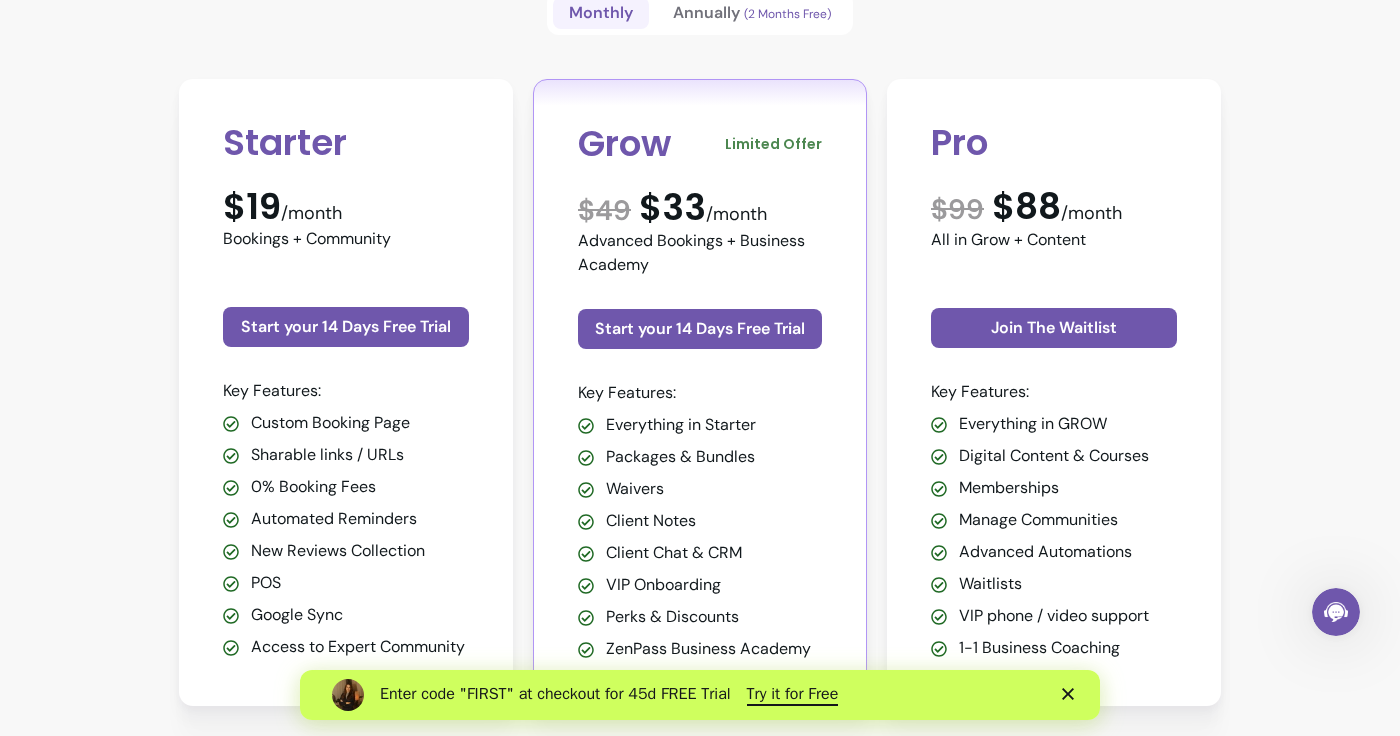 click on "Try our Grow Plan free for 14 days Ready to scale without burnout? Start free Trial Pricing Choose the plan that fits your needs. Monthly Annually   (2 Months Free) Starter $19  /month Bookings + Community Start your 14 Days Free Trial Key Features: Custom Booking Page Sharable links / URLs 0% Booking Fees Automated Reminders New Reviews Collection POS Google Sync Access to Expert Community Grow Limited Offer $ 49 $33  /month Advanced Bookings + Business Academy Start your 14 Days Free Trial Key Features: Everything in Starter Packages & Bundles Waivers Client Notes Client Chat & CRM VIP Onboarding Perks & Discounts ZenPass Business Academy Pro $ 99 $88  /month All in Grow + Content Join The Waitlist Key Features: Everything in GROW Digital Content & Courses Memberships Manage Communities Advanced Automations Waitlists VIP phone / video support 1-1 Business Coaching ZenPass  is trusted by… What Comes with Every Plan? 0% Booking Fees Keep 100% of your earnings - no hidden fees on any booking. Book a call $ $" at bounding box center [700, 4506] 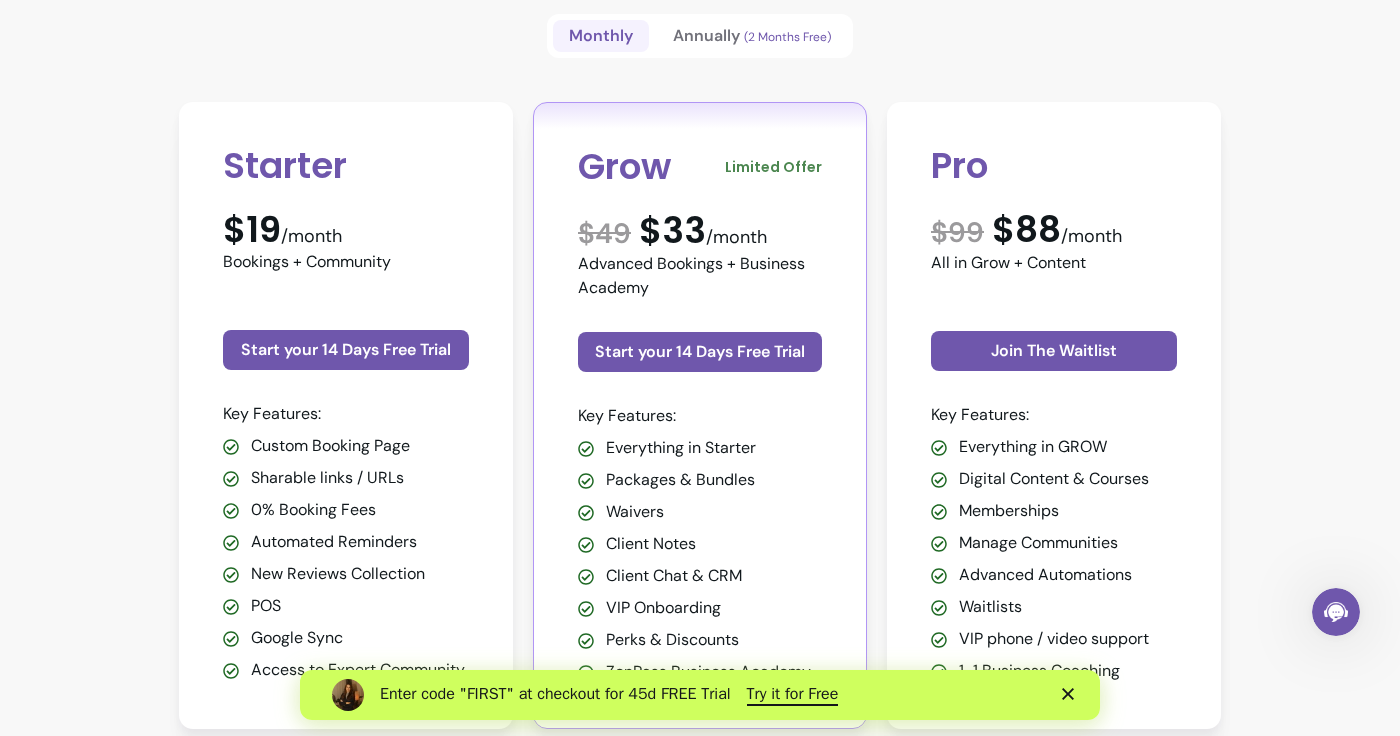 scroll, scrollTop: 605, scrollLeft: 0, axis: vertical 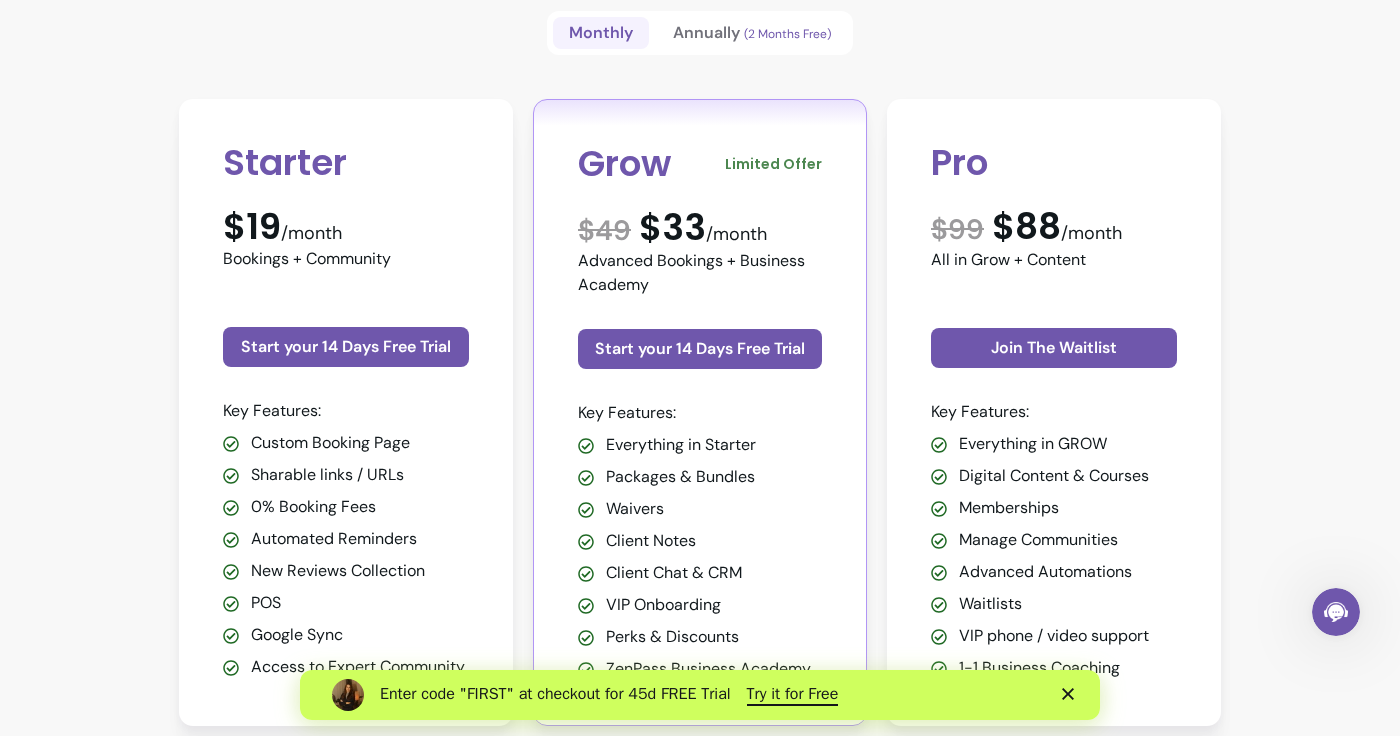 click on "Starter $19  /month Bookings + Community Start your 14 Days Free Trial Key Features: Custom Booking Page Sharable links / URLs 0% Booking Fees Automated Reminders New Reviews Collection POS Google Sync Access to Expert Community Grow Limited Offer $ 49 $33  /month Advanced Bookings + Business Academy Start your 14 Days Free Trial Key Features: Everything in Starter Packages & Bundles Waivers Client Notes Client Chat & CRM VIP Onboarding Perks & Discounts ZenPass Business Academy Pro $ 99 $88  /month All in Grow + Content Join The Waitlist Key Features: Everything in GROW Digital Content & Courses Memberships Manage Communities Advanced Automations Waitlists VIP phone / video support 1-1 Business Coaching" at bounding box center (700, 412) 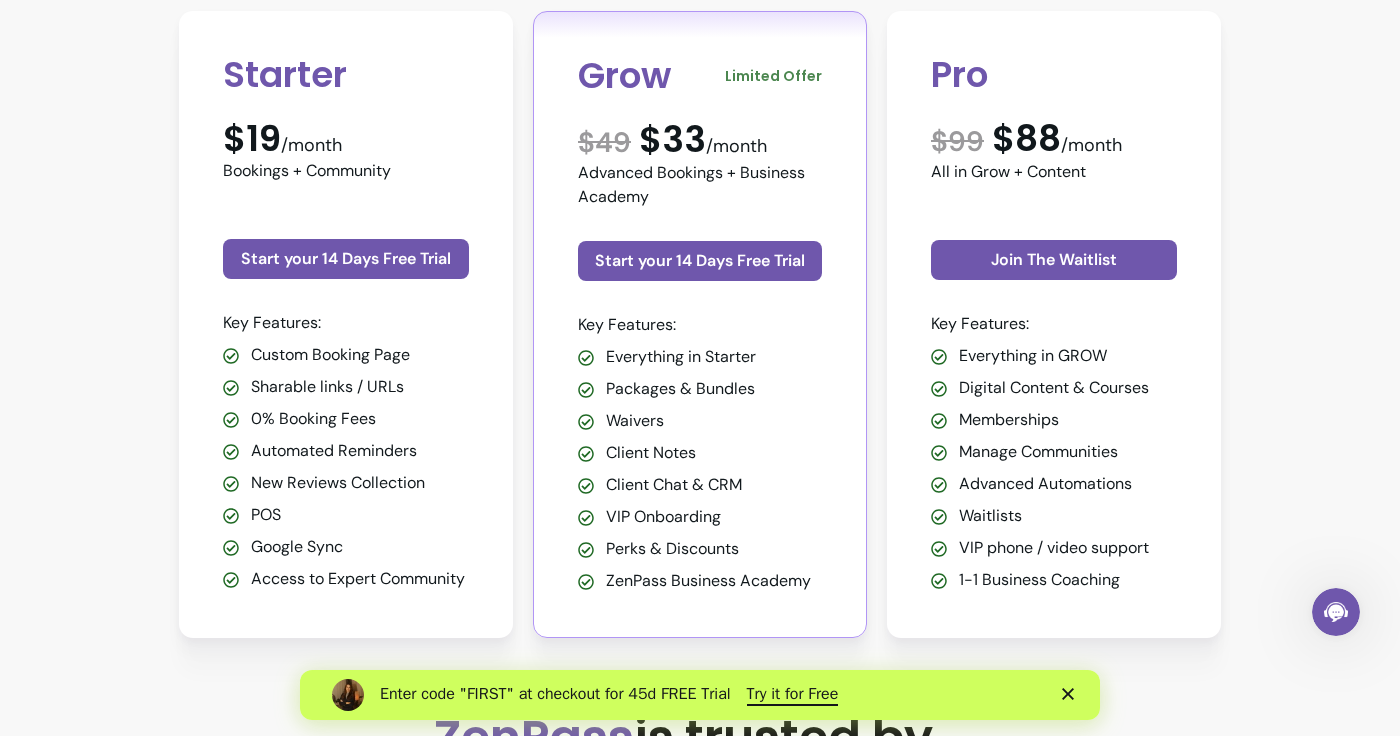 scroll, scrollTop: 701, scrollLeft: 0, axis: vertical 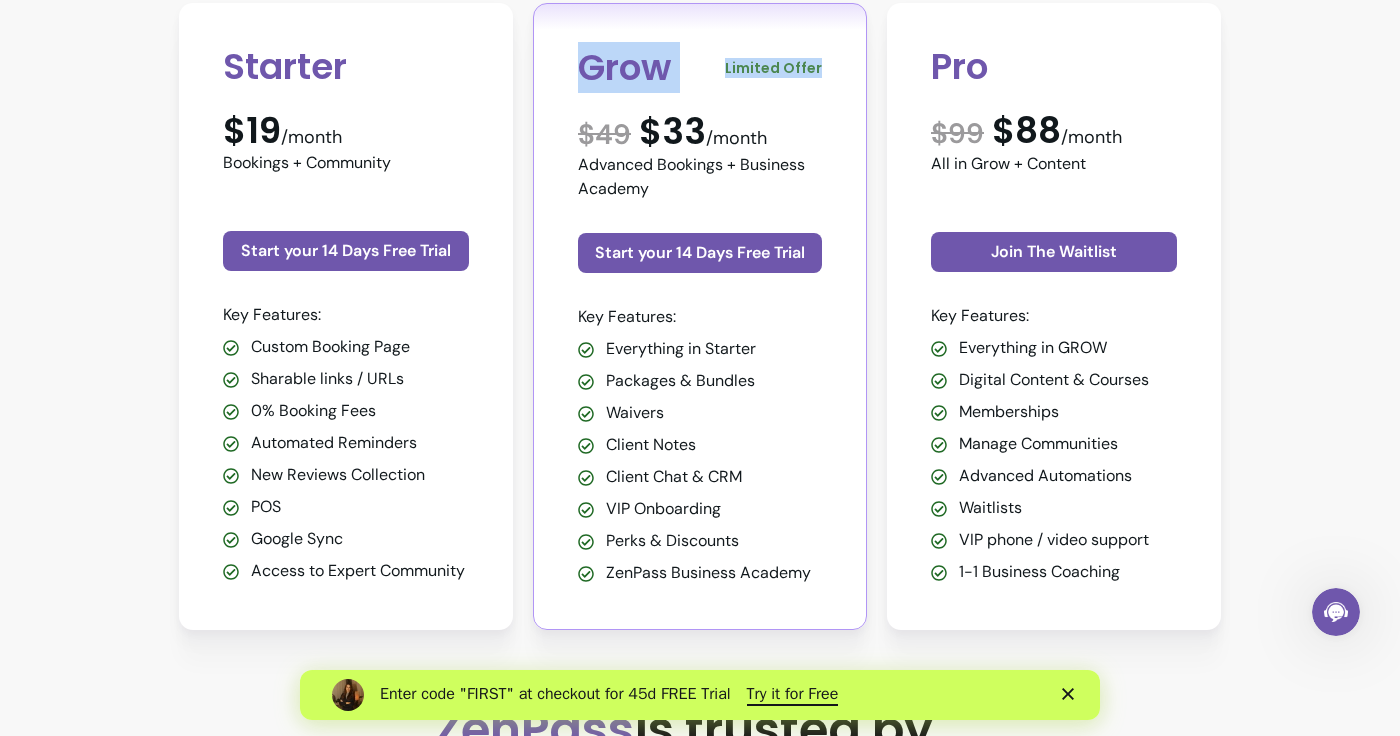 drag, startPoint x: 571, startPoint y: 67, endPoint x: 761, endPoint y: 106, distance: 193.96133 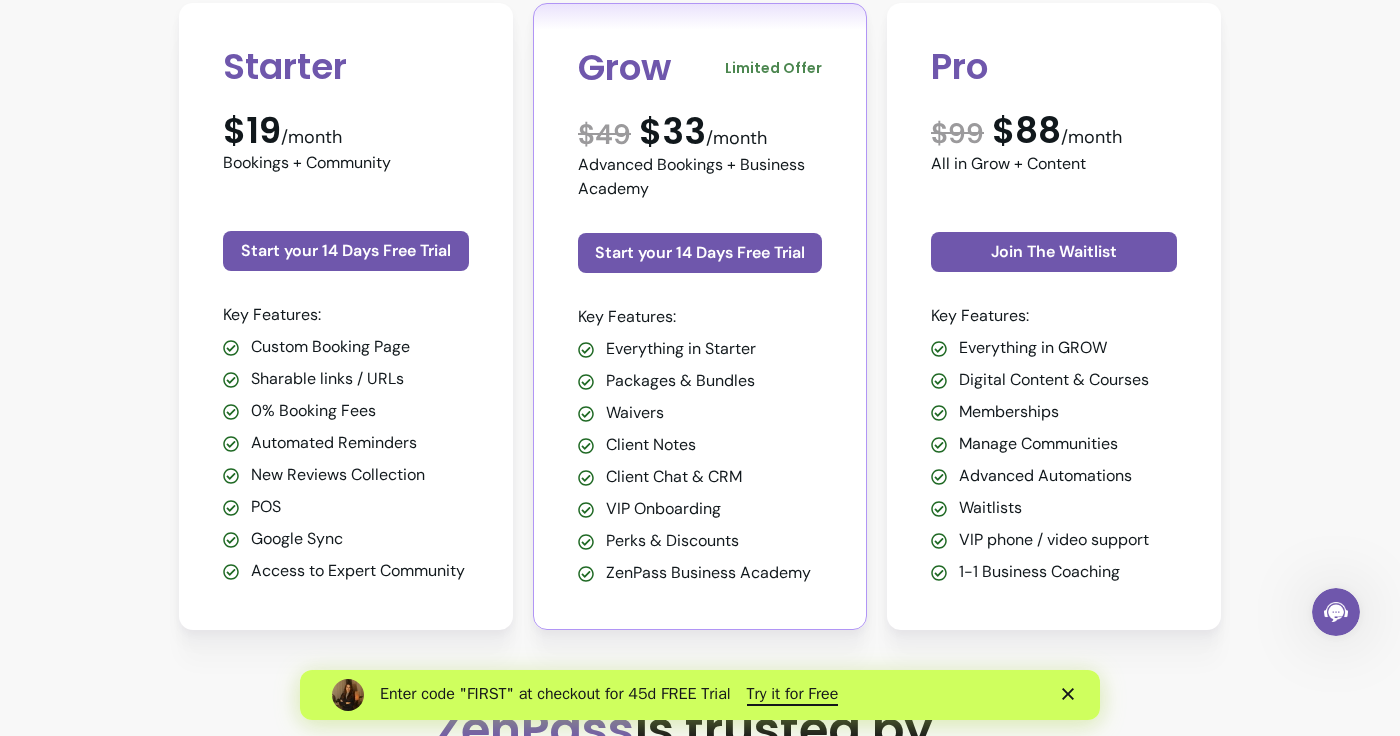 click on "Starter $19  /month Bookings + Community Start your 14 Days Free Trial Key Features: Custom Booking Page Sharable links / URLs 0% Booking Fees Automated Reminders New Reviews Collection POS Google Sync Access to Expert Community Grow Limited Offer $ 49 $33  /month Advanced Bookings + Business Academy Start your 14 Days Free Trial Key Features: Everything in Starter Packages & Bundles Waivers Client Notes Client Chat & CRM VIP Onboarding Perks & Discounts ZenPass Business Academy Pro $ 99 $88  /month All in Grow + Content Join The Waitlist Key Features: Everything in GROW Digital Content & Courses Memberships Manage Communities Advanced Automations Waitlists VIP phone / video support 1-1 Business Coaching" at bounding box center [700, 316] 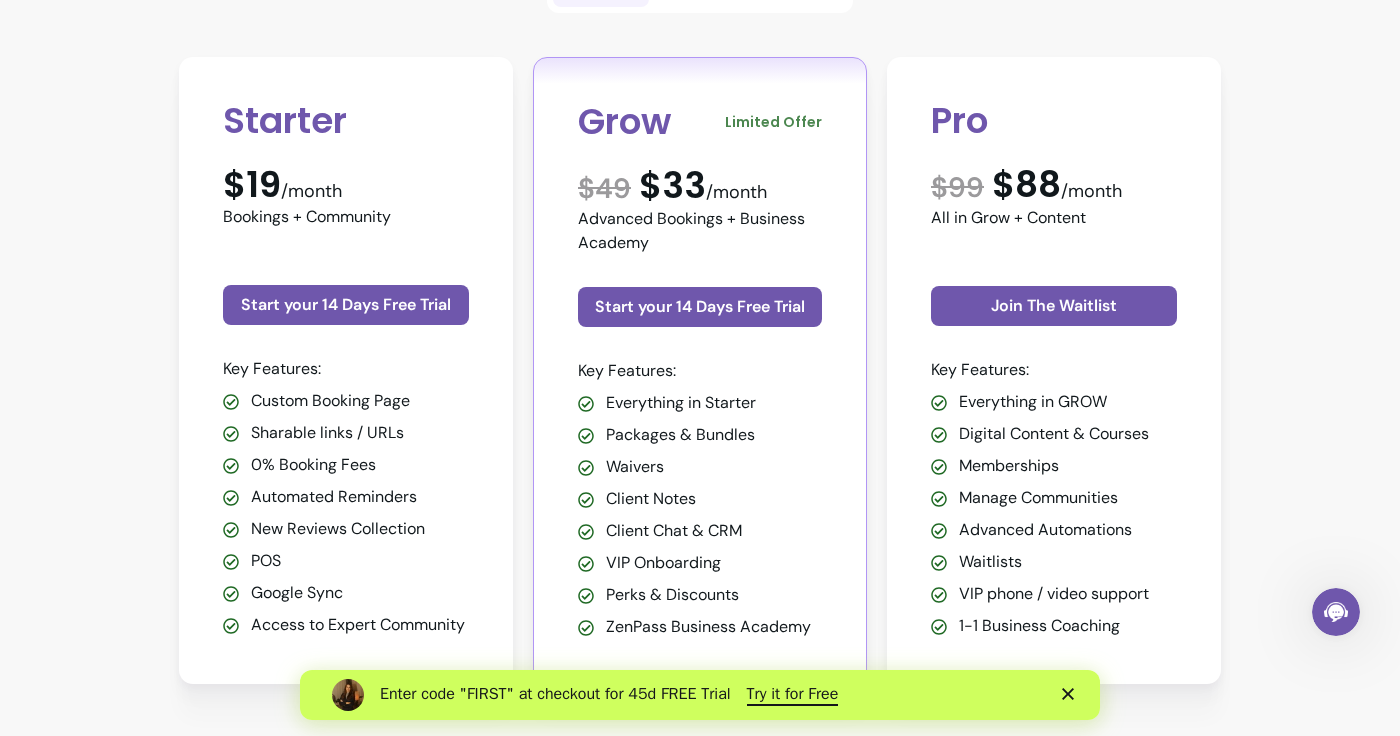 scroll, scrollTop: 573, scrollLeft: 0, axis: vertical 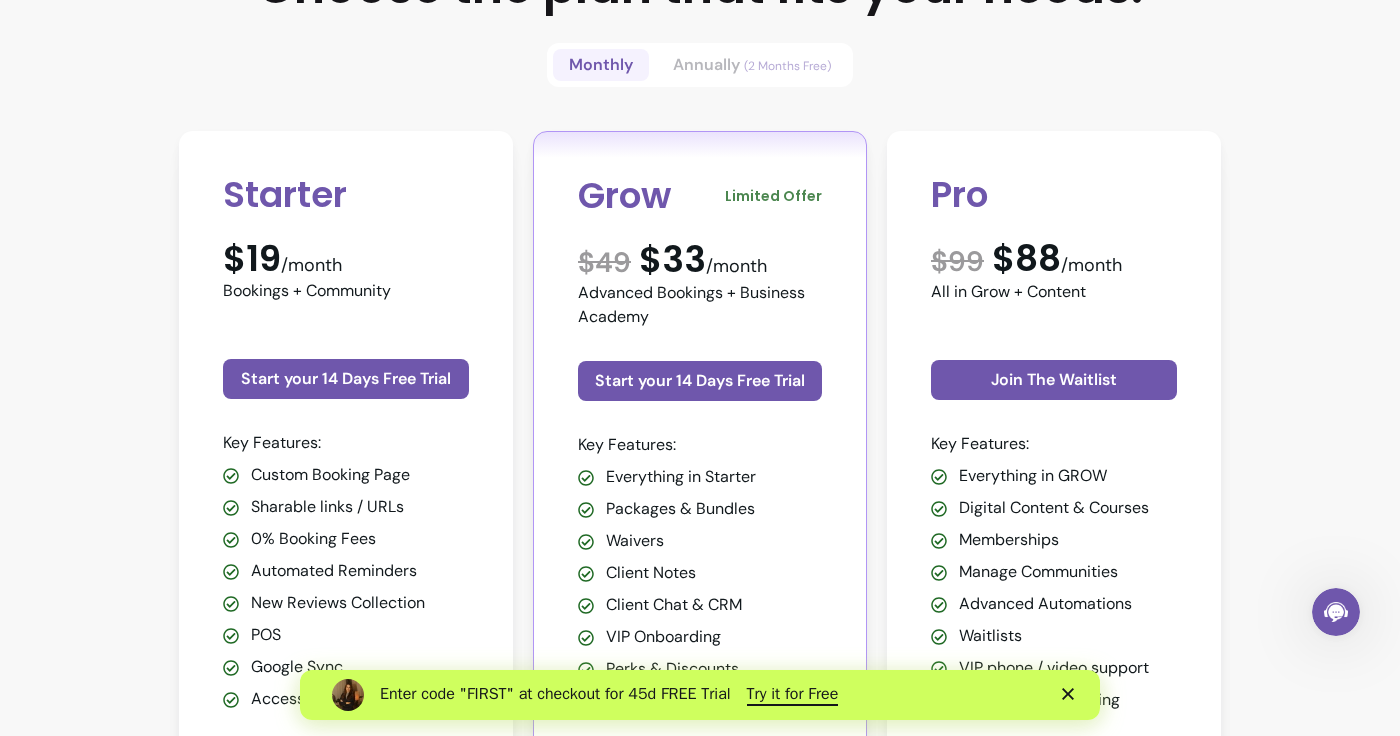 click on "(2 Months Free)" at bounding box center [787, 66] 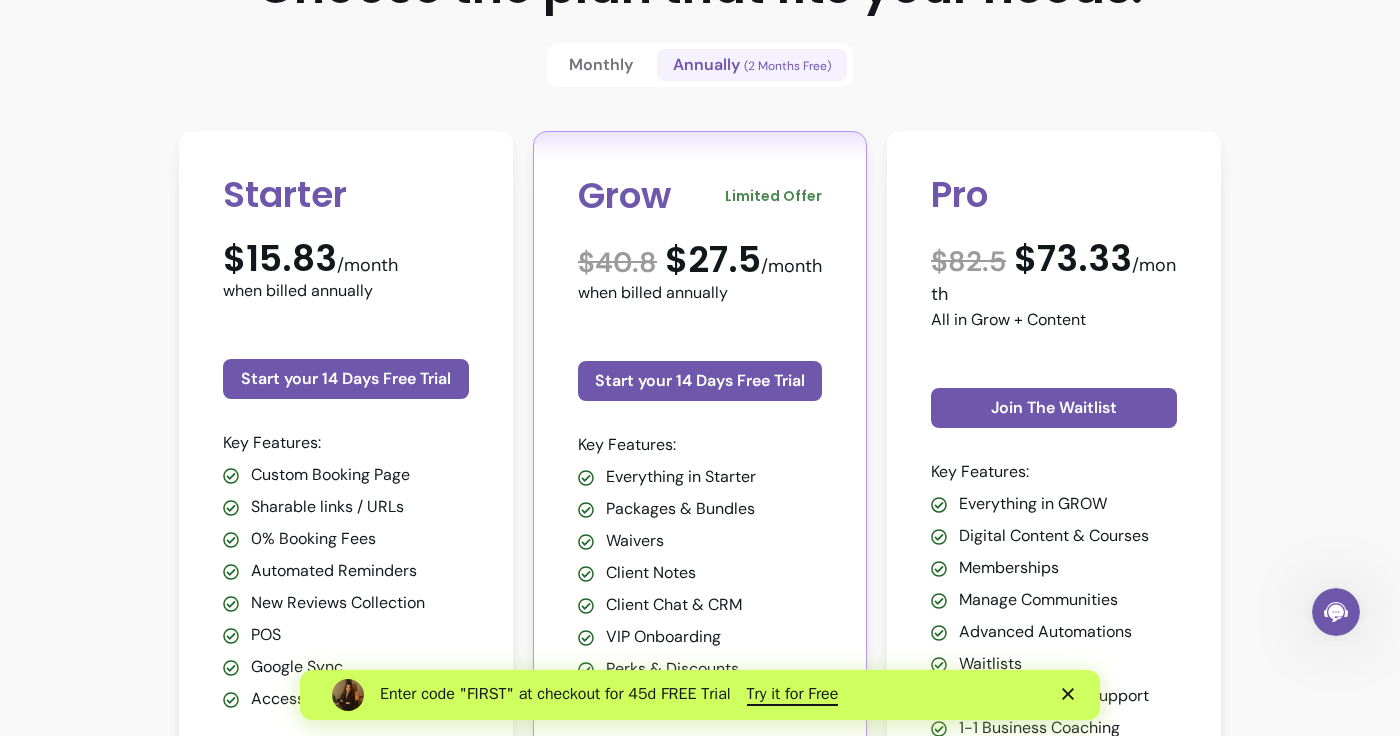 click on "Monthly Annually   (2 Months Free)" at bounding box center [700, 65] 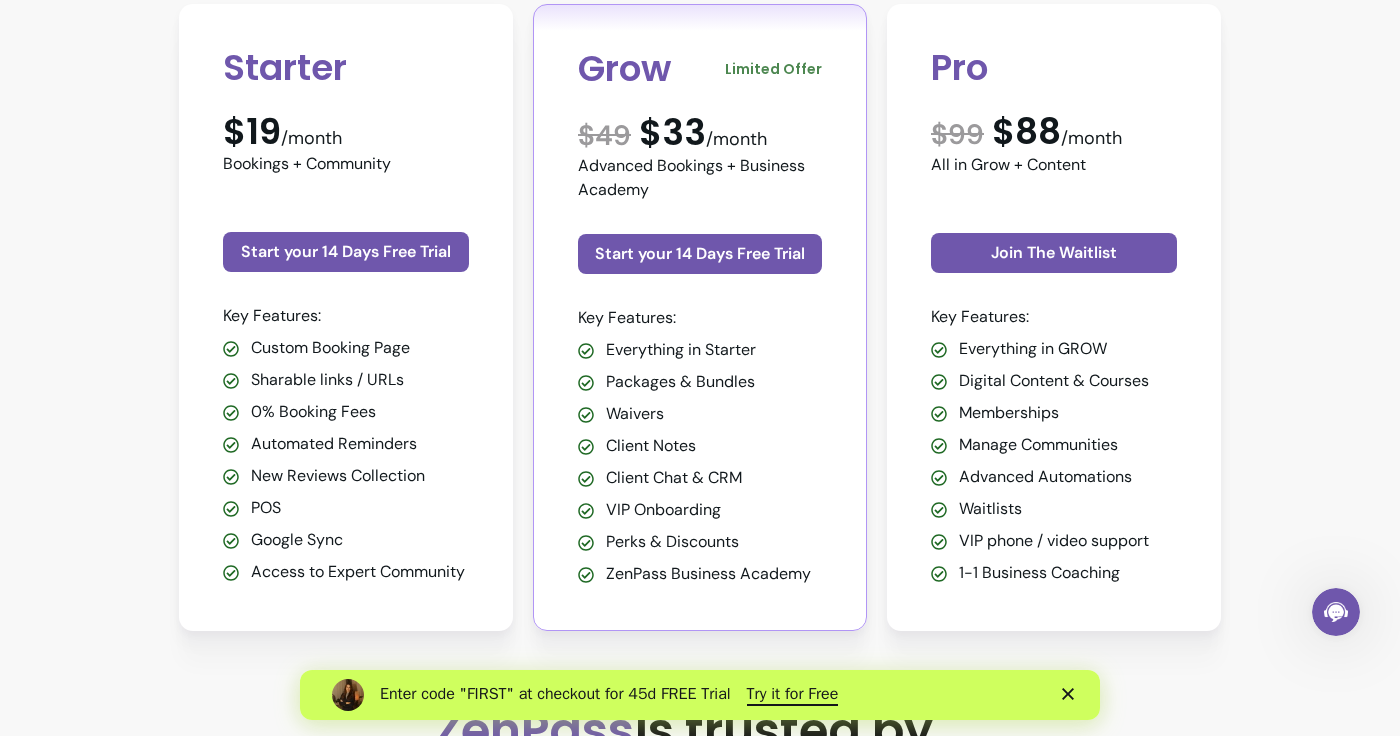 scroll, scrollTop: 680, scrollLeft: 0, axis: vertical 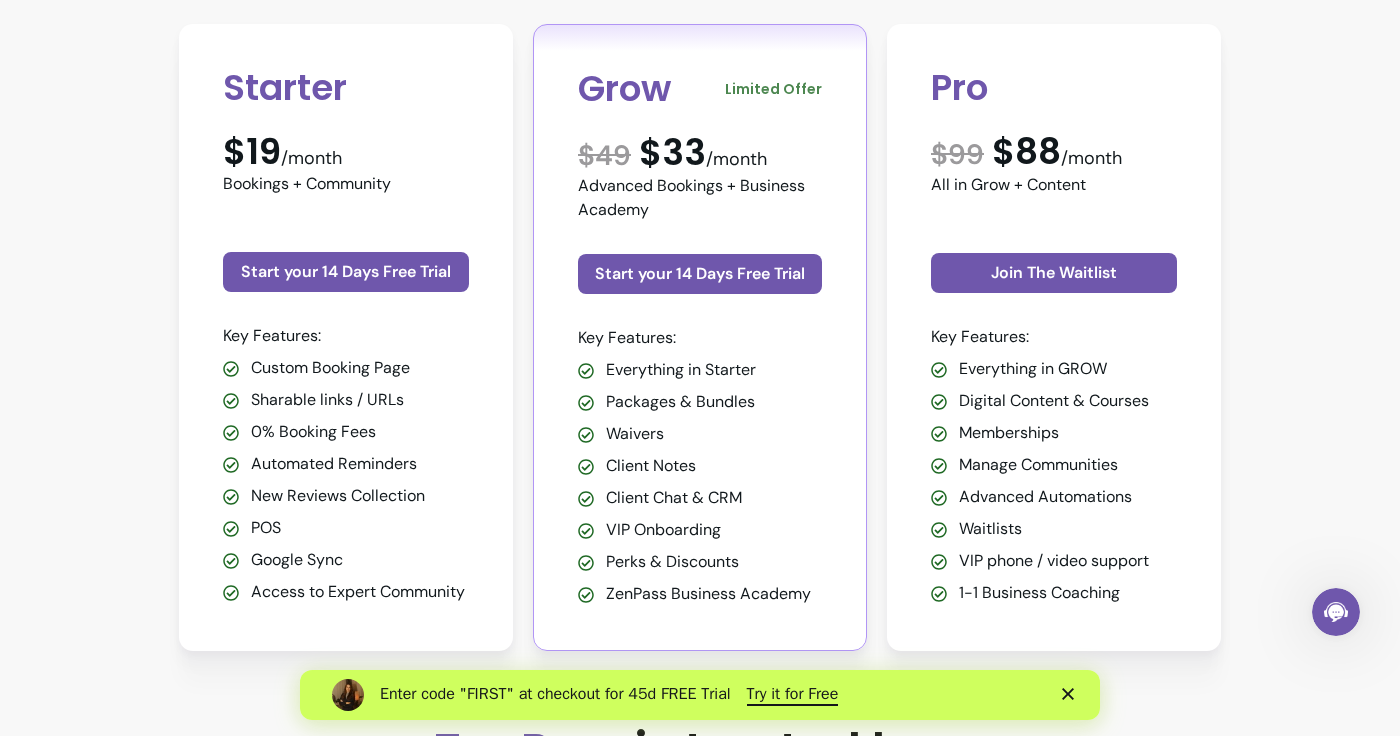 click on "Try our Grow Plan free for 14 days Ready to scale without burnout? Start free Trial Pricing Choose the plan that fits your needs. Monthly Annually   (2 Months Free) Starter $19  /month Bookings + Community Start your 14 Days Free Trial Key Features: Custom Booking Page Sharable links / URLs 0% Booking Fees Automated Reminders New Reviews Collection POS Google Sync Access to Expert Community Grow Limited Offer $ 49 $33  /month Advanced Bookings + Business Academy Start your 14 Days Free Trial Key Features: Everything in Starter Packages & Bundles Waivers Client Notes Client Chat & CRM VIP Onboarding Perks & Discounts ZenPass Business Academy Pro $ 99 $88  /month All in Grow + Content Join The Waitlist Key Features: Everything in GROW Digital Content & Courses Memberships Manage Communities Advanced Automations Waitlists VIP phone / video support 1-1 Business Coaching ZenPass  is trusted by… What Comes with Every Plan? 0% Booking Fees Keep 100% of your earnings - no hidden fees on any booking. Book a call $ $" at bounding box center (700, 4451) 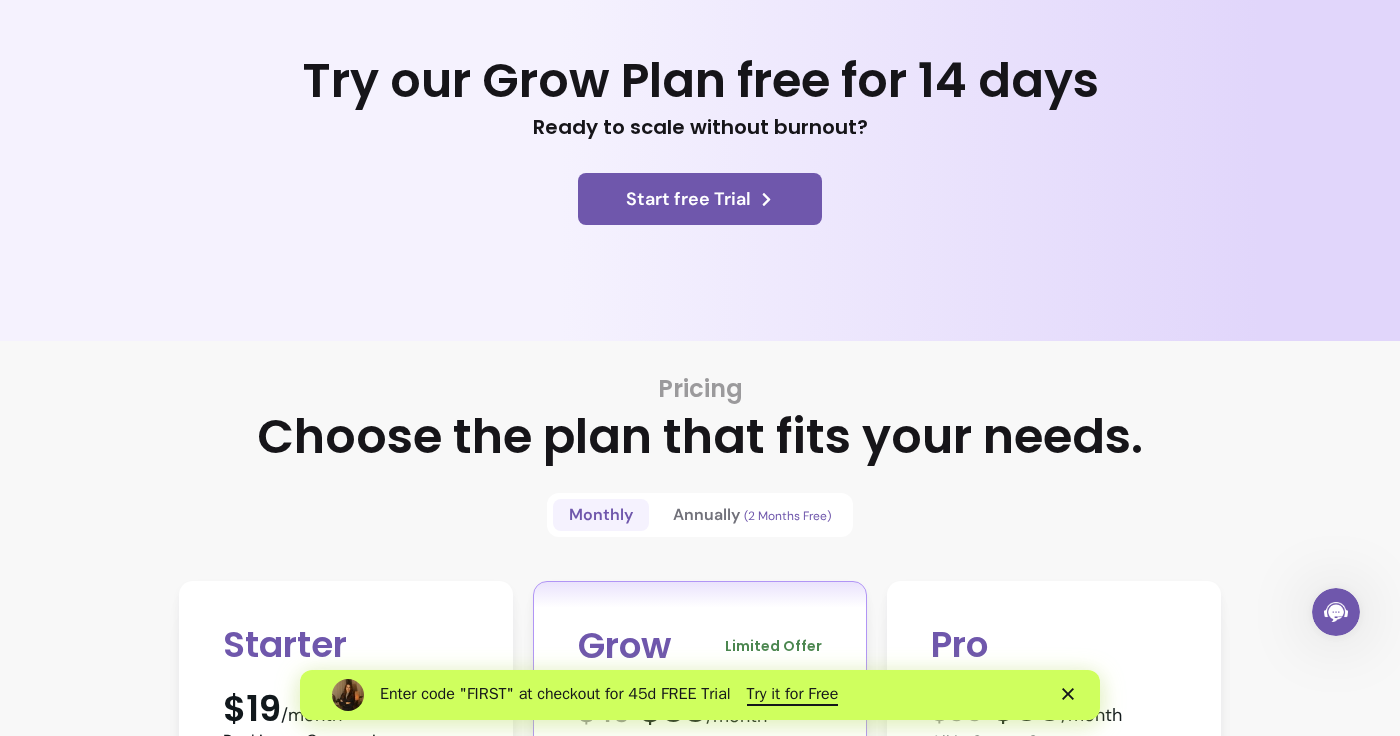scroll, scrollTop: 120, scrollLeft: 0, axis: vertical 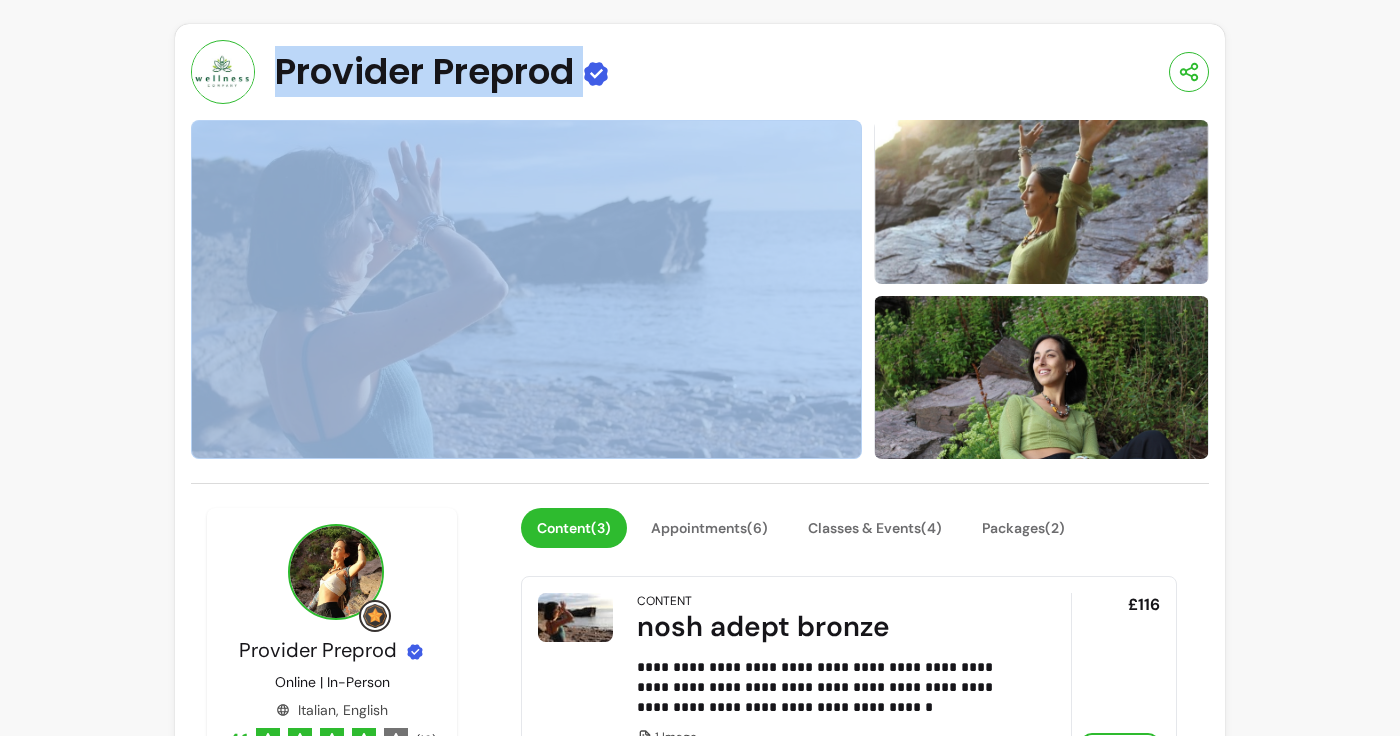 drag, startPoint x: 279, startPoint y: 64, endPoint x: 646, endPoint y: 68, distance: 367.0218 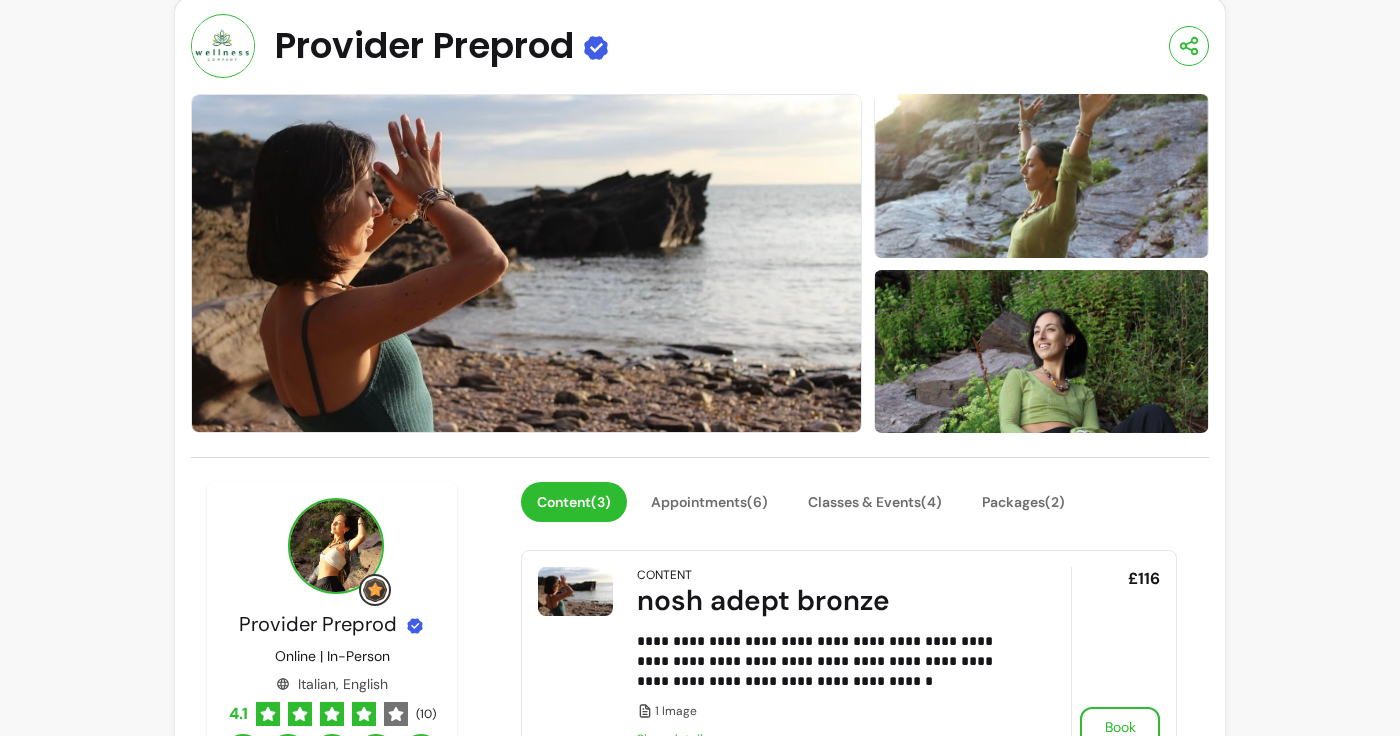 scroll, scrollTop: 27, scrollLeft: 0, axis: vertical 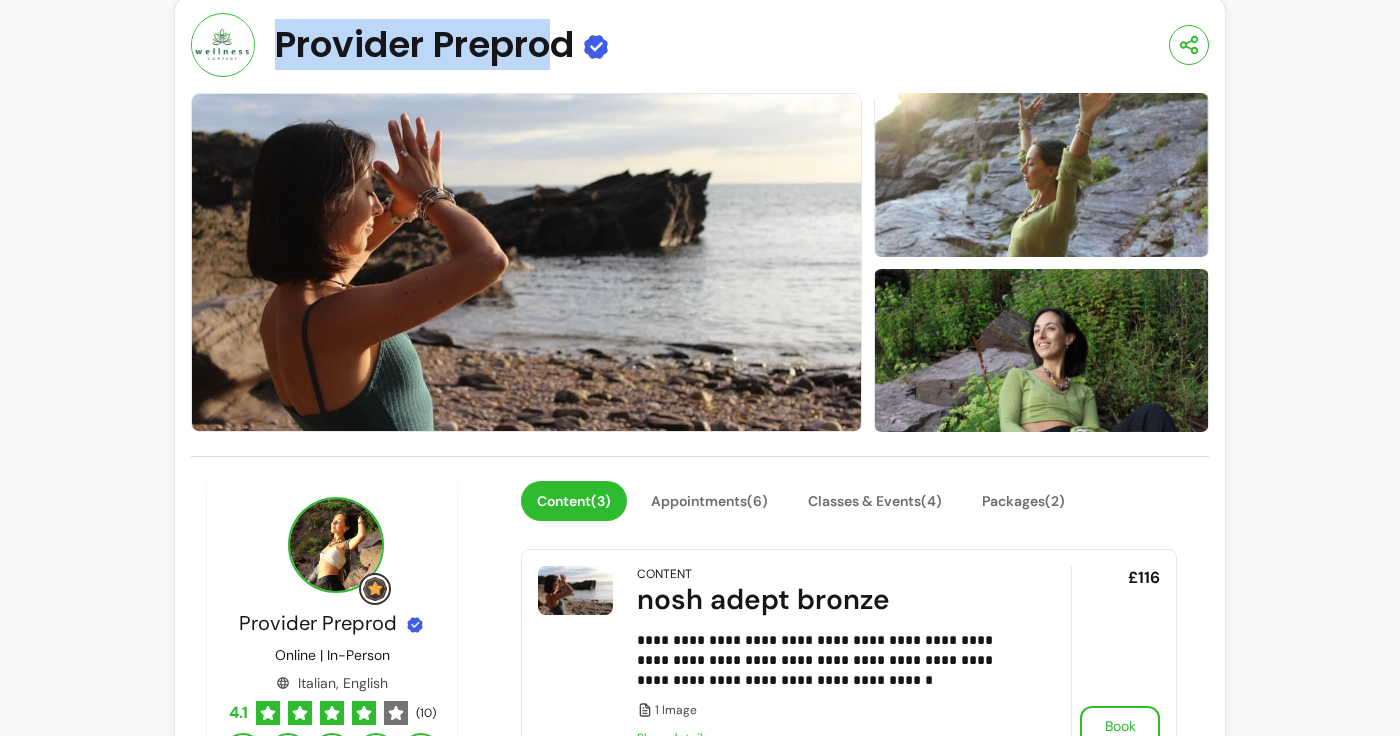 drag, startPoint x: 281, startPoint y: 47, endPoint x: 559, endPoint y: 47, distance: 278 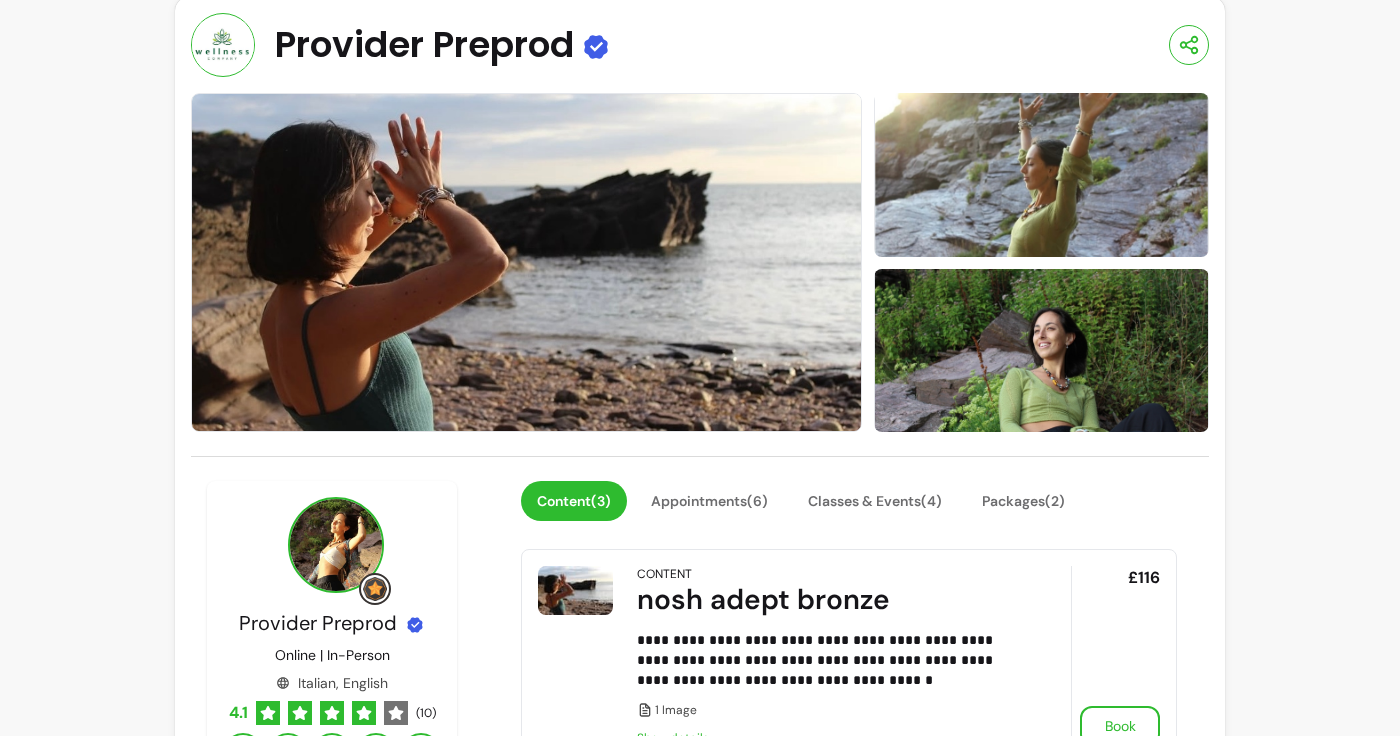 click on "Provider Preprod" at bounding box center (700, 45) 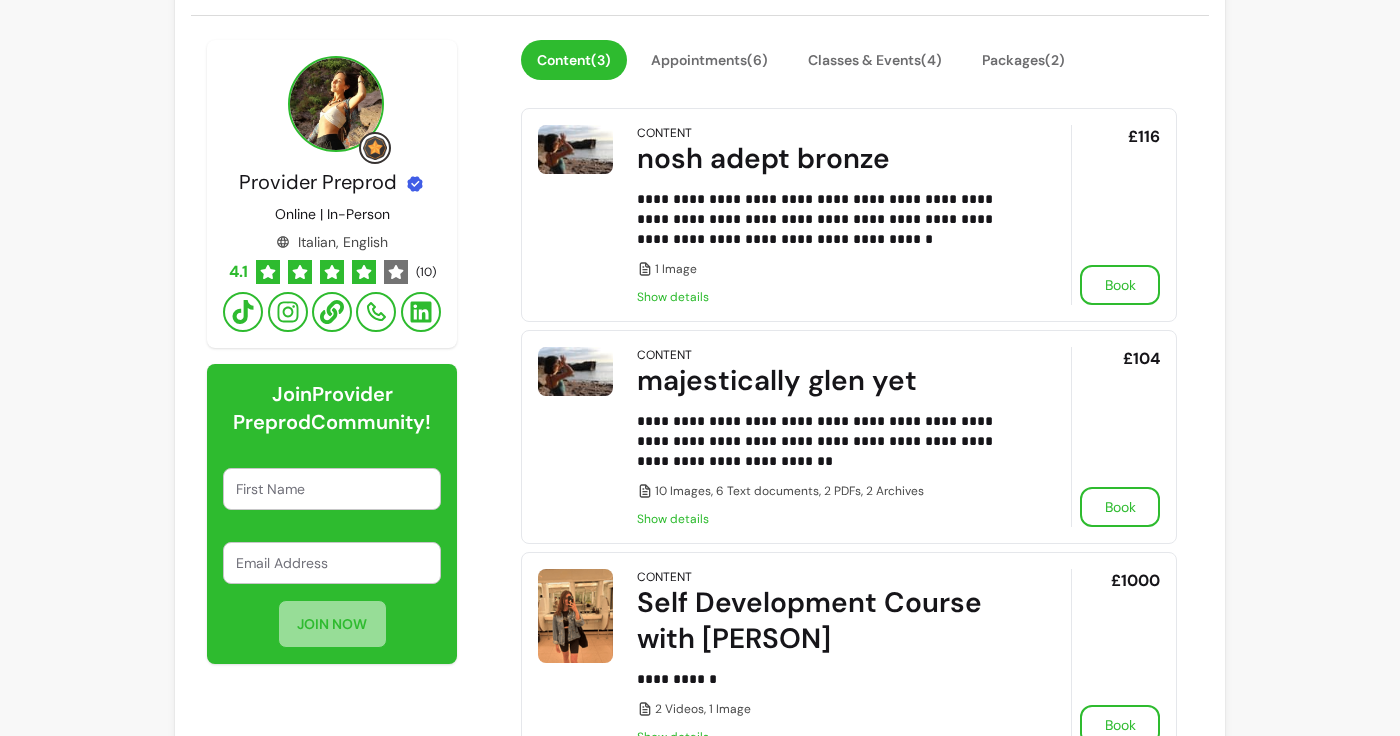 scroll, scrollTop: 470, scrollLeft: 0, axis: vertical 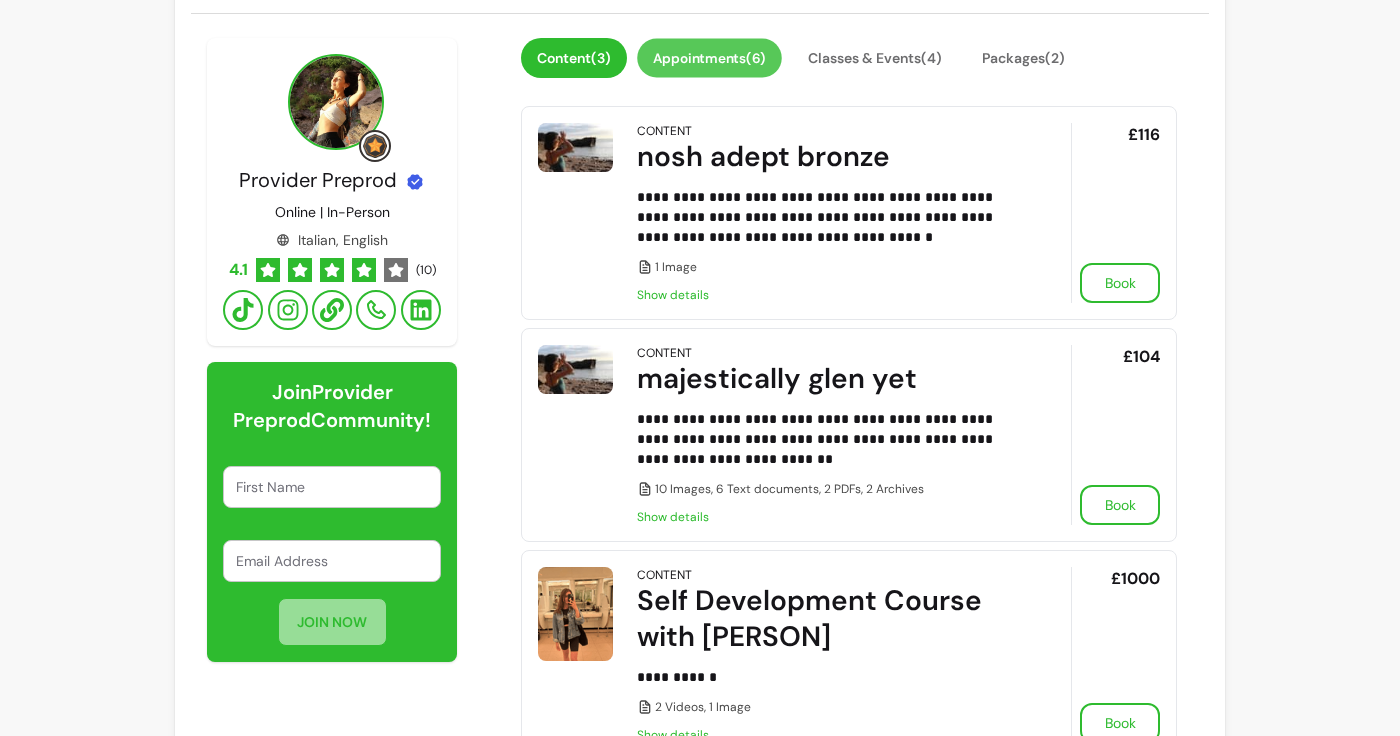 click on "Appointments  ( 6 )" at bounding box center (709, 58) 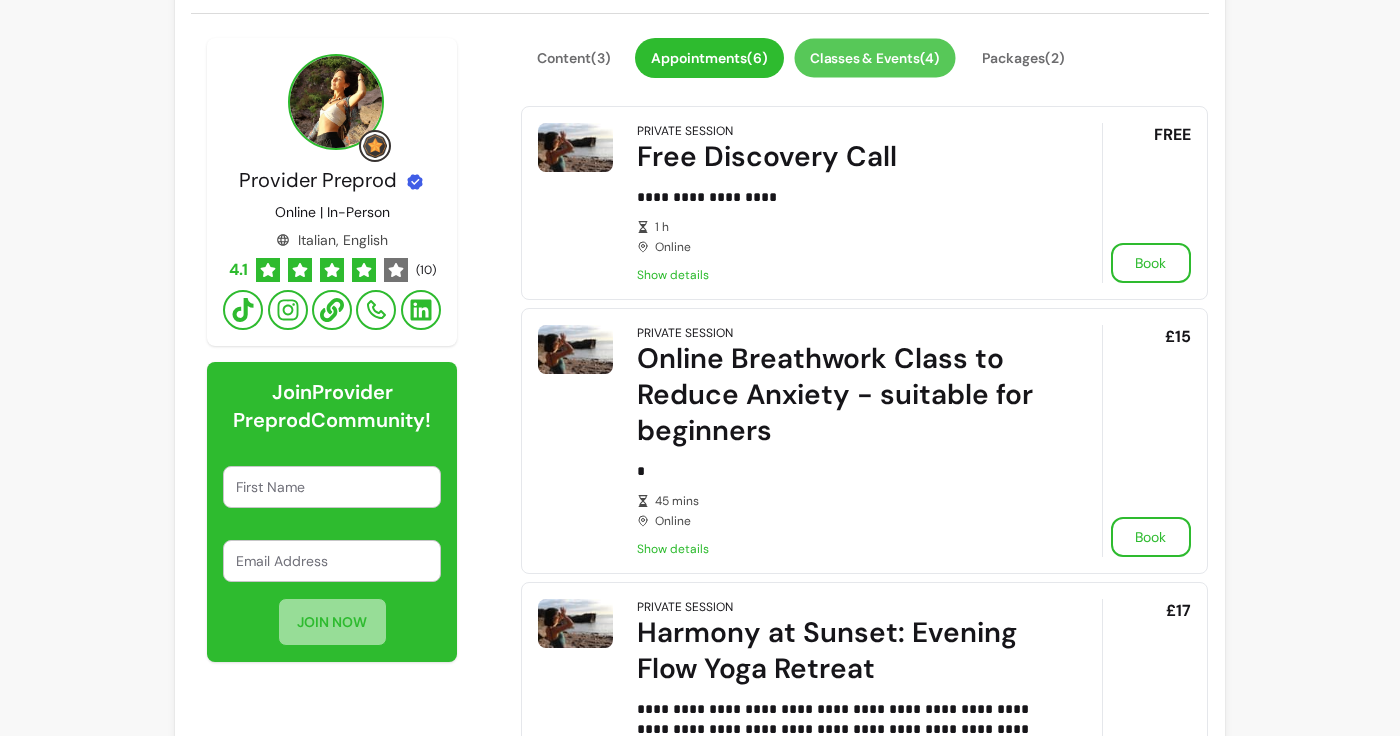 click on "Classes & Events  ( 4 )" at bounding box center (874, 58) 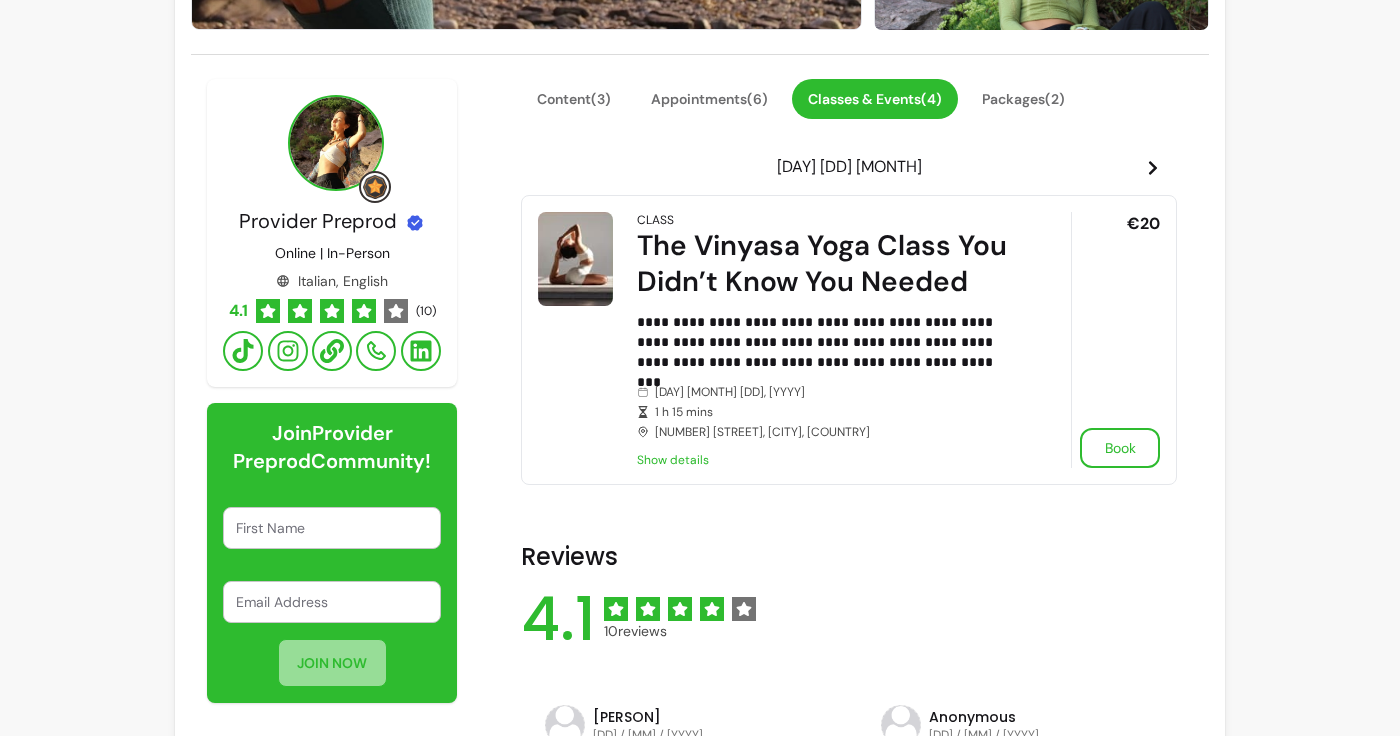 scroll, scrollTop: 333, scrollLeft: 0, axis: vertical 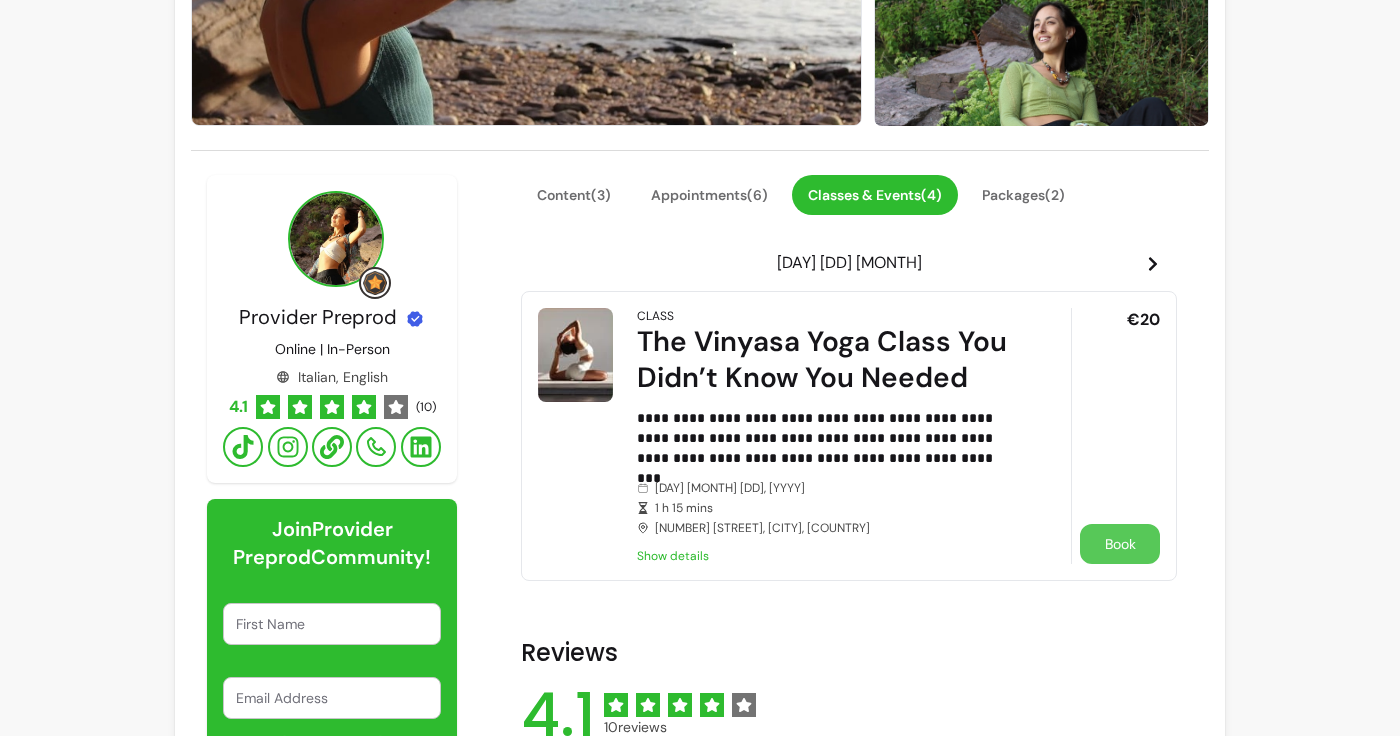 click on "Book" at bounding box center [1120, 544] 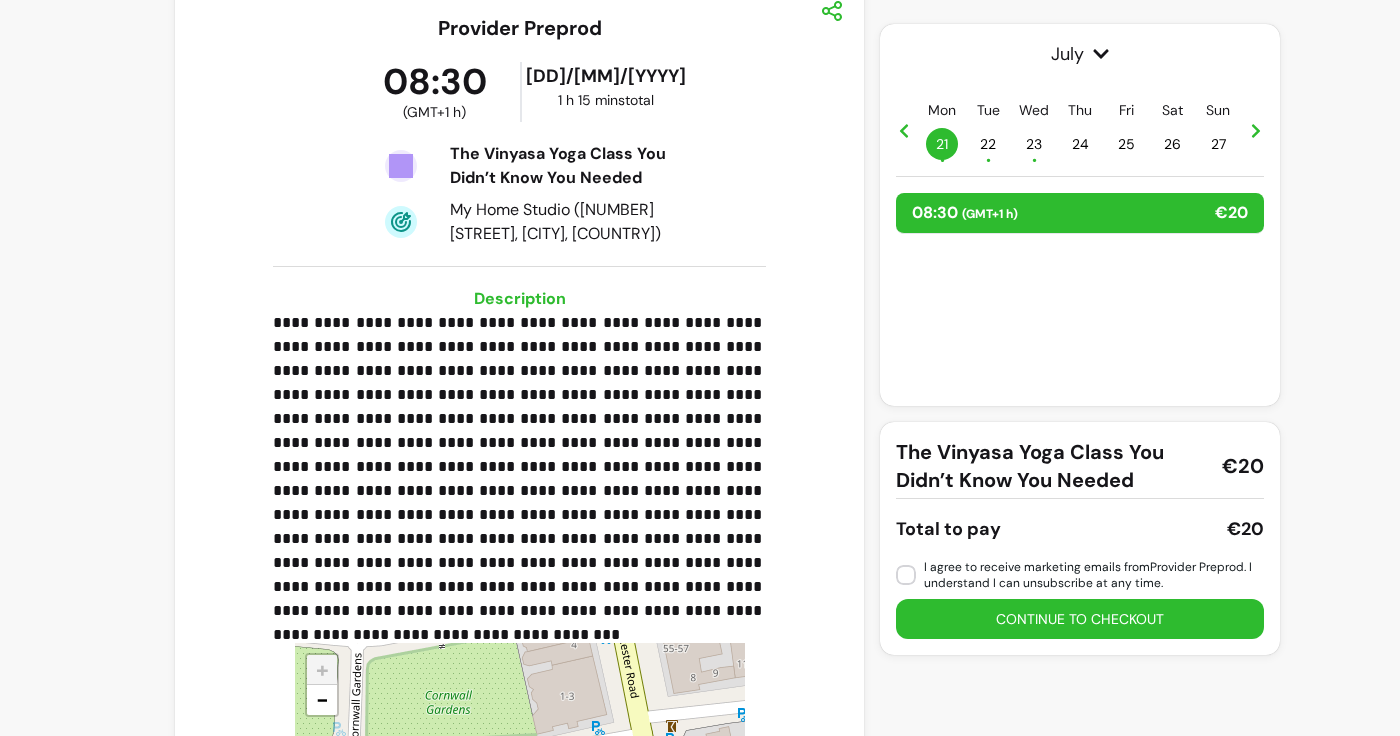 scroll, scrollTop: 388, scrollLeft: 0, axis: vertical 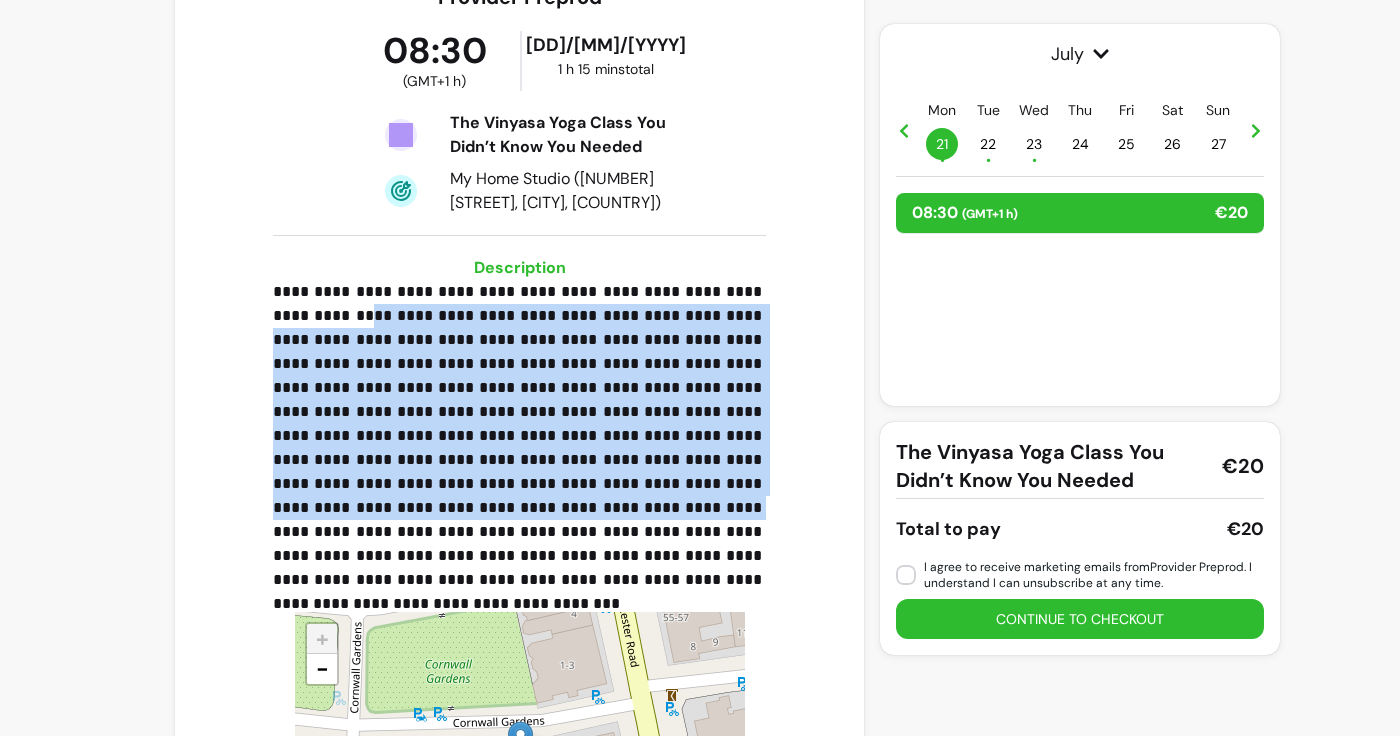 drag, startPoint x: 338, startPoint y: 318, endPoint x: 441, endPoint y: 500, distance: 209.12436 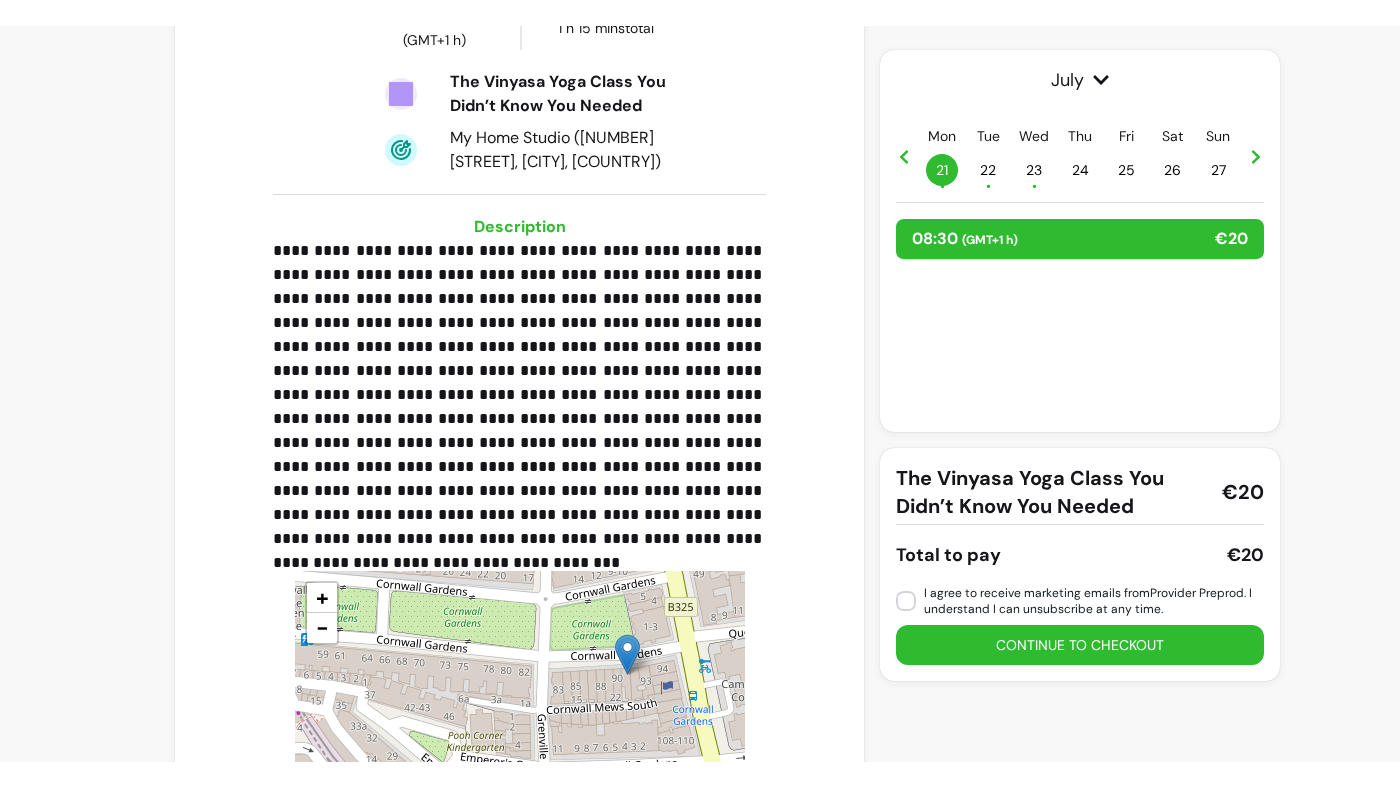 scroll, scrollTop: 0, scrollLeft: 0, axis: both 